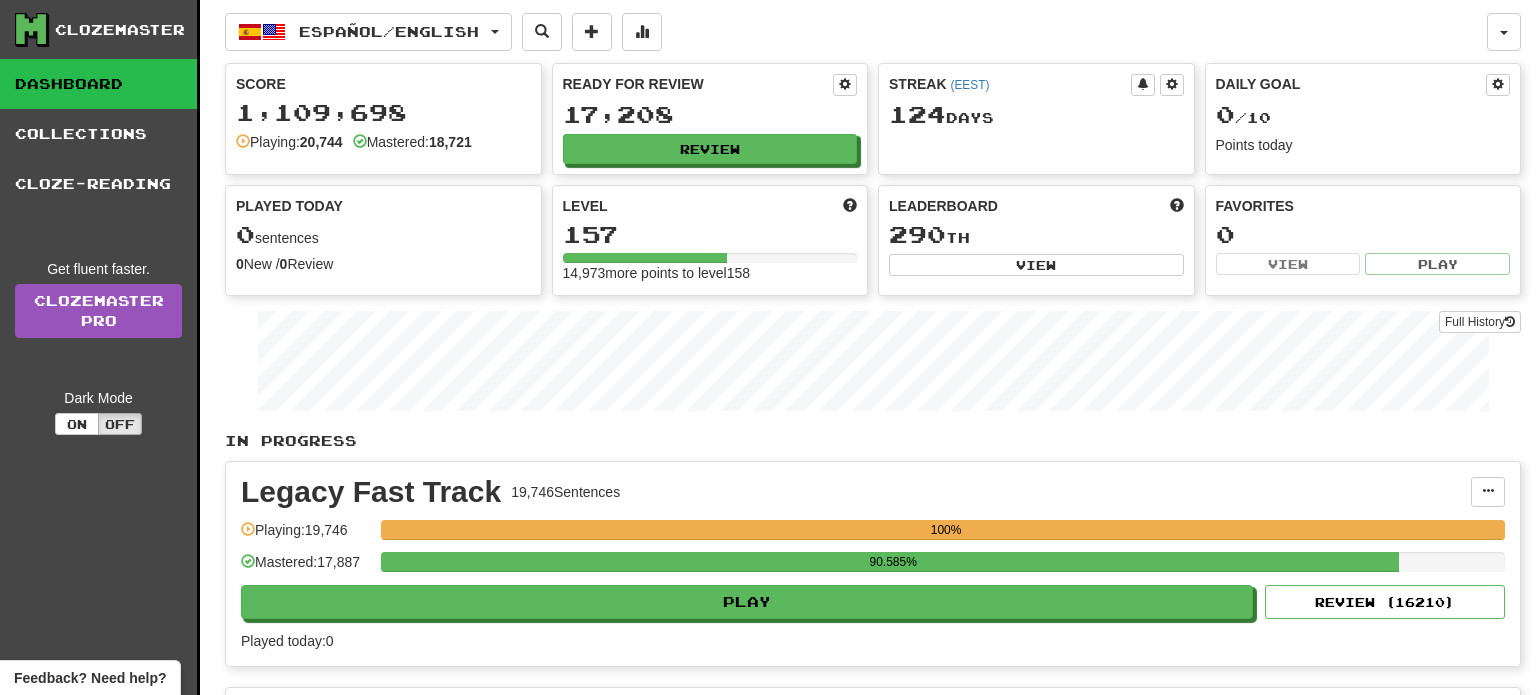 scroll, scrollTop: 0, scrollLeft: 0, axis: both 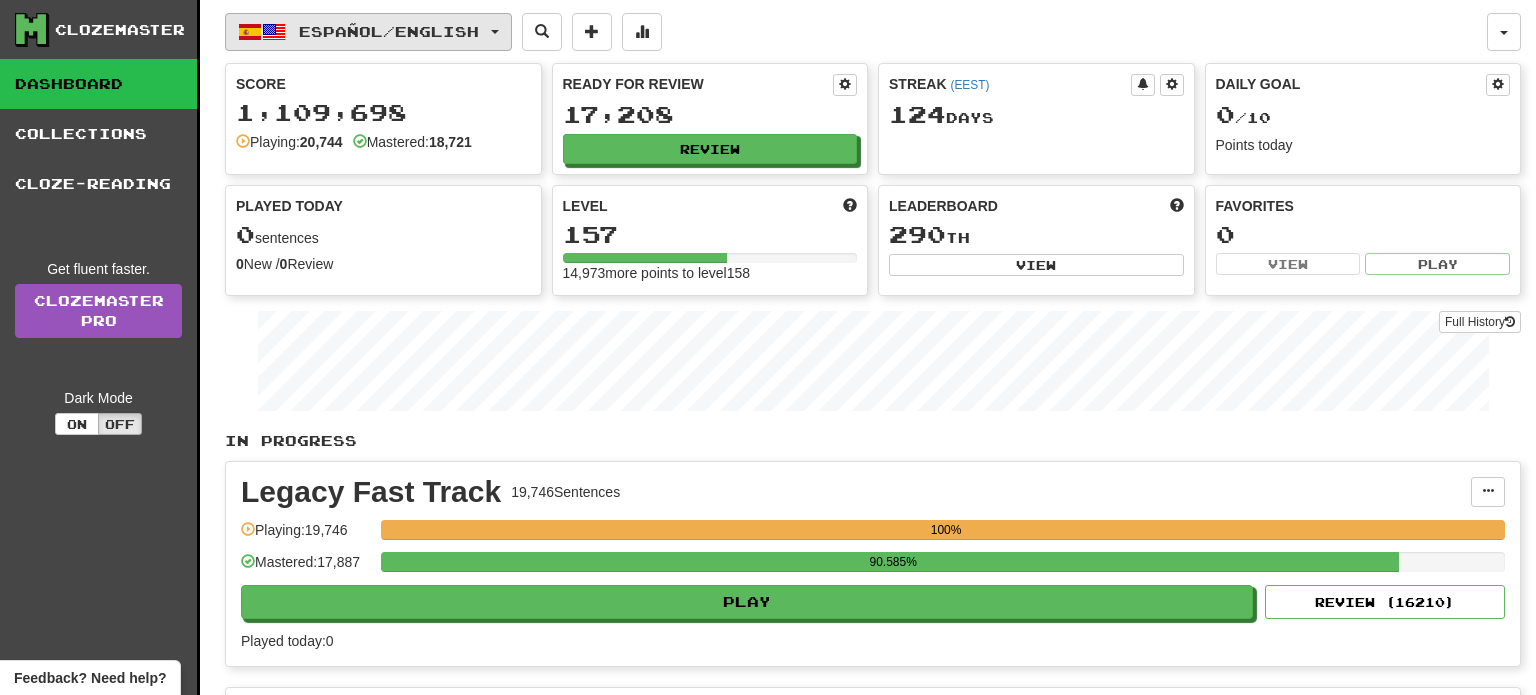 click on "Español  /  English" at bounding box center (389, 31) 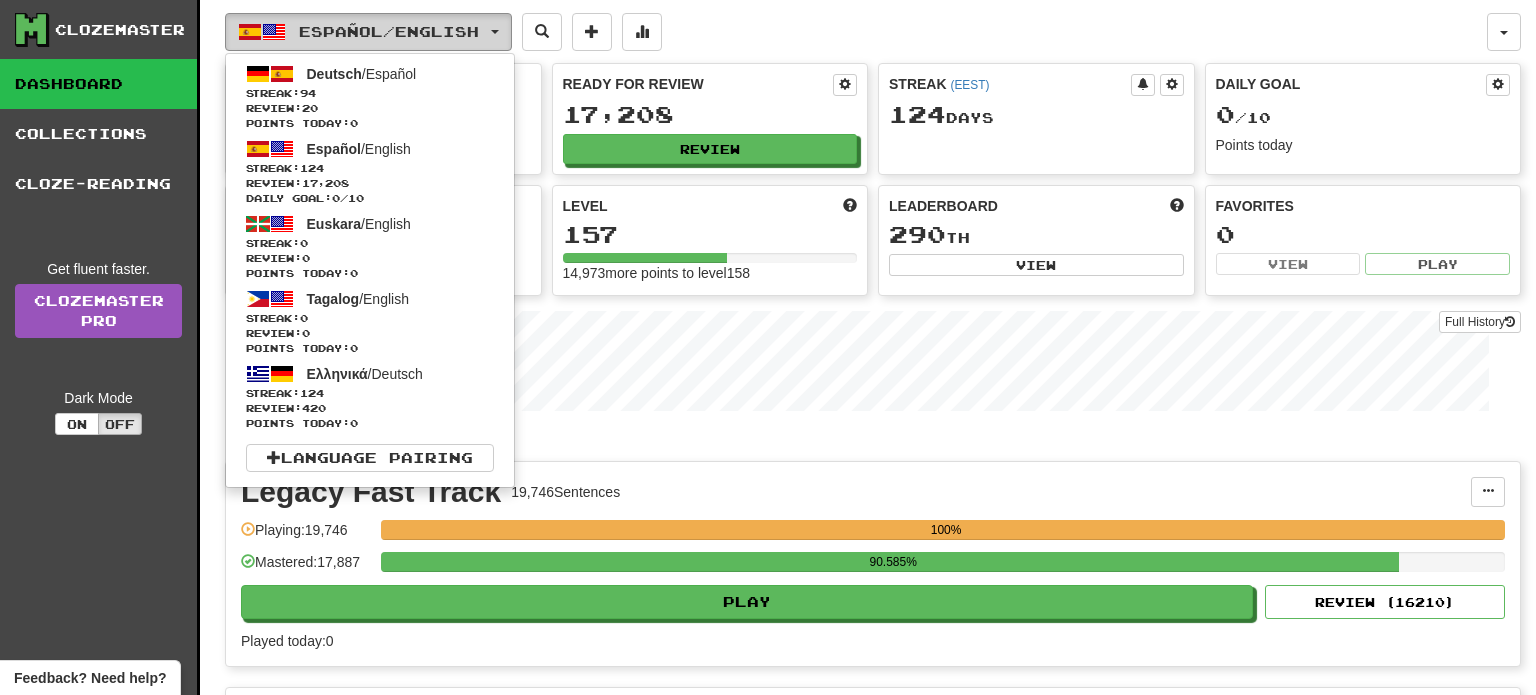 click on "Español  /  English" at bounding box center [389, 31] 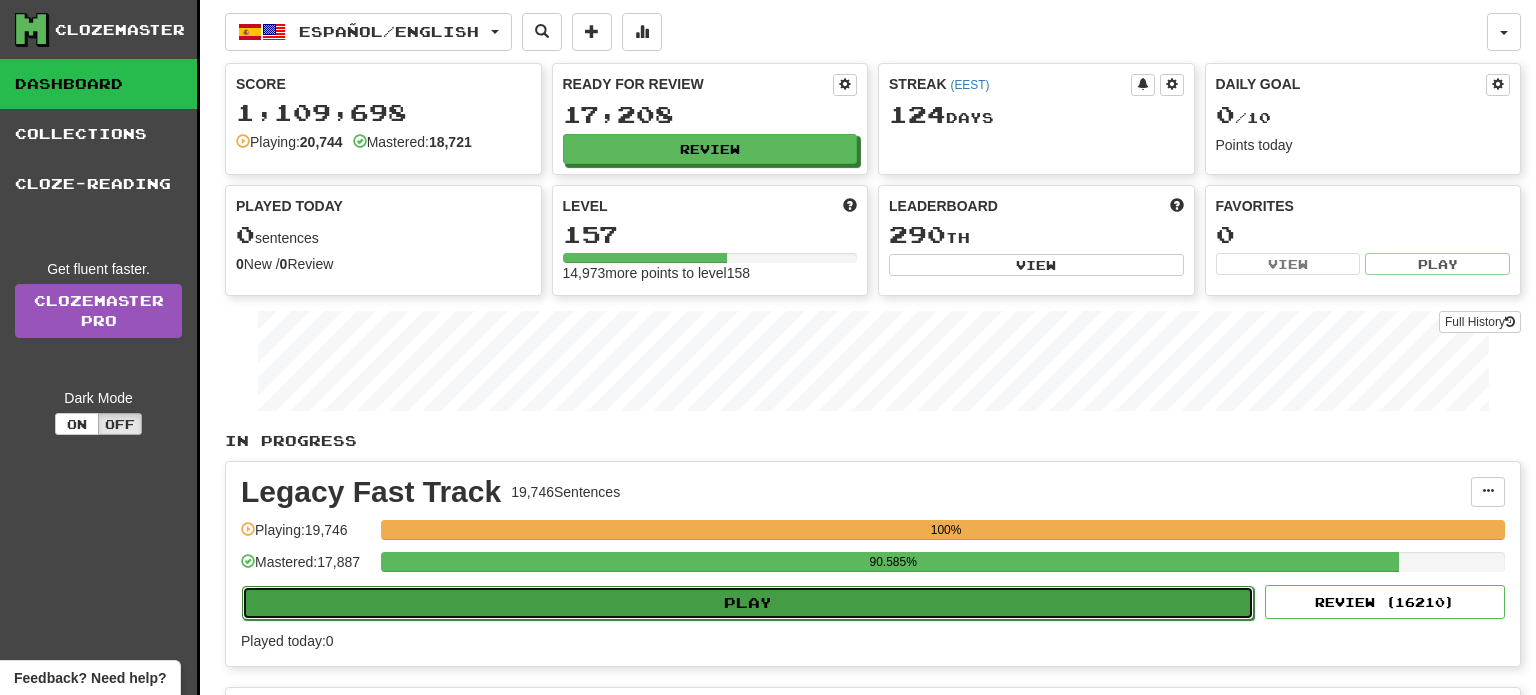 click on "Play" at bounding box center (748, 603) 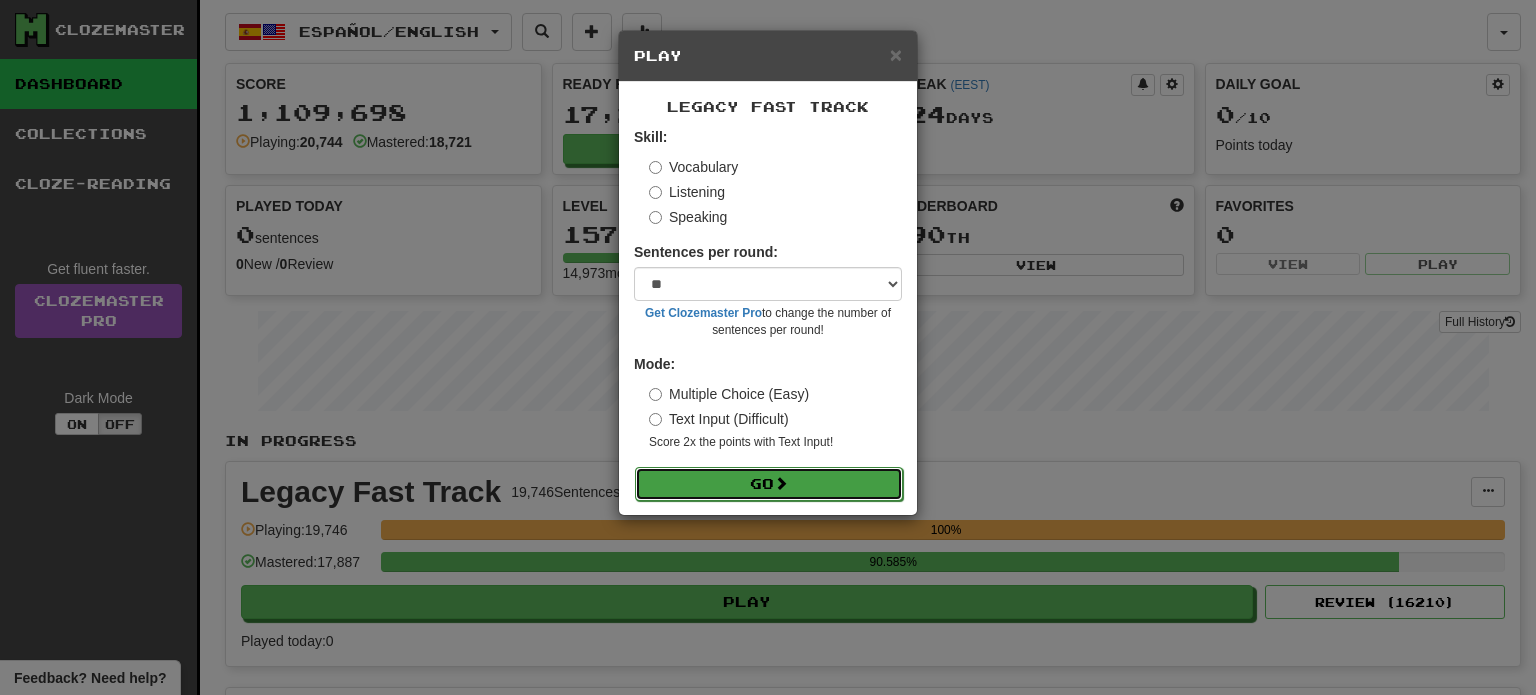 click on "Go" at bounding box center [769, 484] 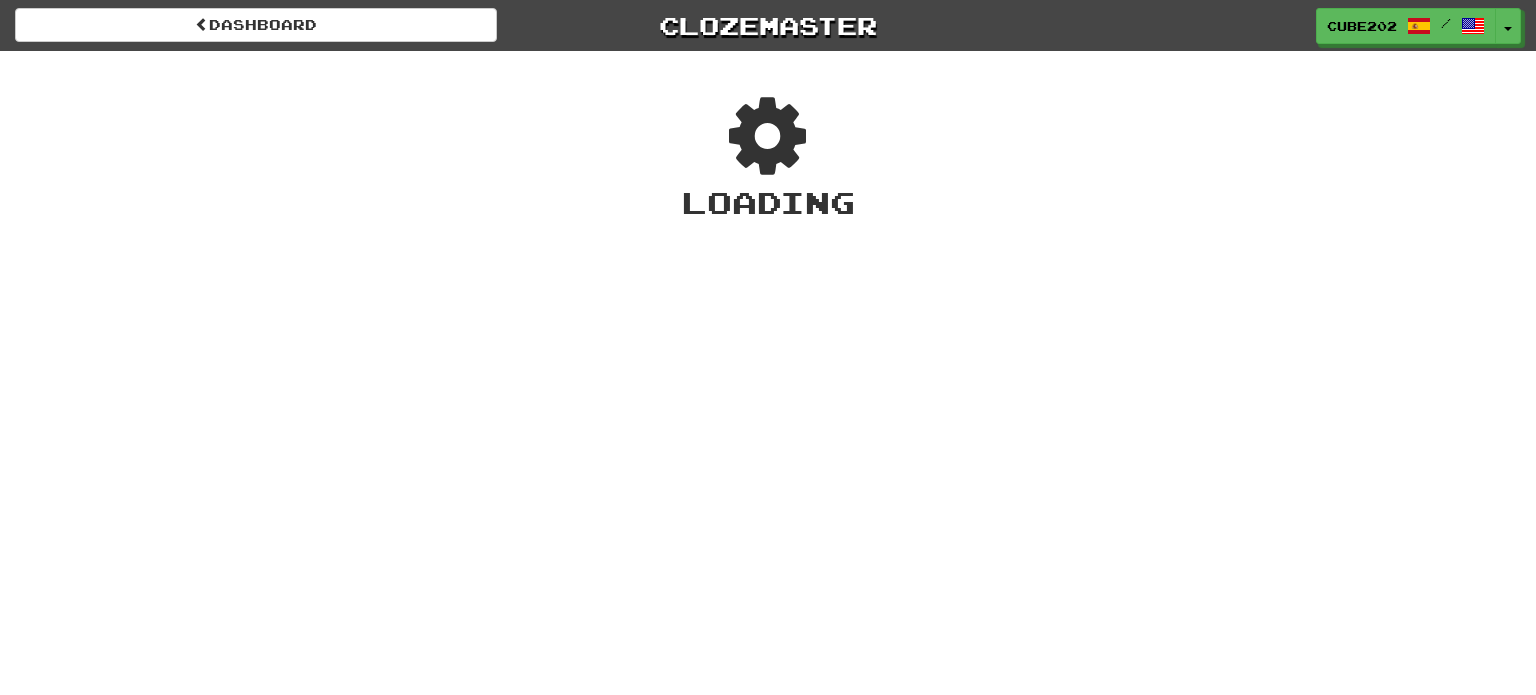 scroll, scrollTop: 0, scrollLeft: 0, axis: both 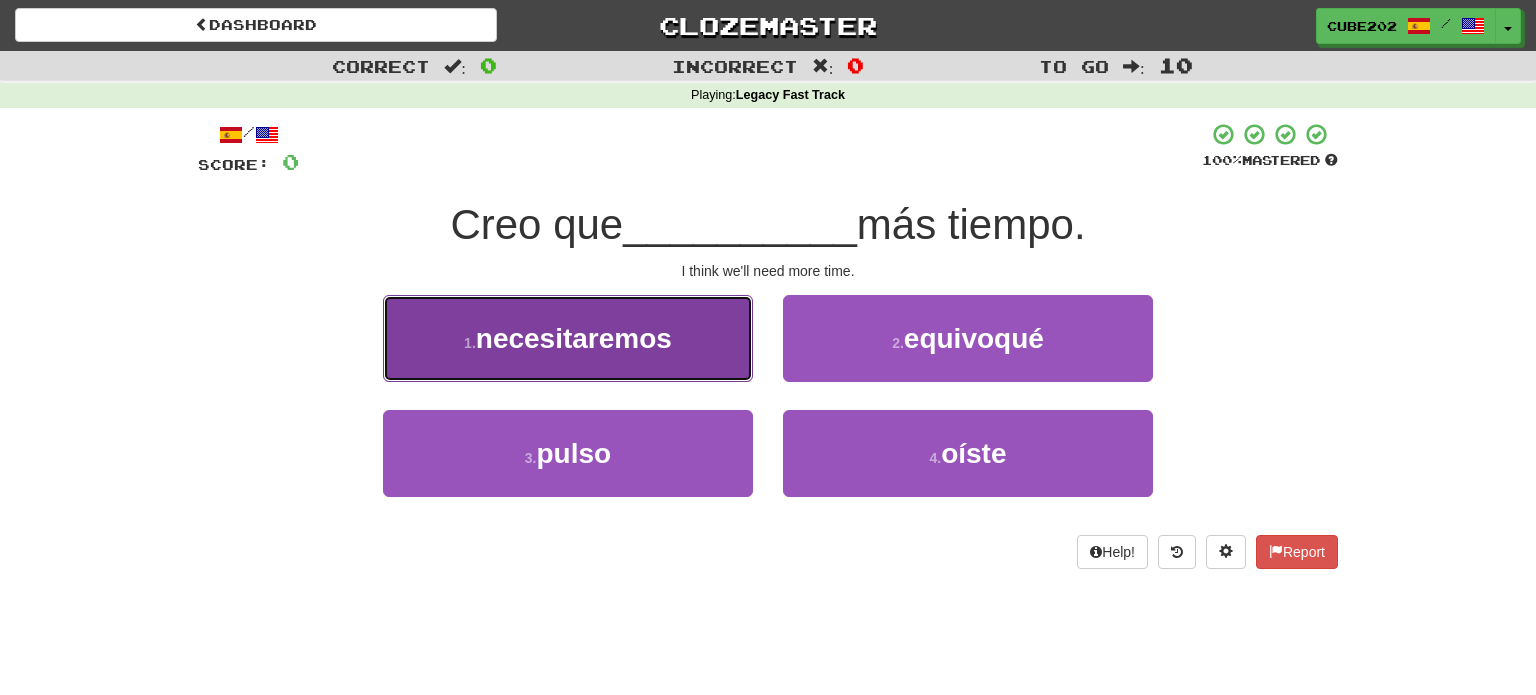 click on "1 .  necesitaremos" at bounding box center [568, 338] 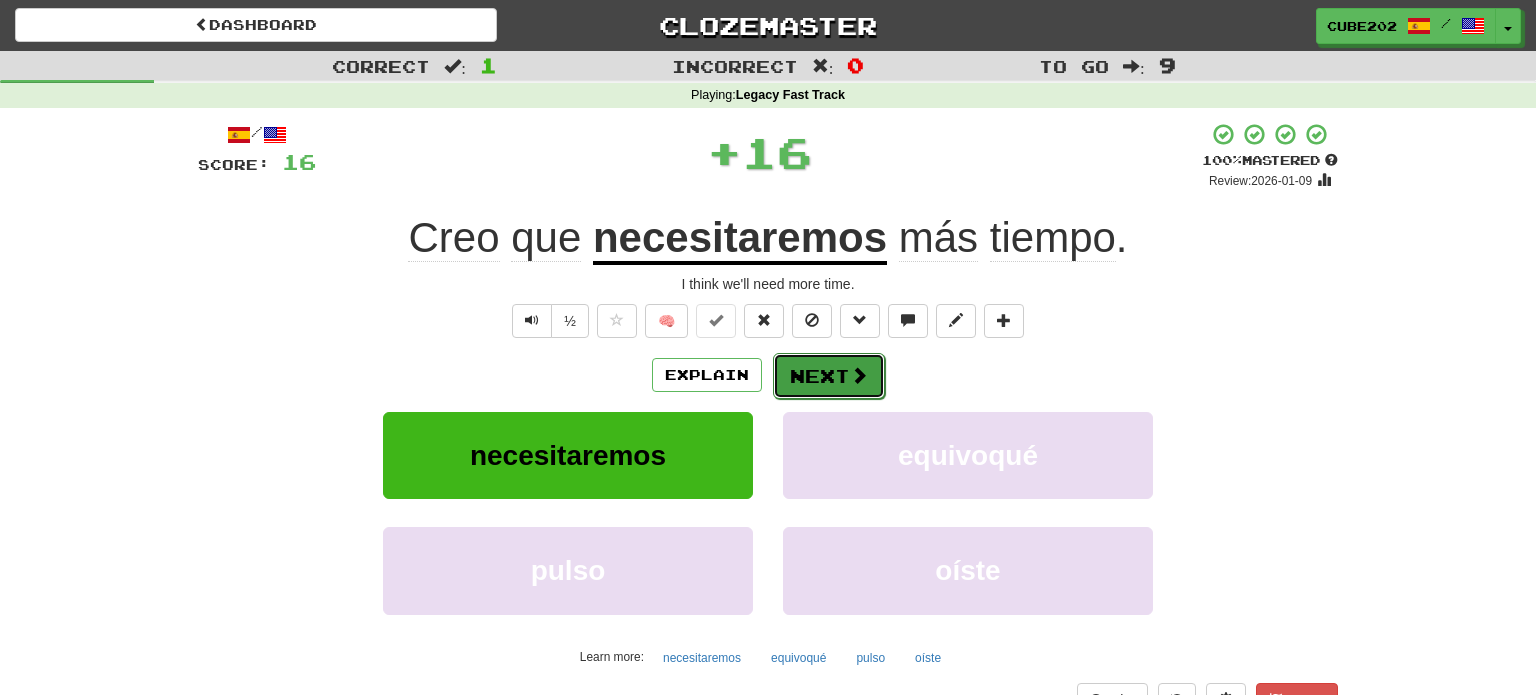 click on "Next" at bounding box center (829, 376) 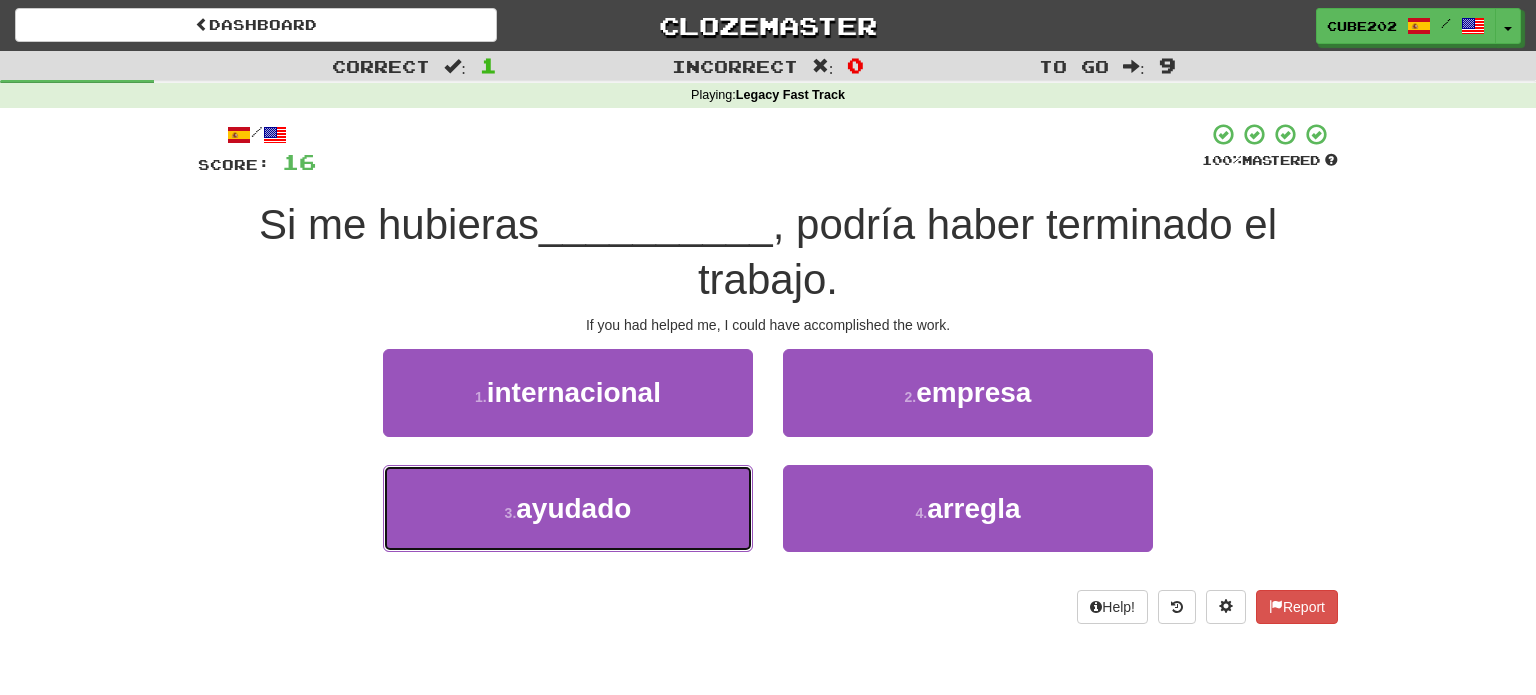 click on "3 .  ayudado" at bounding box center (568, 508) 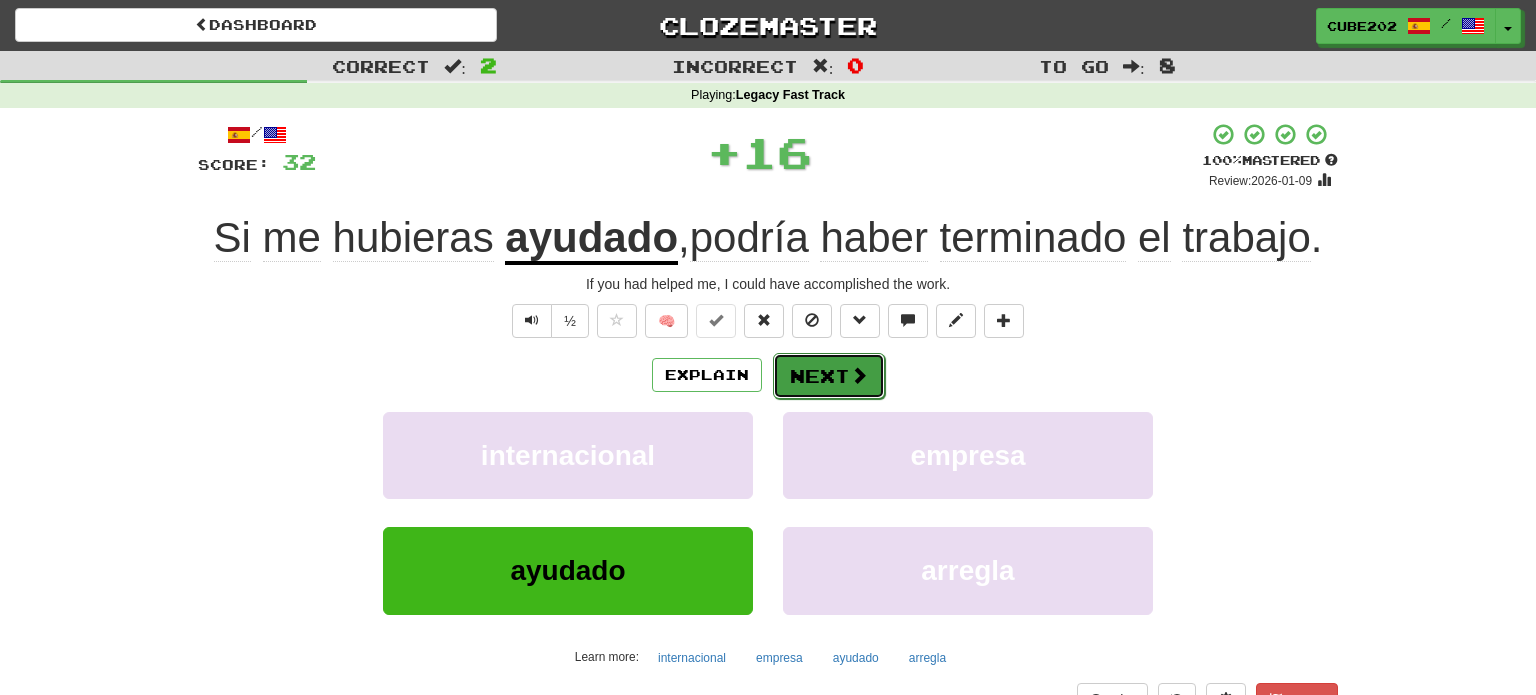 click on "Next" at bounding box center [829, 376] 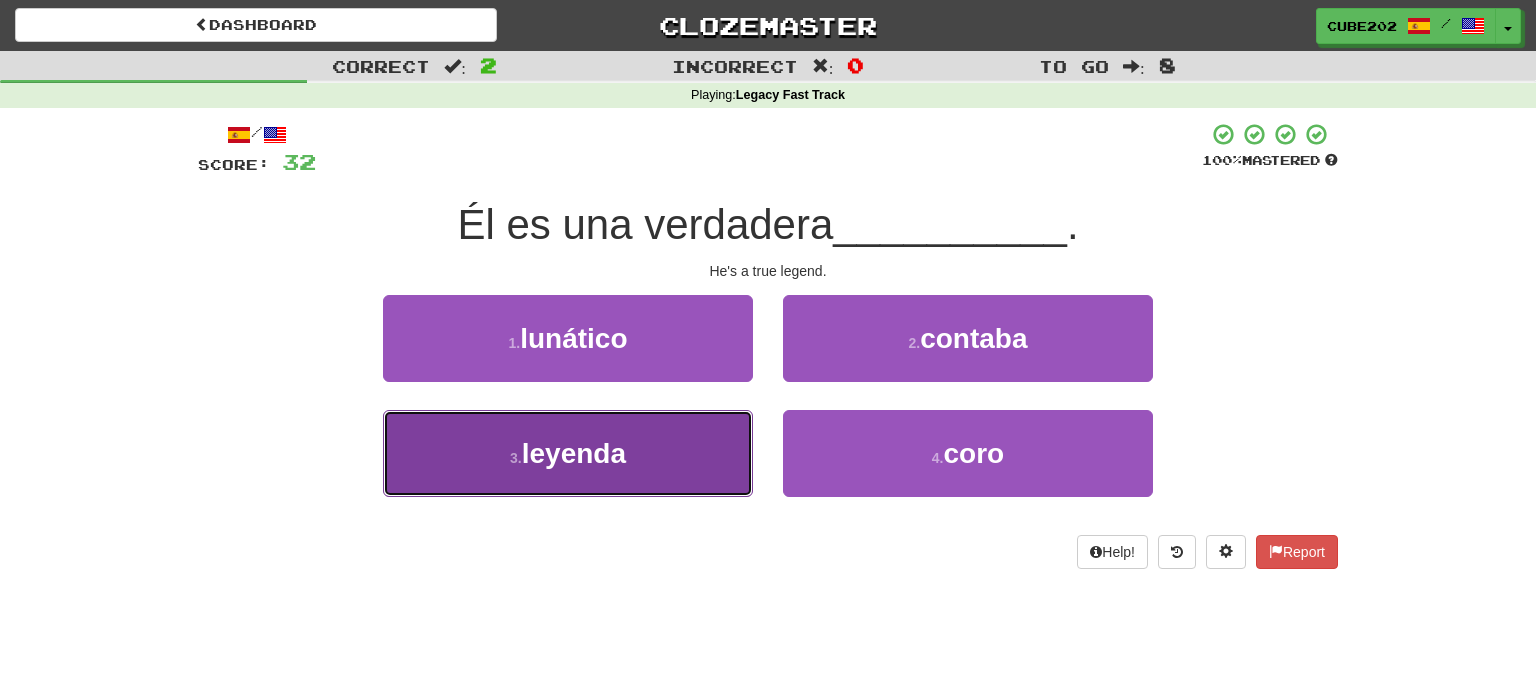 click on "3 .  leyenda" at bounding box center [568, 453] 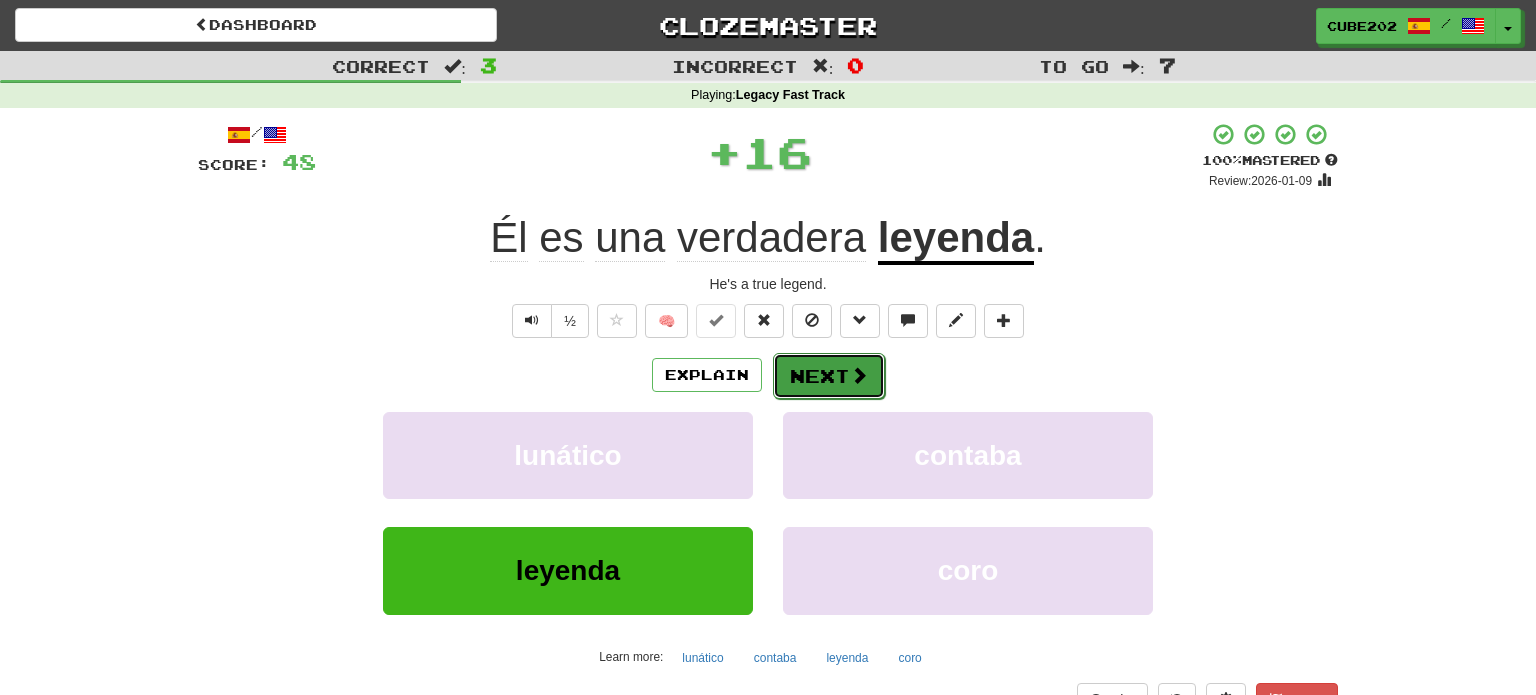 click on "Next" at bounding box center (829, 376) 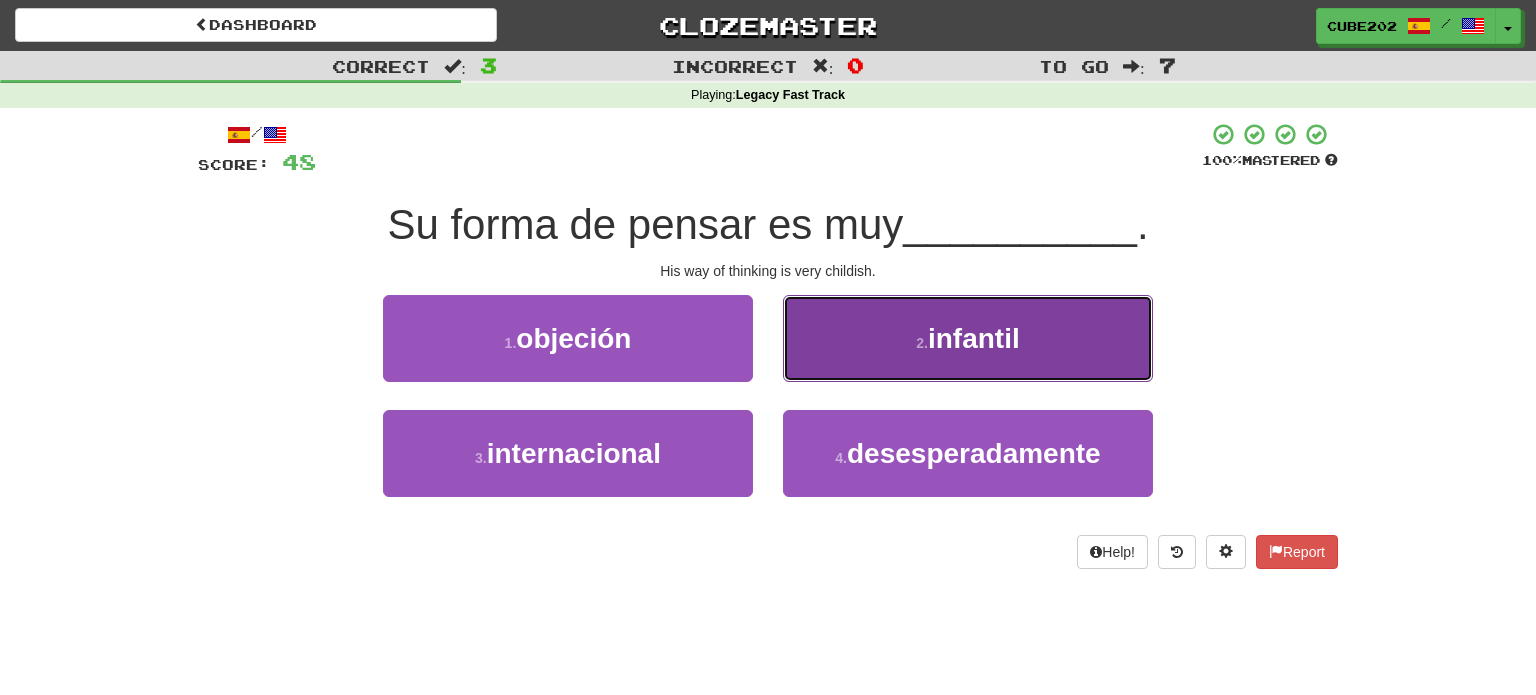 click on "2 .  infantil" at bounding box center [968, 338] 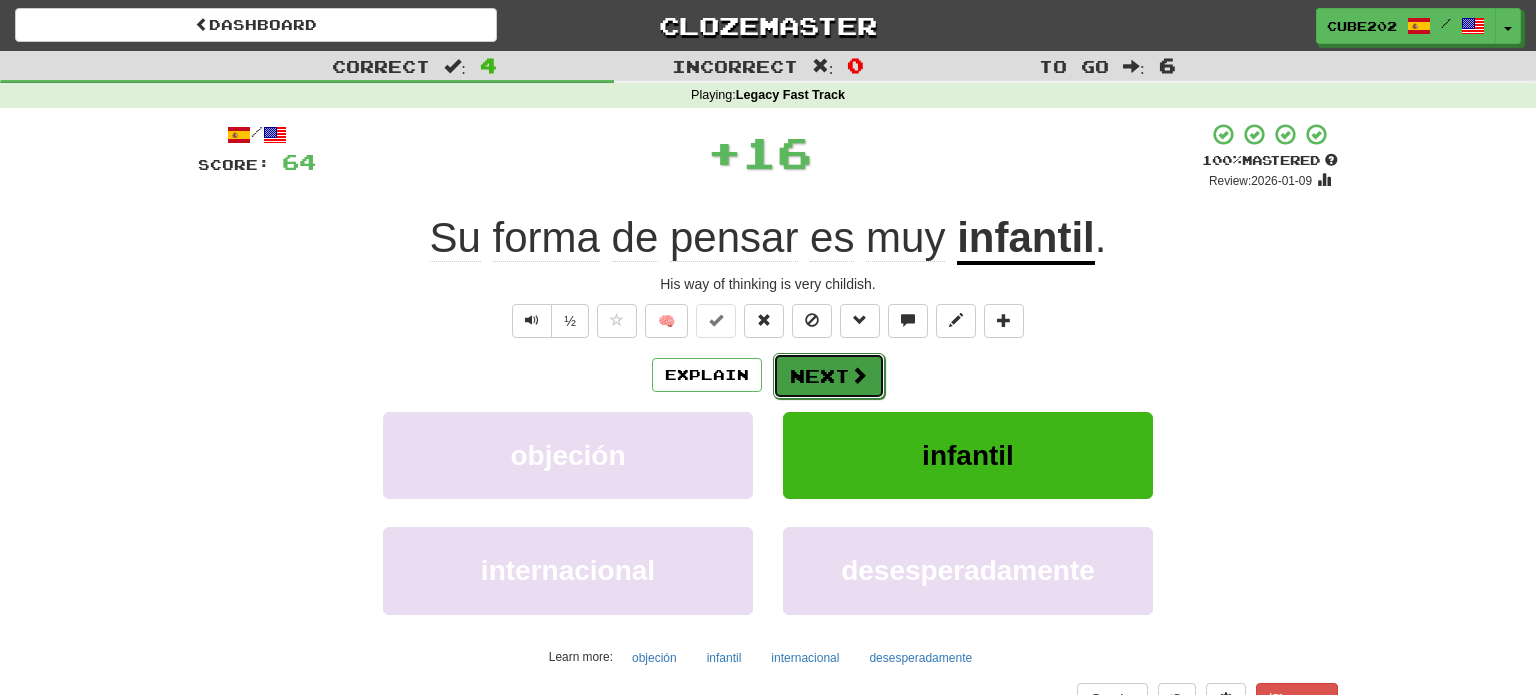 click on "Next" at bounding box center (829, 376) 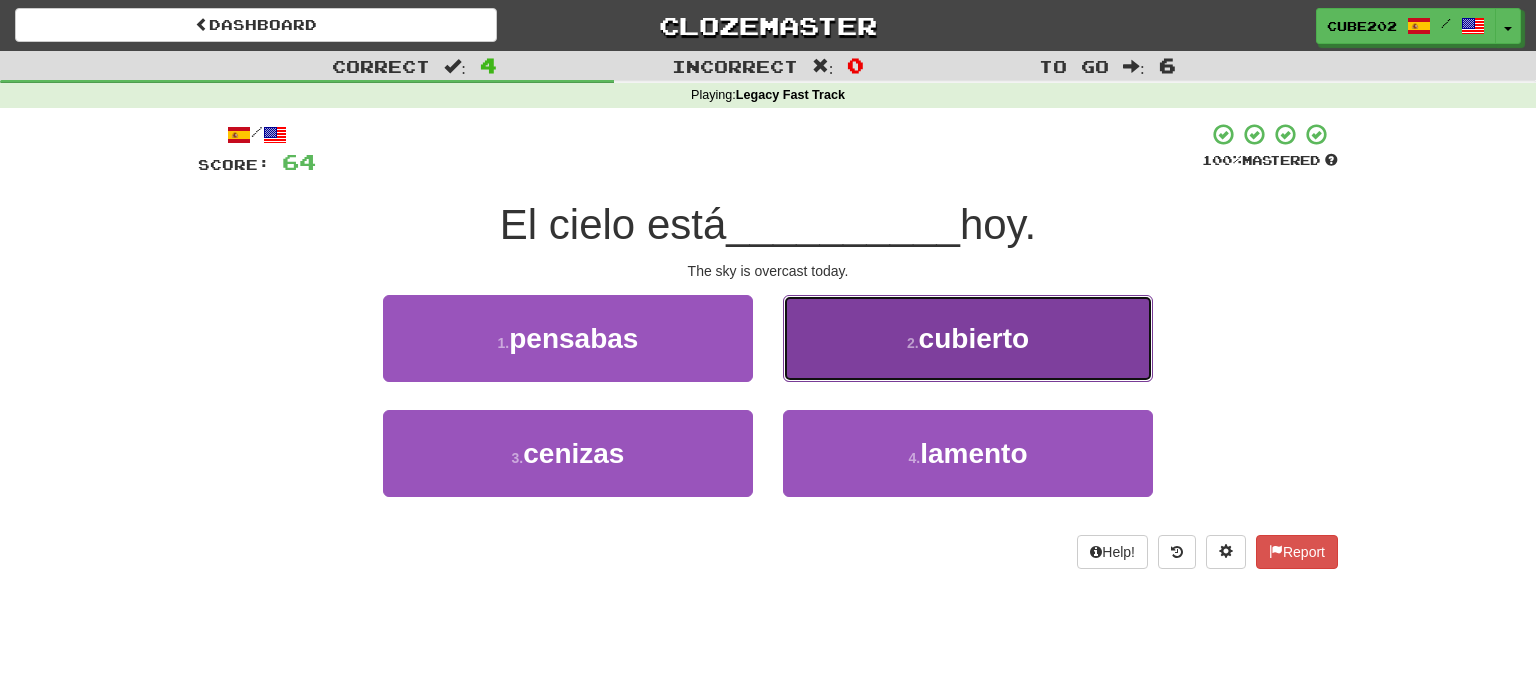 click on "2 .  cubierto" at bounding box center (968, 338) 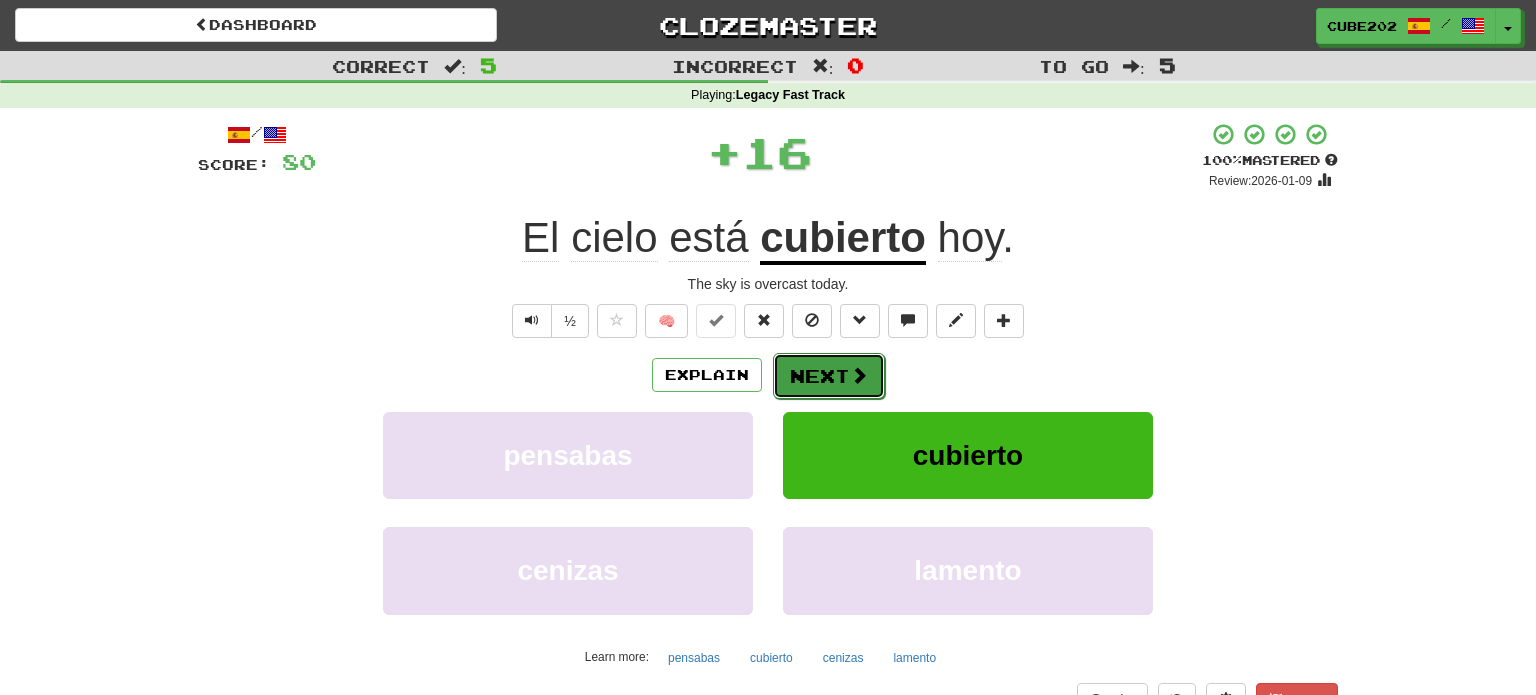 click on "Next" at bounding box center (829, 376) 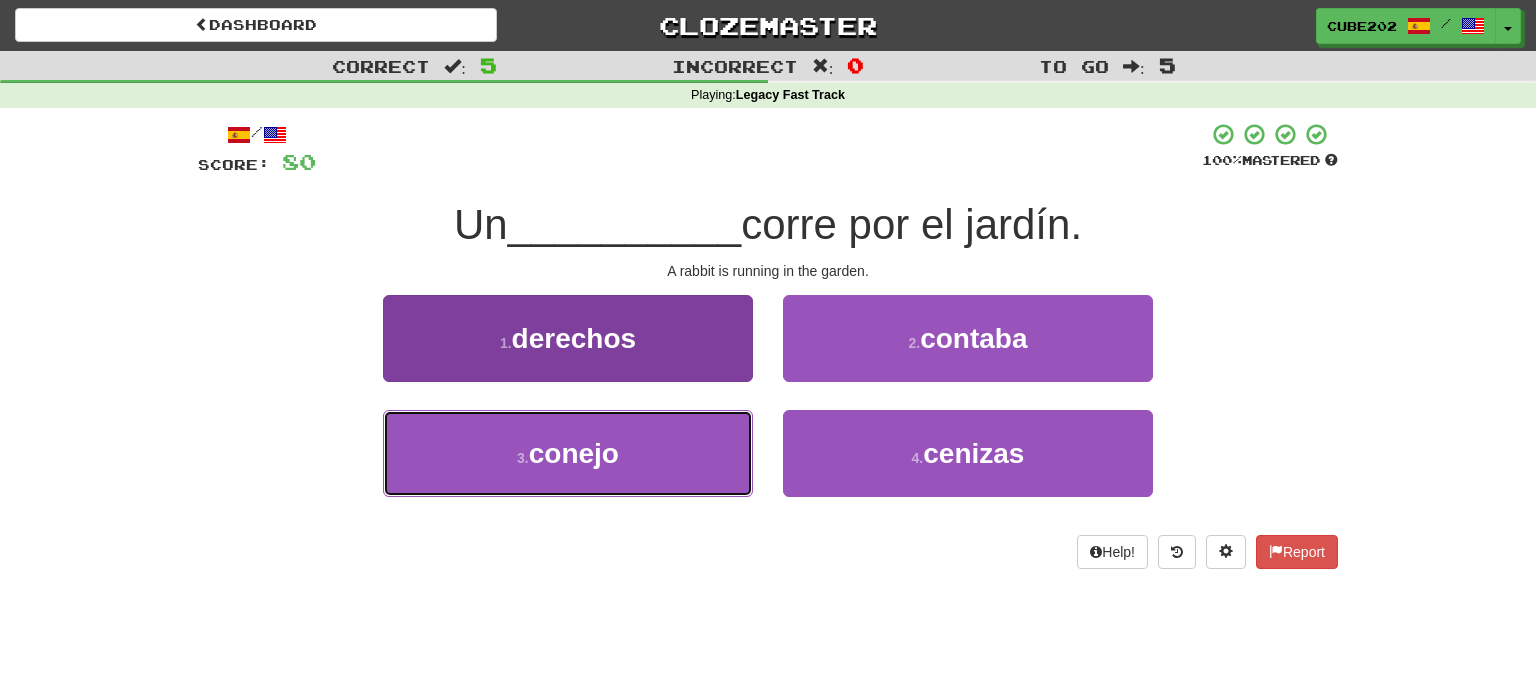 click on "3 .  conejo" at bounding box center (568, 453) 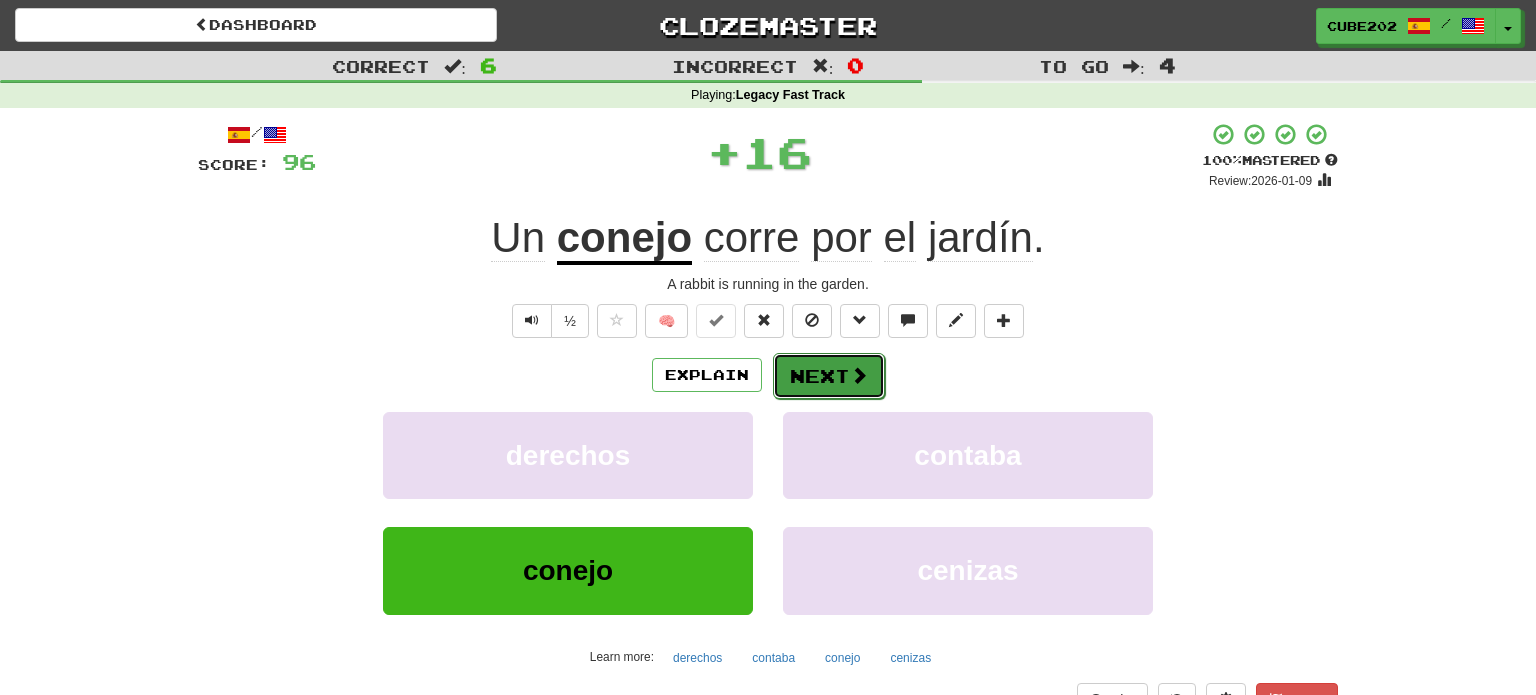 click on "Next" at bounding box center (829, 376) 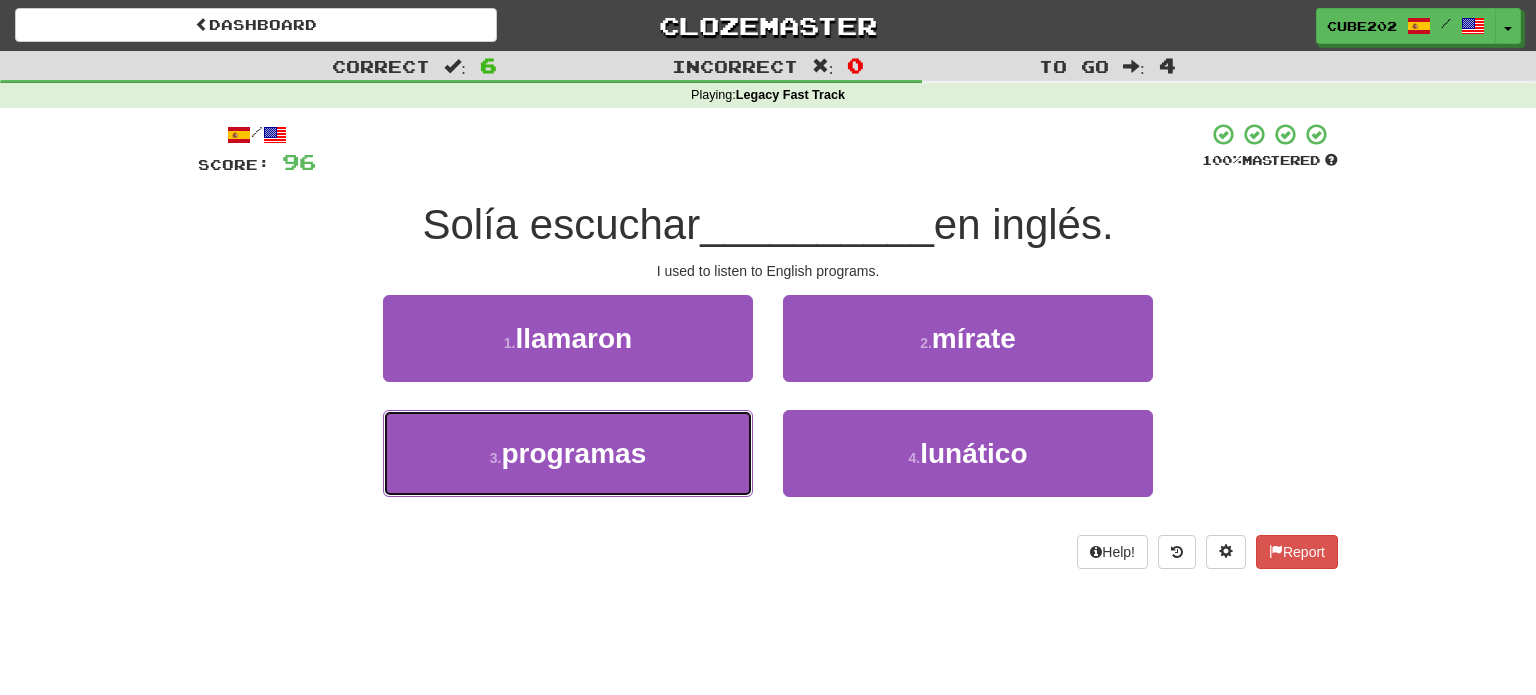 click on "3 .  programas" at bounding box center (568, 453) 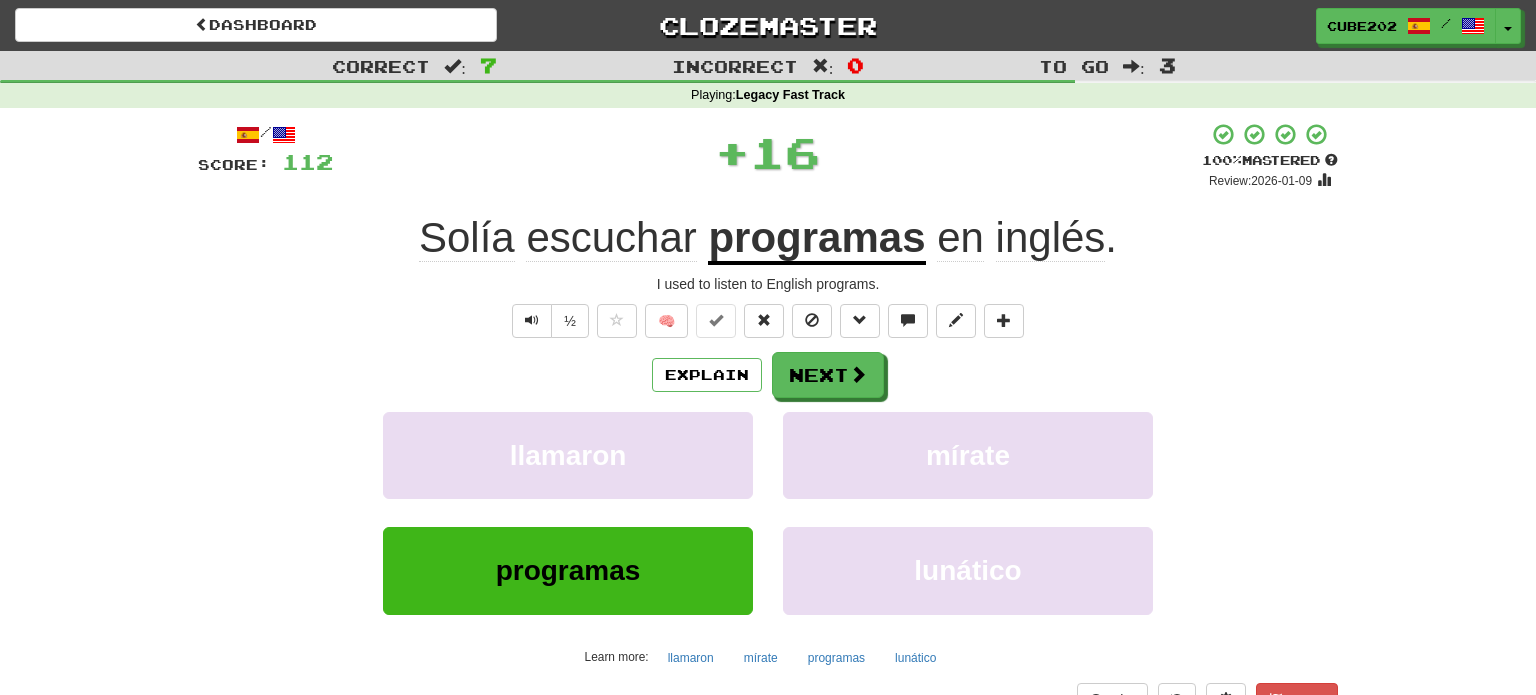 click on "/  Score:   112 + 16 100 %  Mastered Review:  2026-01-09 Solía   escuchar   programas   en   inglés . I used to listen to English programs. ½ 🧠 Explain Next llamaron mírate programas lunático Learn more: llamaron mírate programas lunático  Help!  Report Sentence Source" at bounding box center [768, 435] 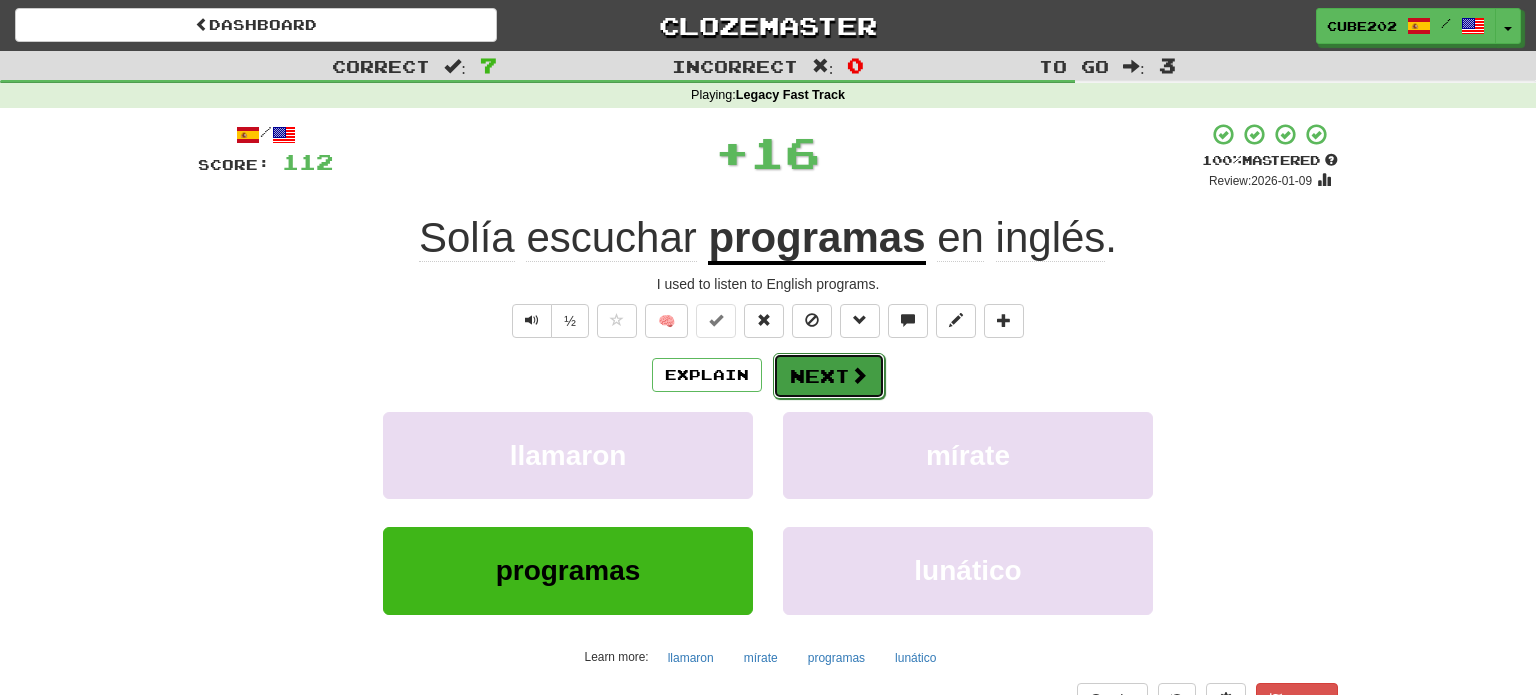 click on "Next" at bounding box center [829, 376] 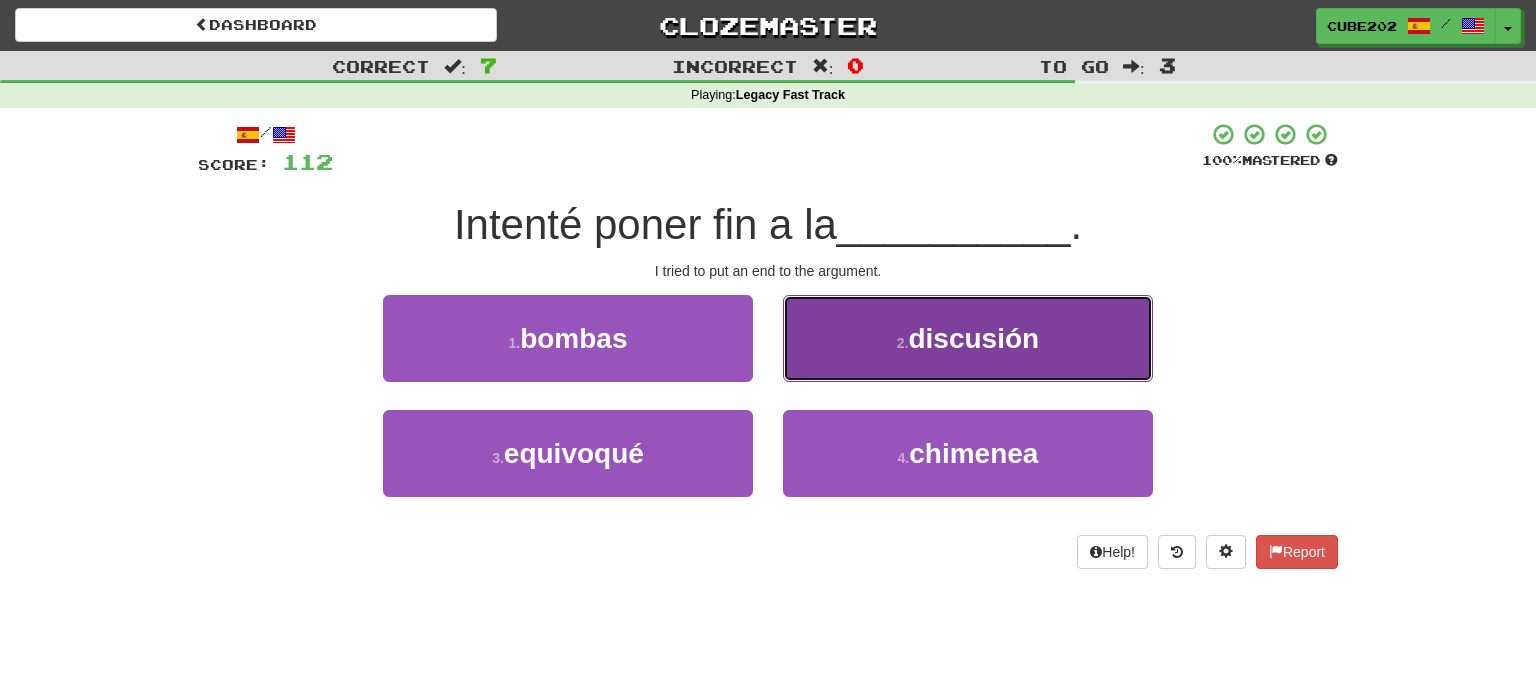 click on "2 ." at bounding box center [903, 343] 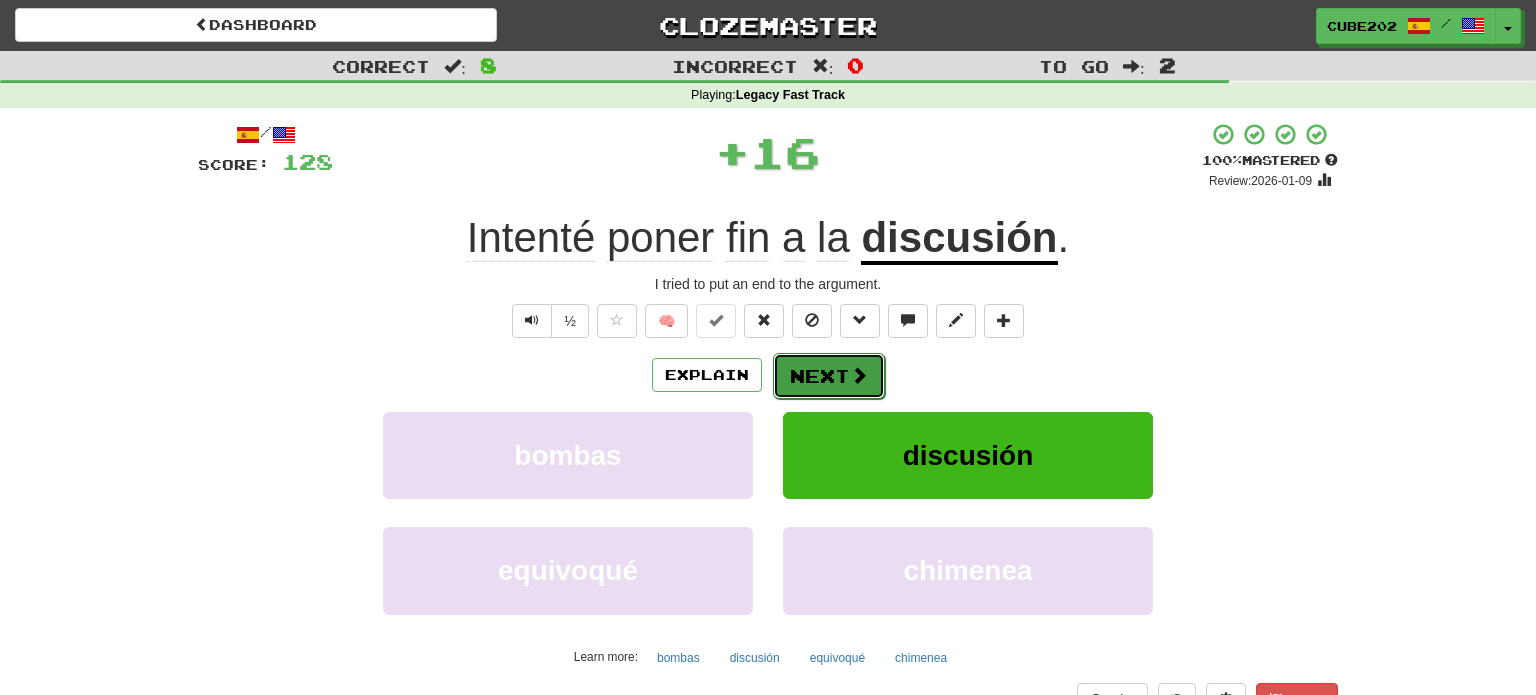 click on "Next" at bounding box center [829, 376] 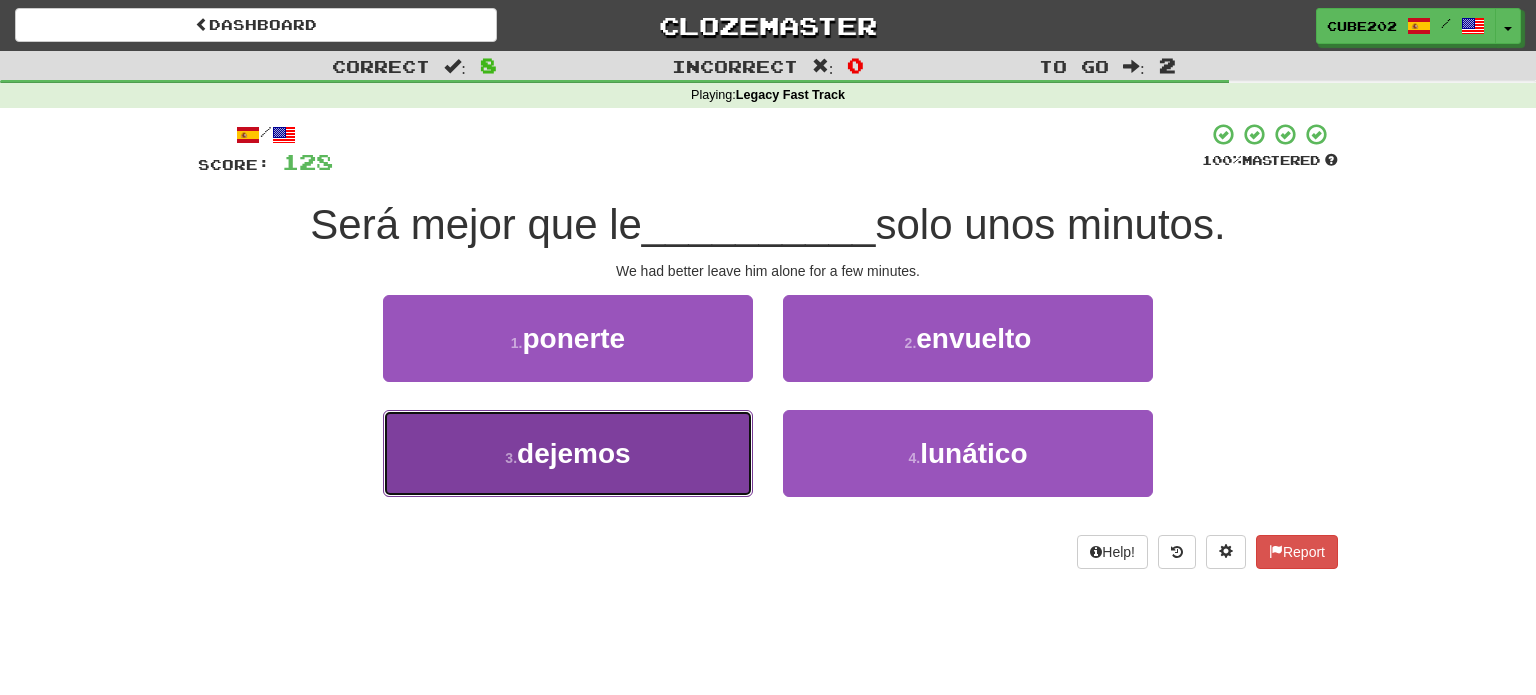 click on "3 .  dejemos" at bounding box center [568, 453] 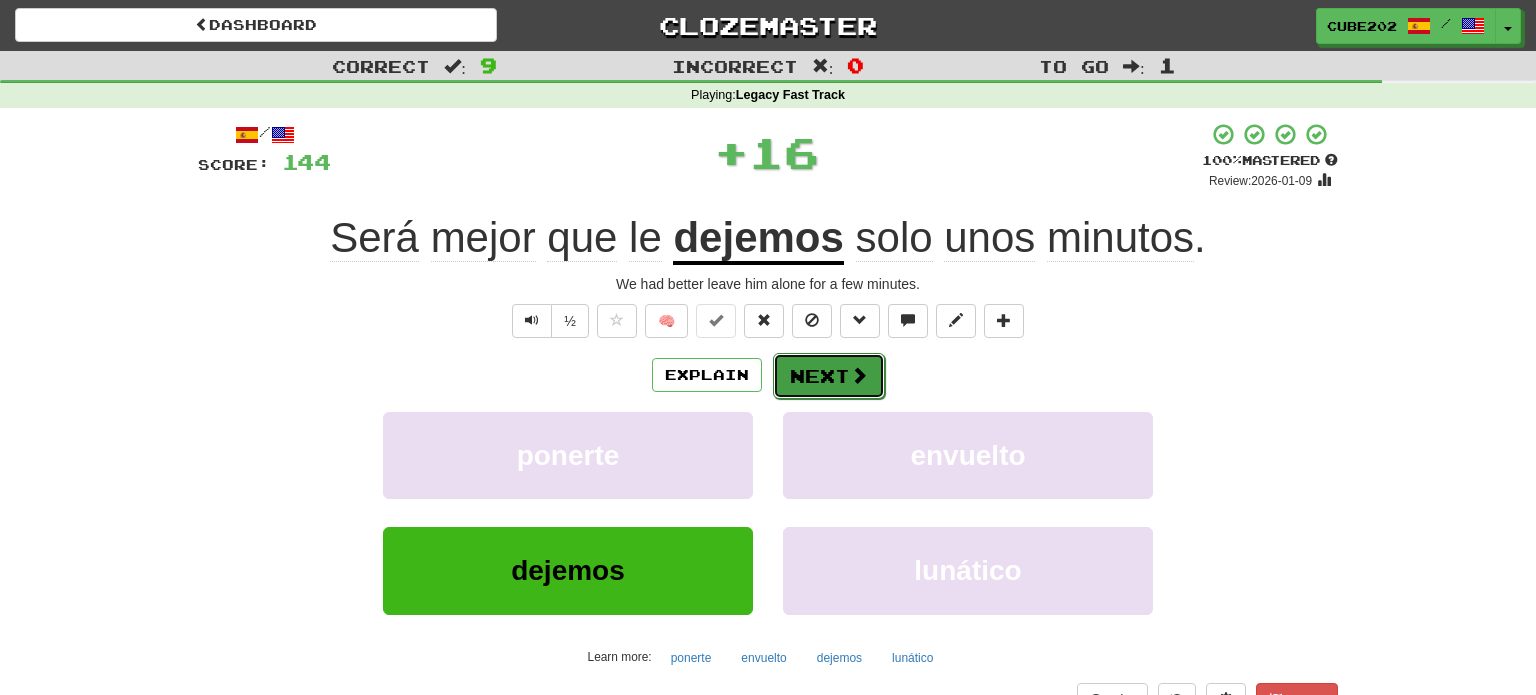 click on "Next" at bounding box center [829, 376] 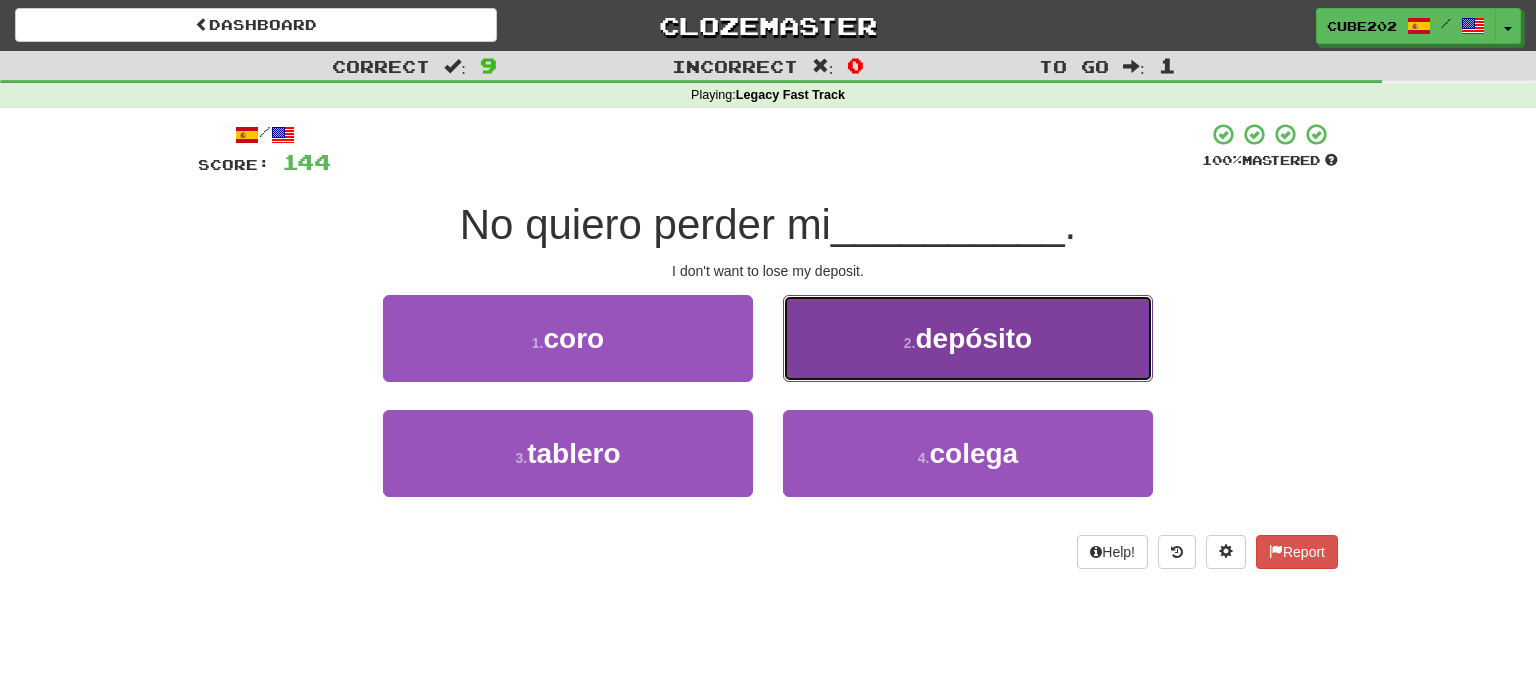 click on "2 .  depósito" at bounding box center (968, 338) 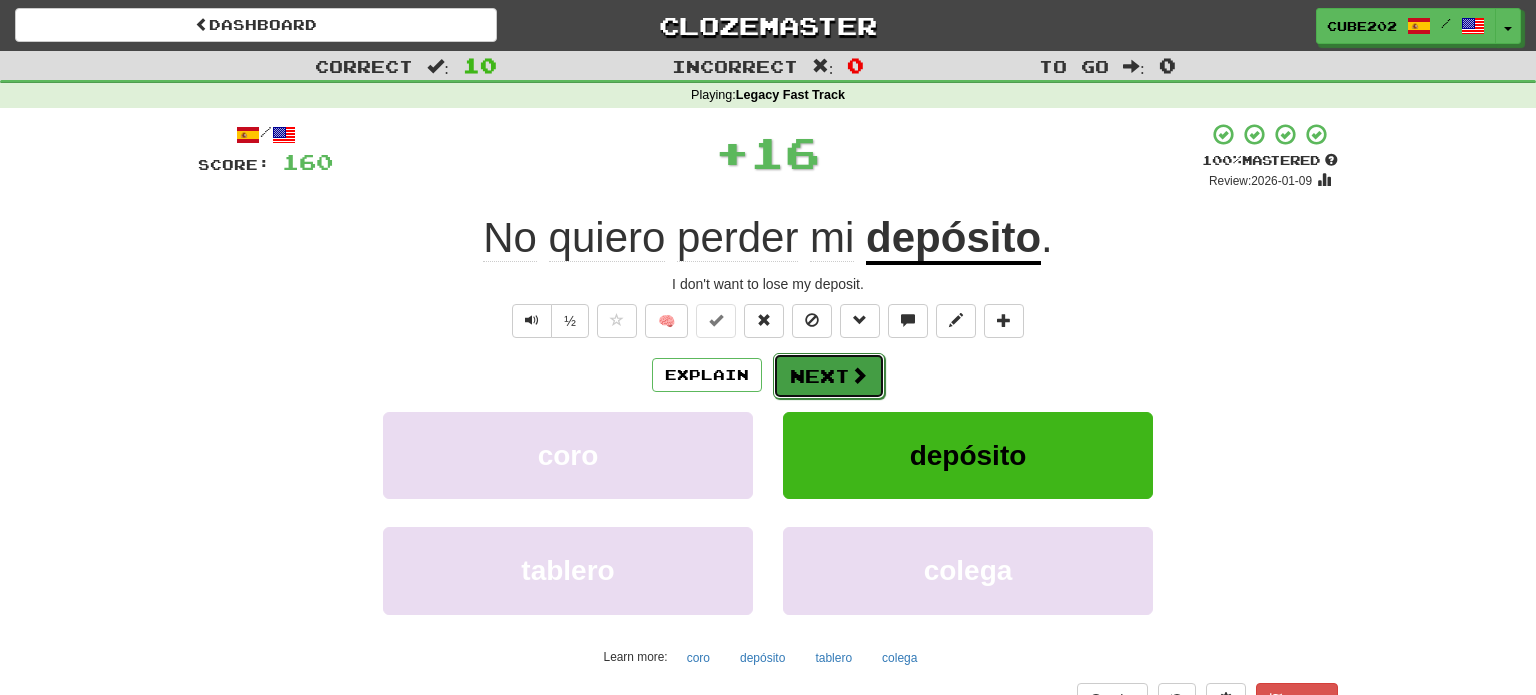 click on "Next" at bounding box center (829, 376) 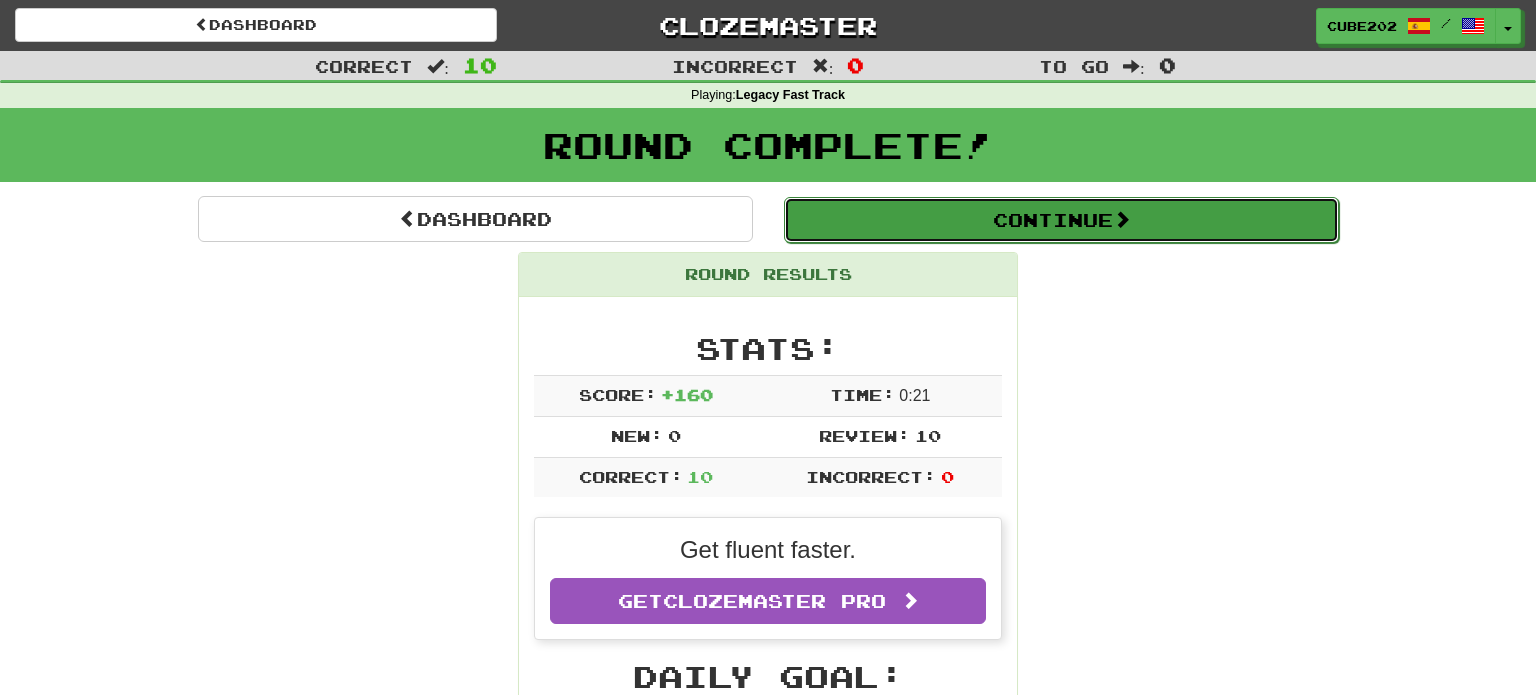 click on "Continue" at bounding box center [1061, 220] 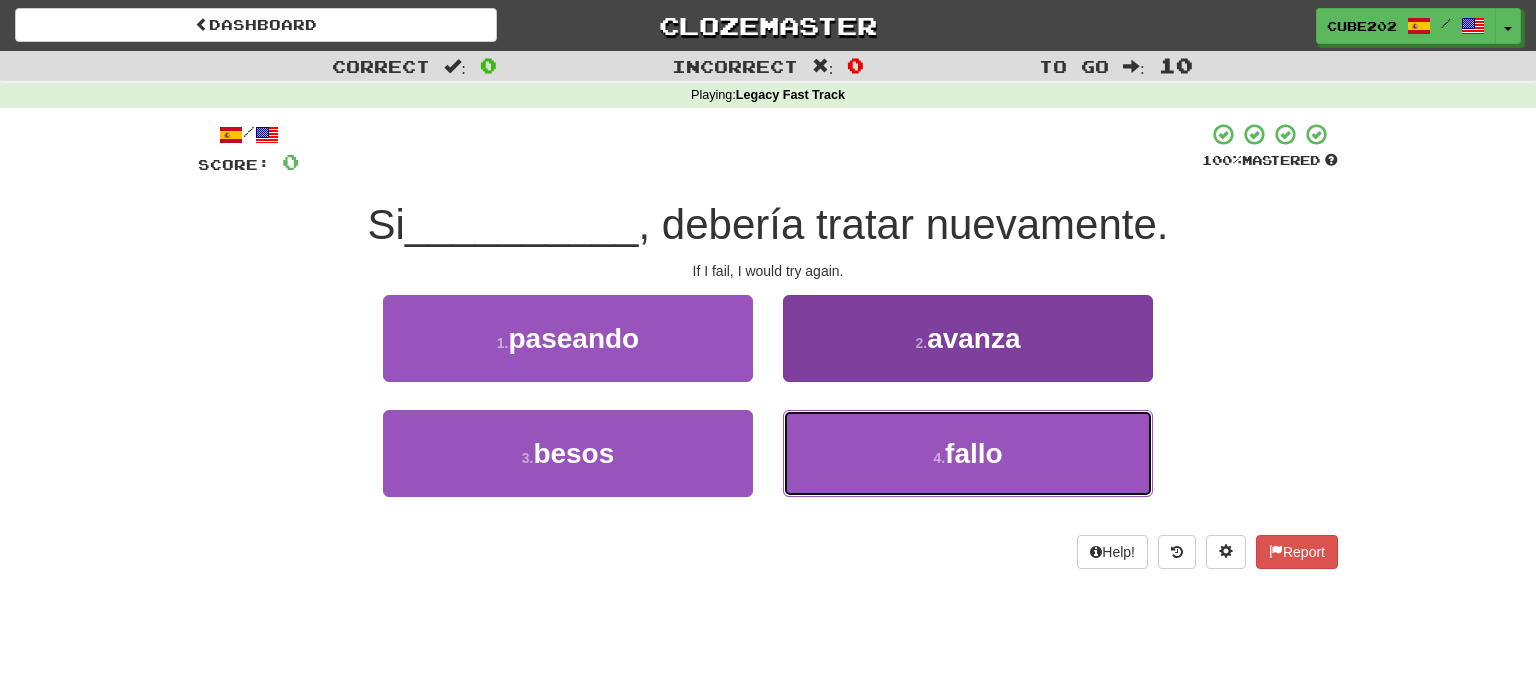 click on "4 ." at bounding box center [939, 458] 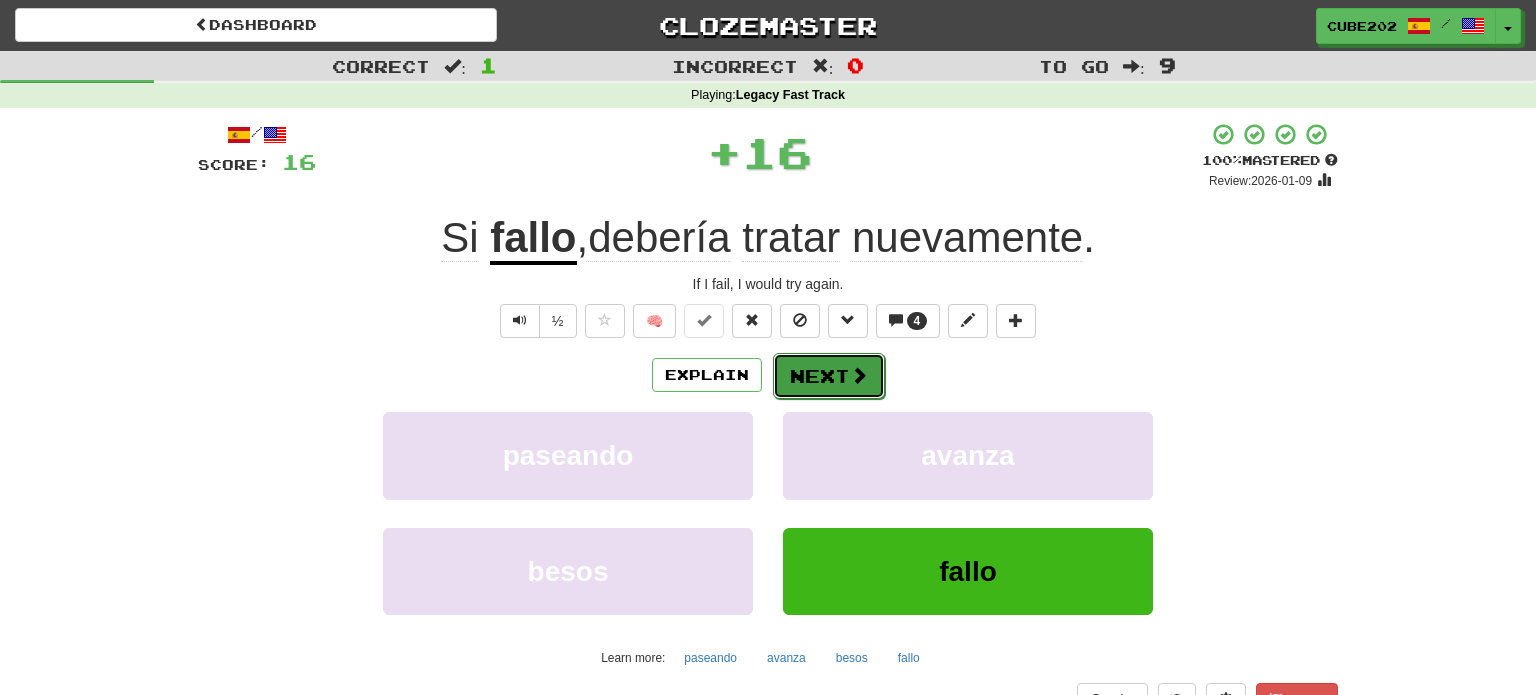 click on "Next" at bounding box center [829, 376] 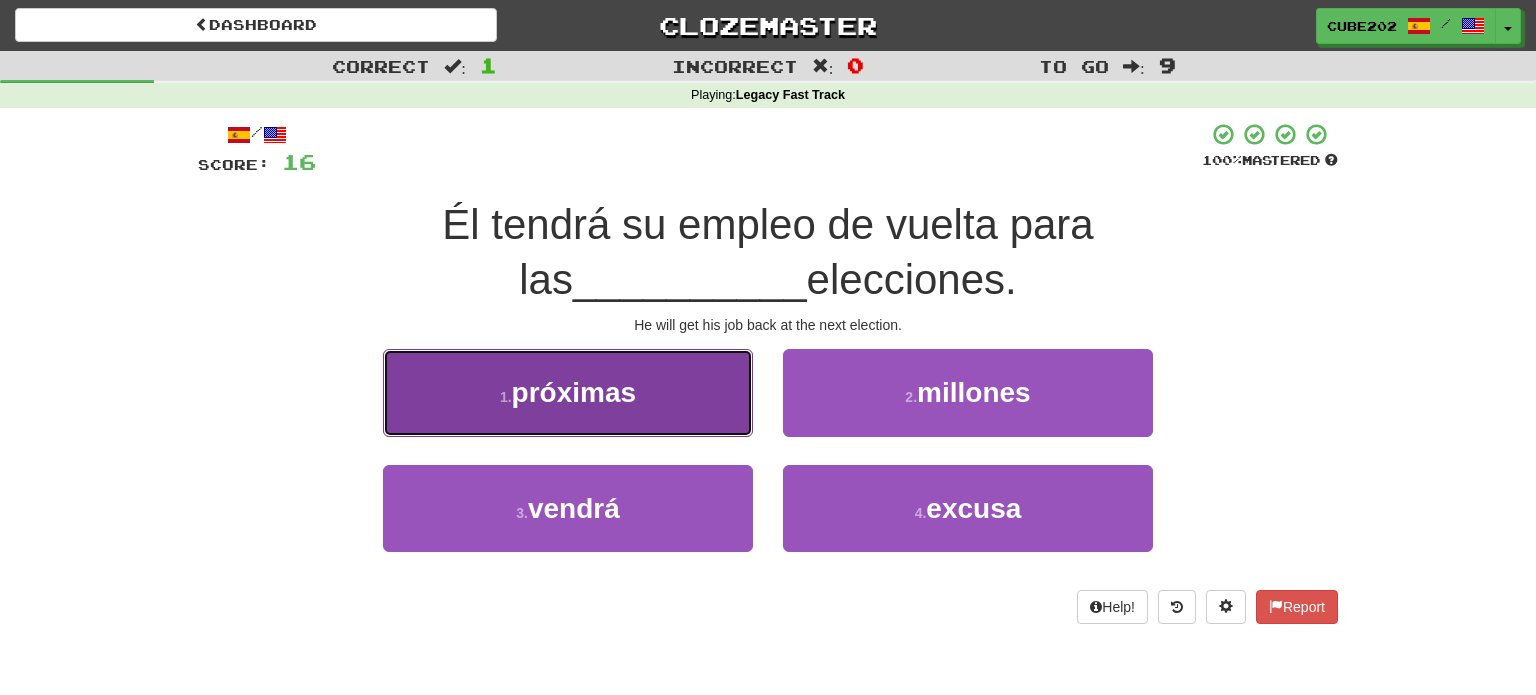 click on "1 .  próximas" at bounding box center (568, 392) 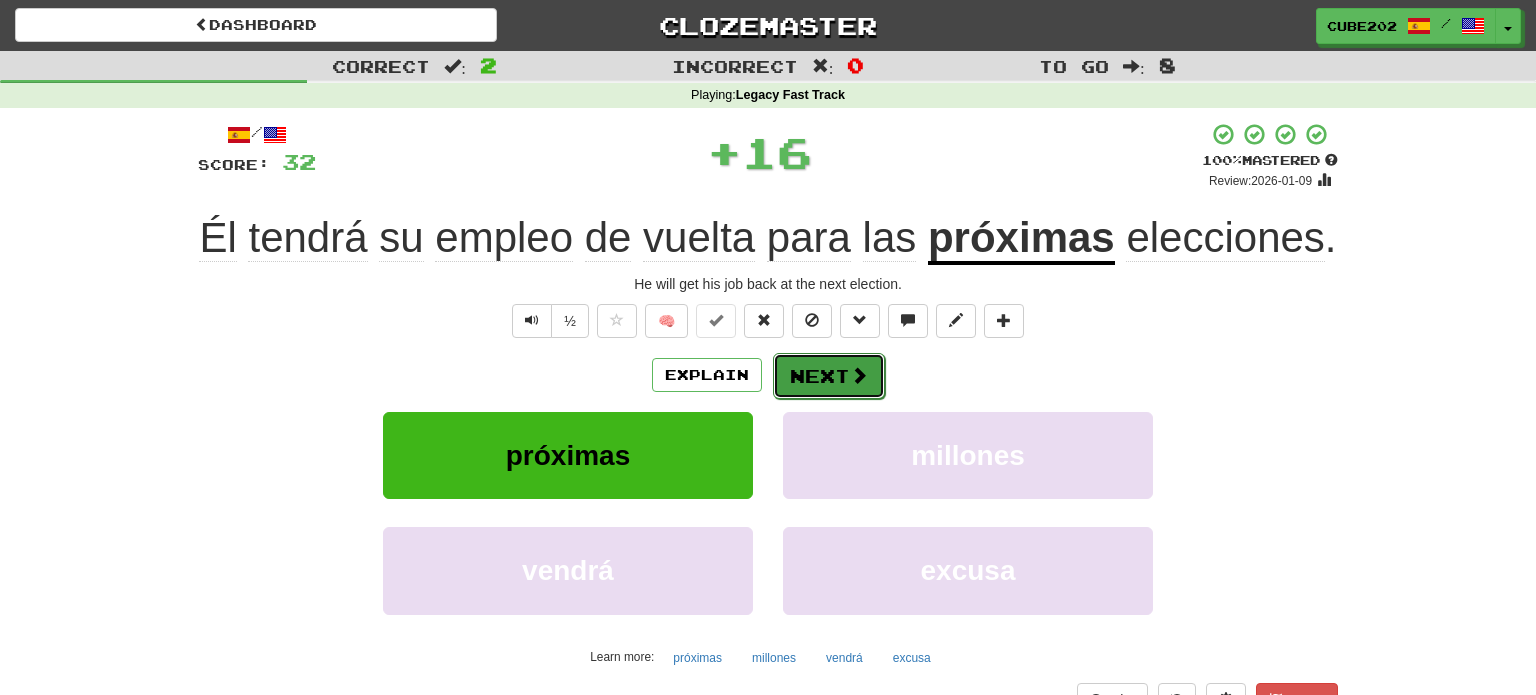 click on "Next" at bounding box center [829, 376] 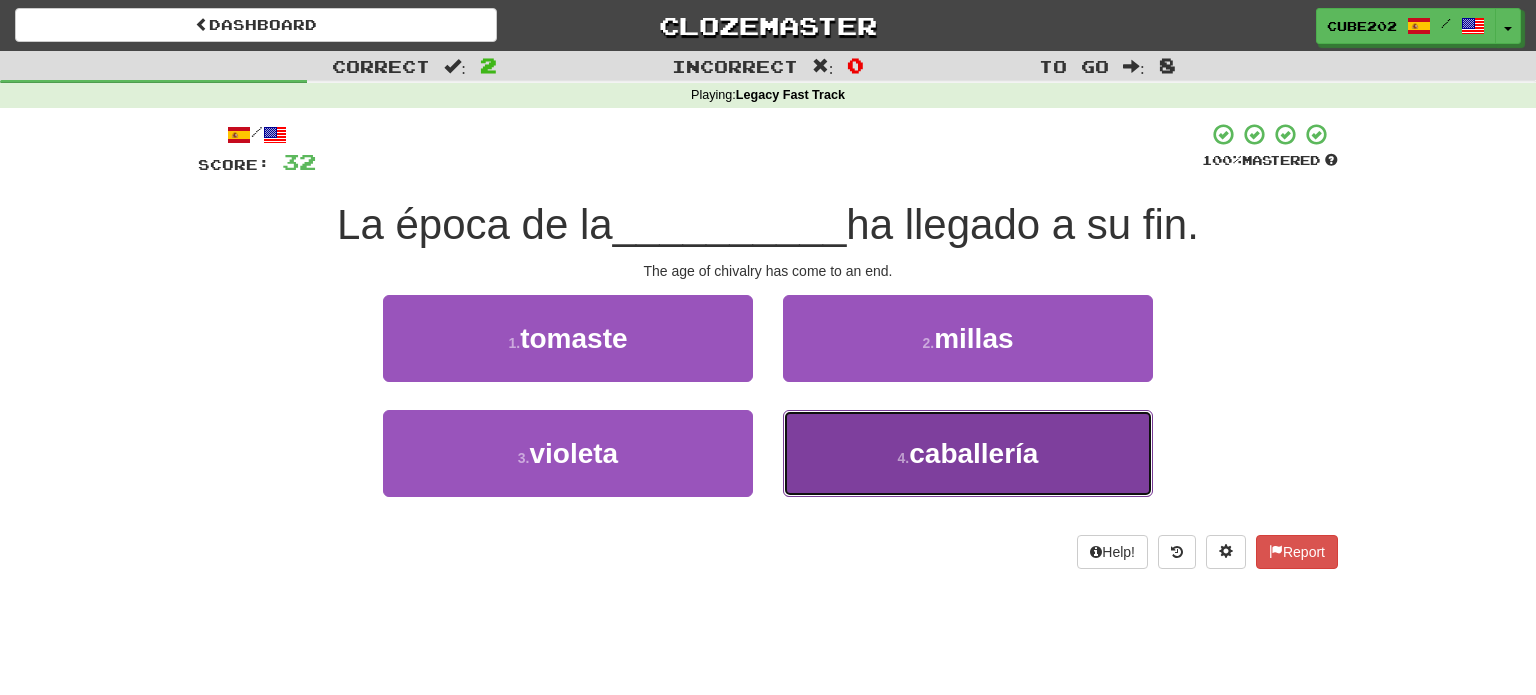 click on "4 ." at bounding box center (904, 458) 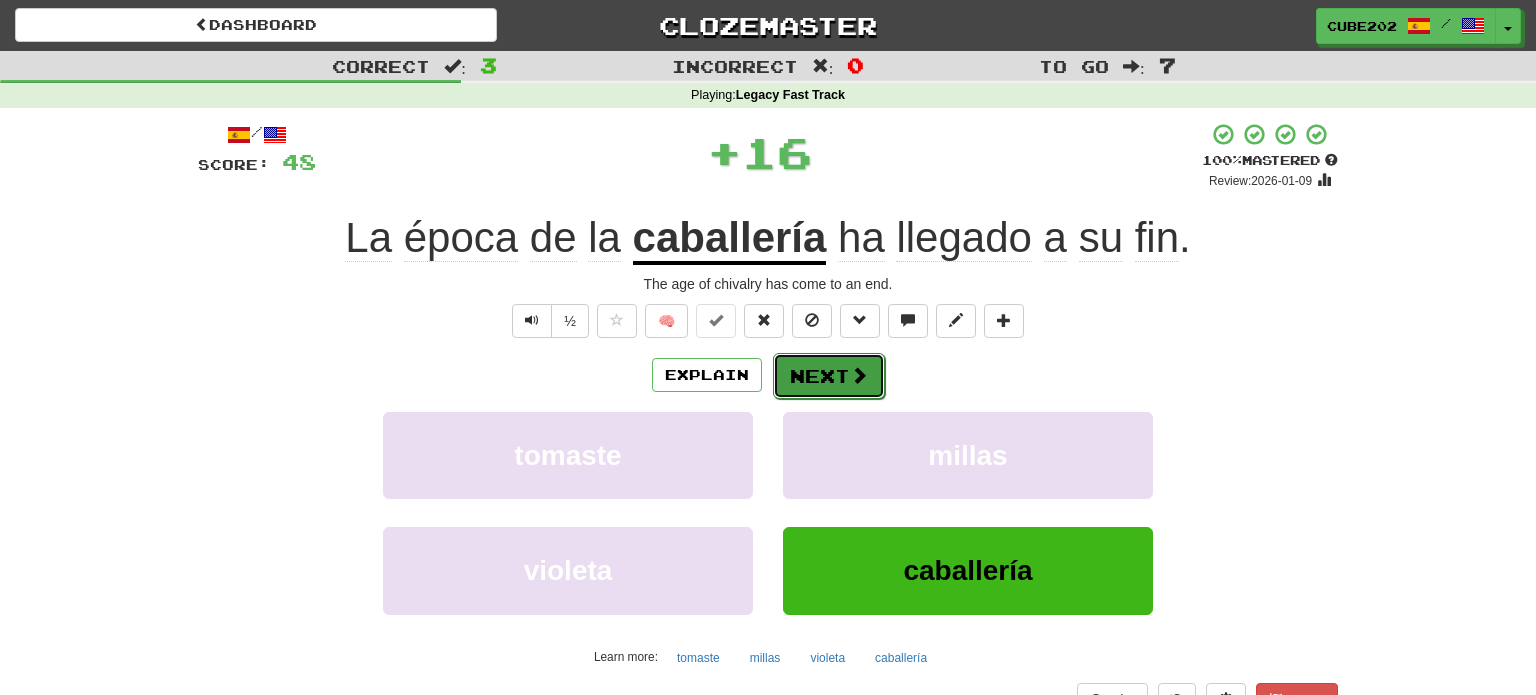 click on "Next" at bounding box center [829, 376] 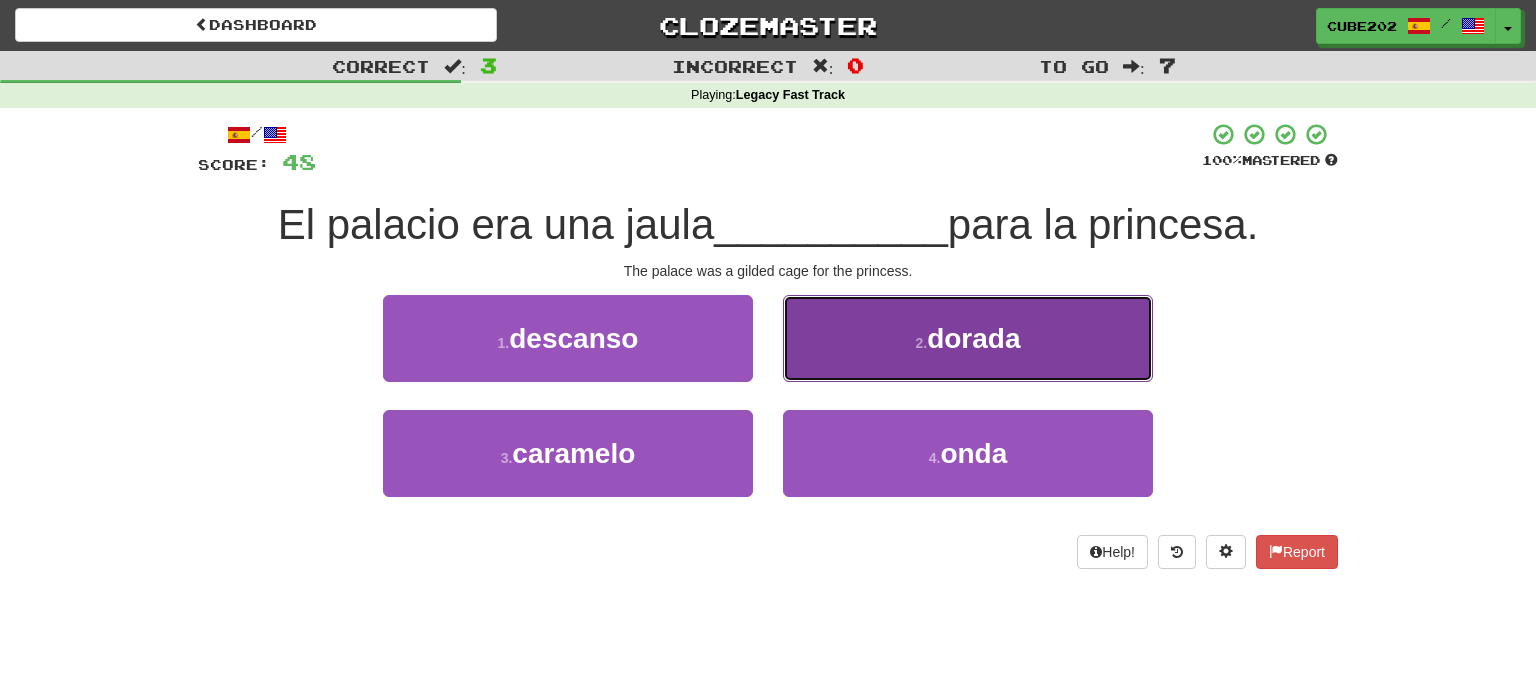 click on "2 .  dorada" at bounding box center (968, 338) 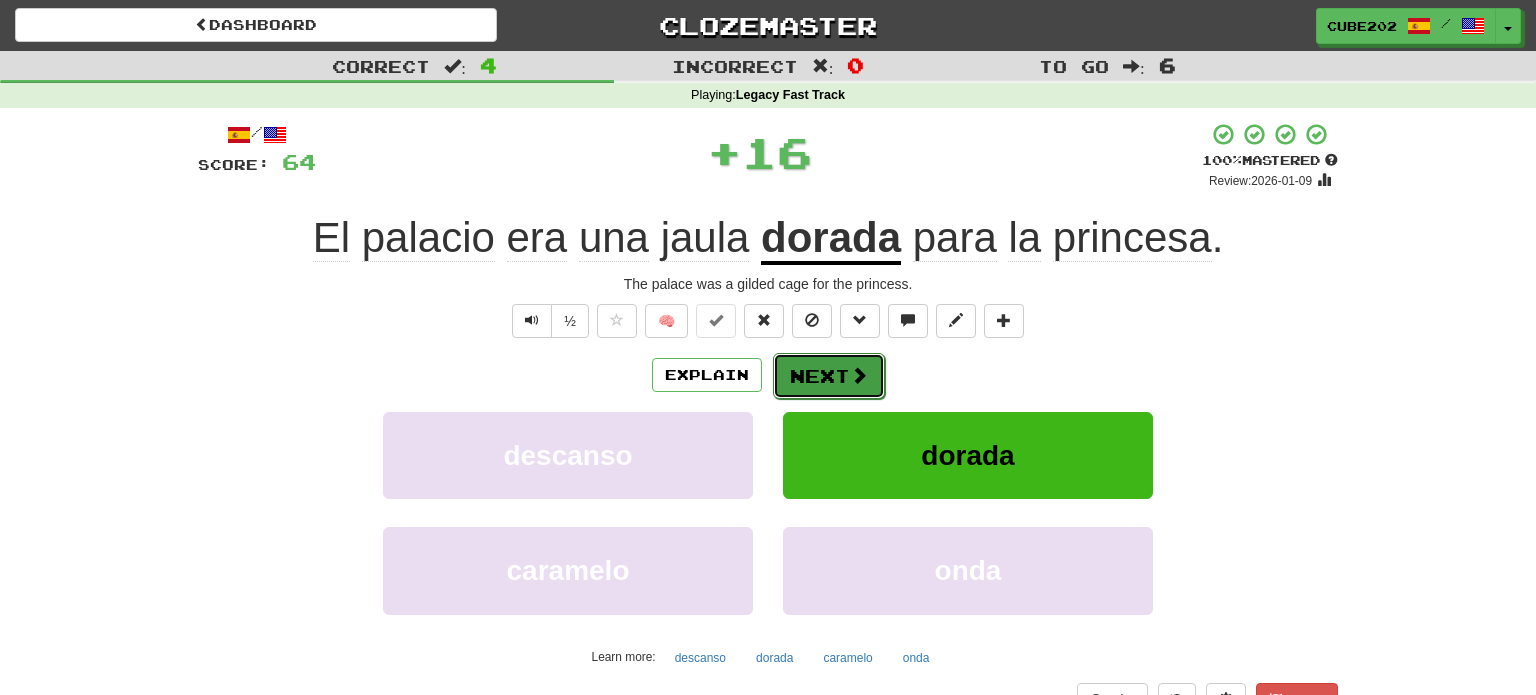 click on "Next" at bounding box center (829, 376) 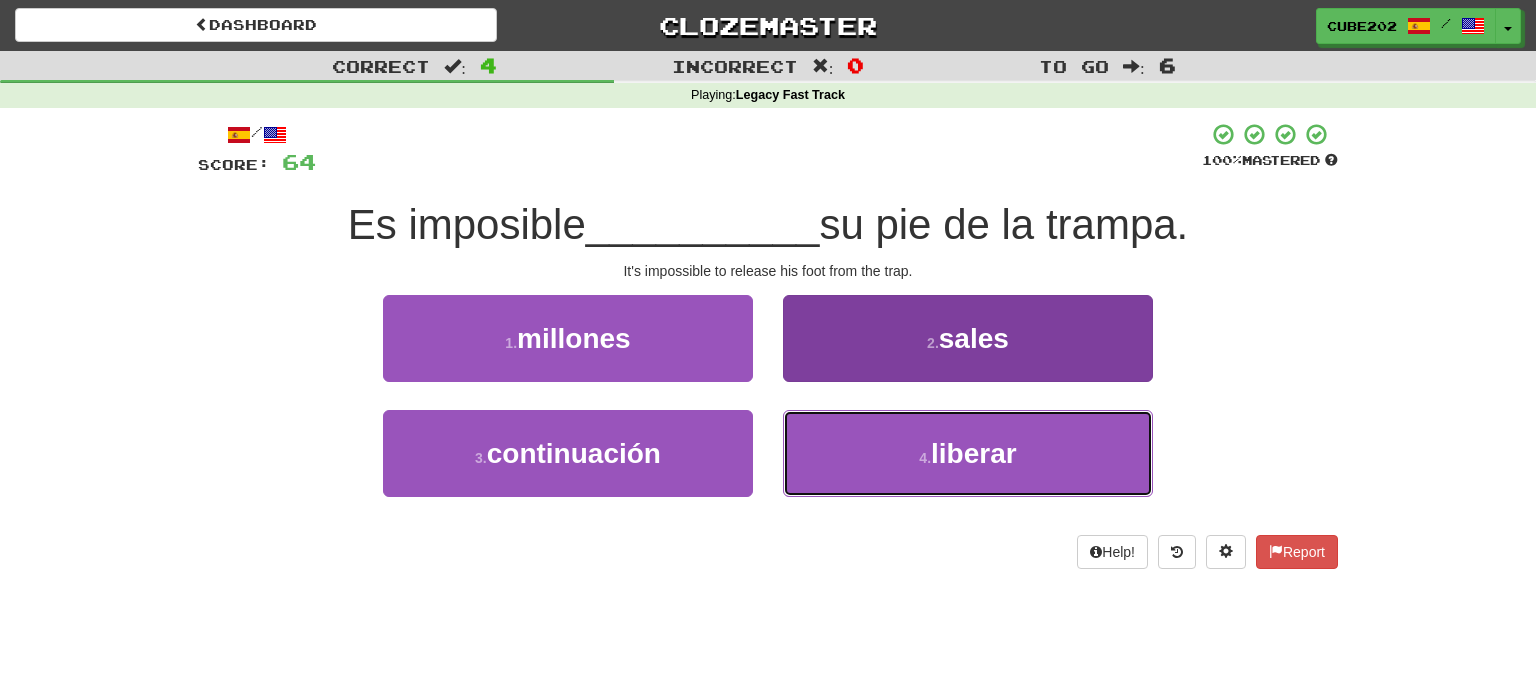 click on "4 .  liberar" at bounding box center [968, 453] 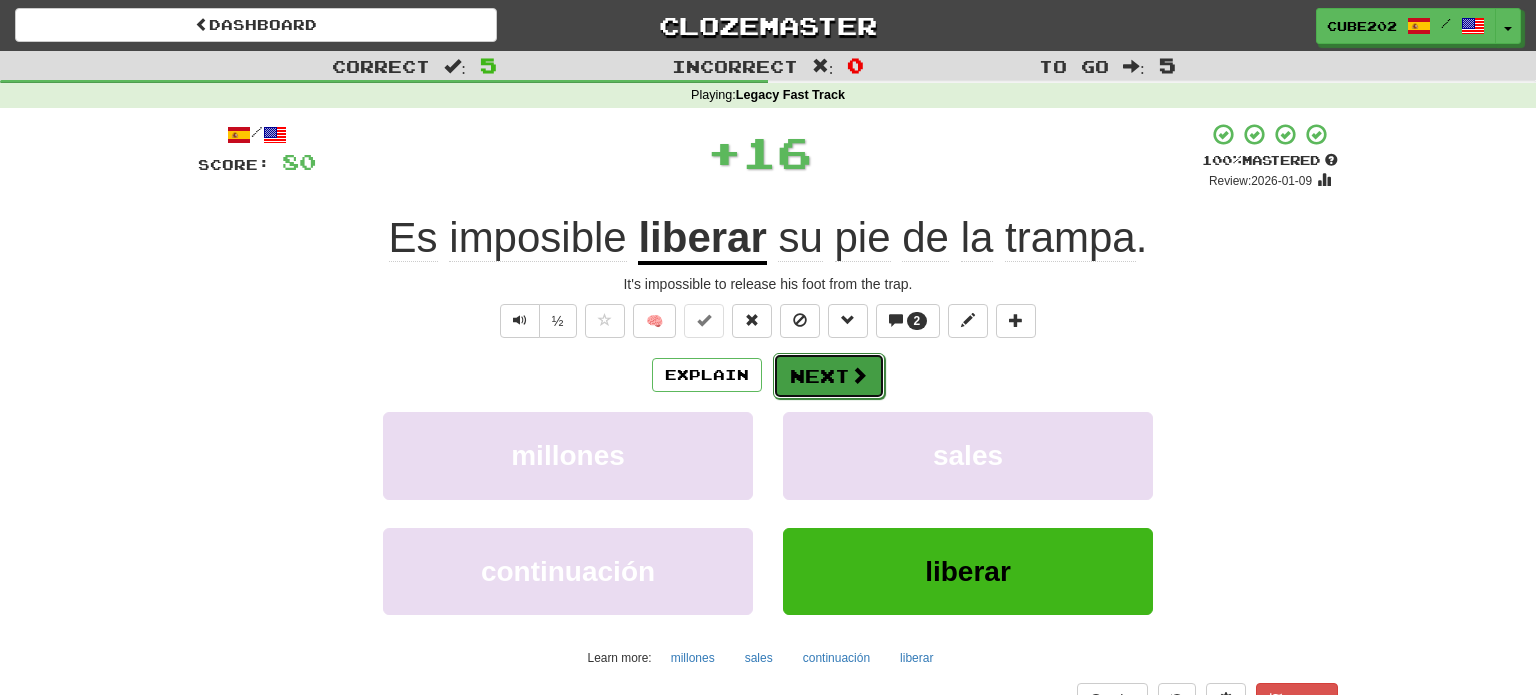 click on "Next" at bounding box center (829, 376) 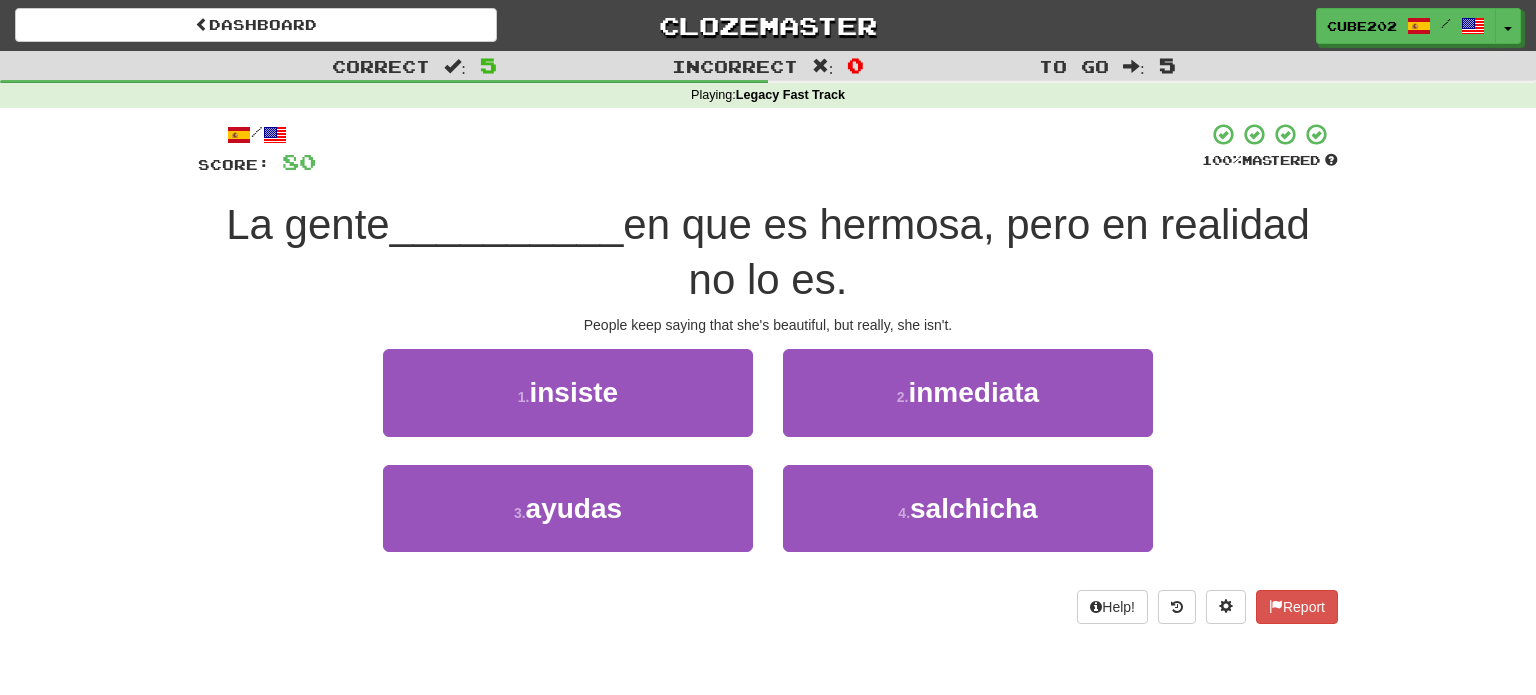 click on "Correct   :   5 Incorrect   :   0 To go   :   5 Playing :  Legacy Fast Track  /  Score:   80 100 %  Mastered La gente  __________  en que es hermosa, pero en realidad no lo es. People keep saying that she's beautiful, but really, she isn't. 1 .  insiste 2 .  inmediata 3 .  ayudas 4 .  salchicha  Help!  Report" at bounding box center [768, 351] 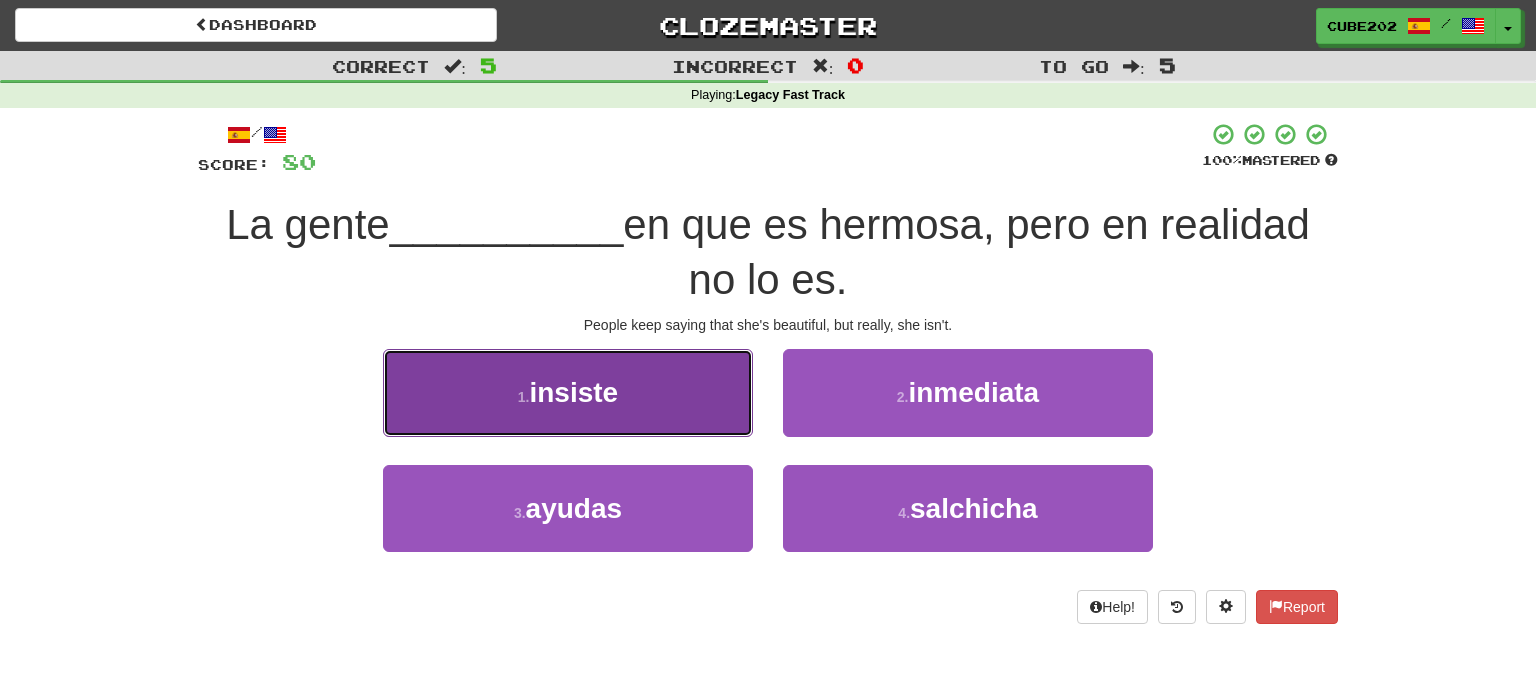 click on "1 .  insiste" at bounding box center [568, 392] 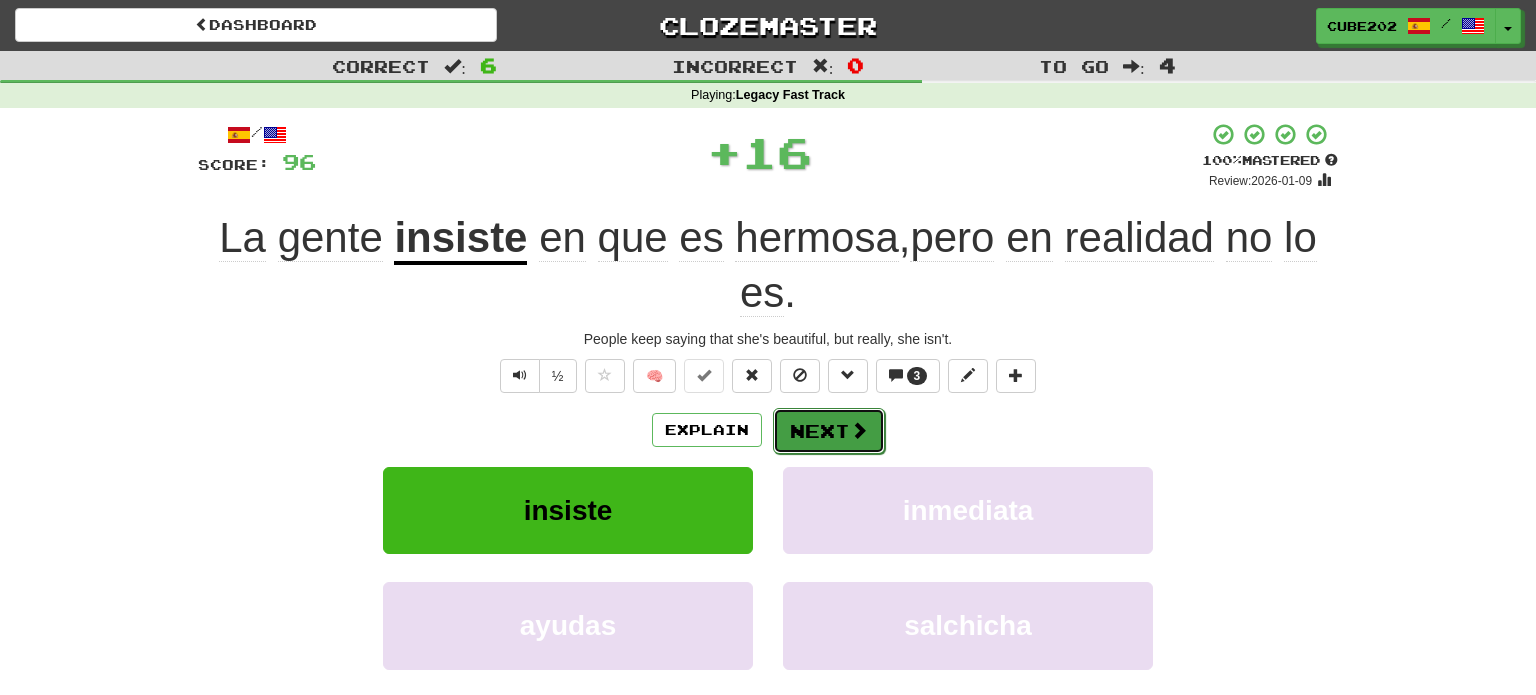 click on "Next" at bounding box center [829, 431] 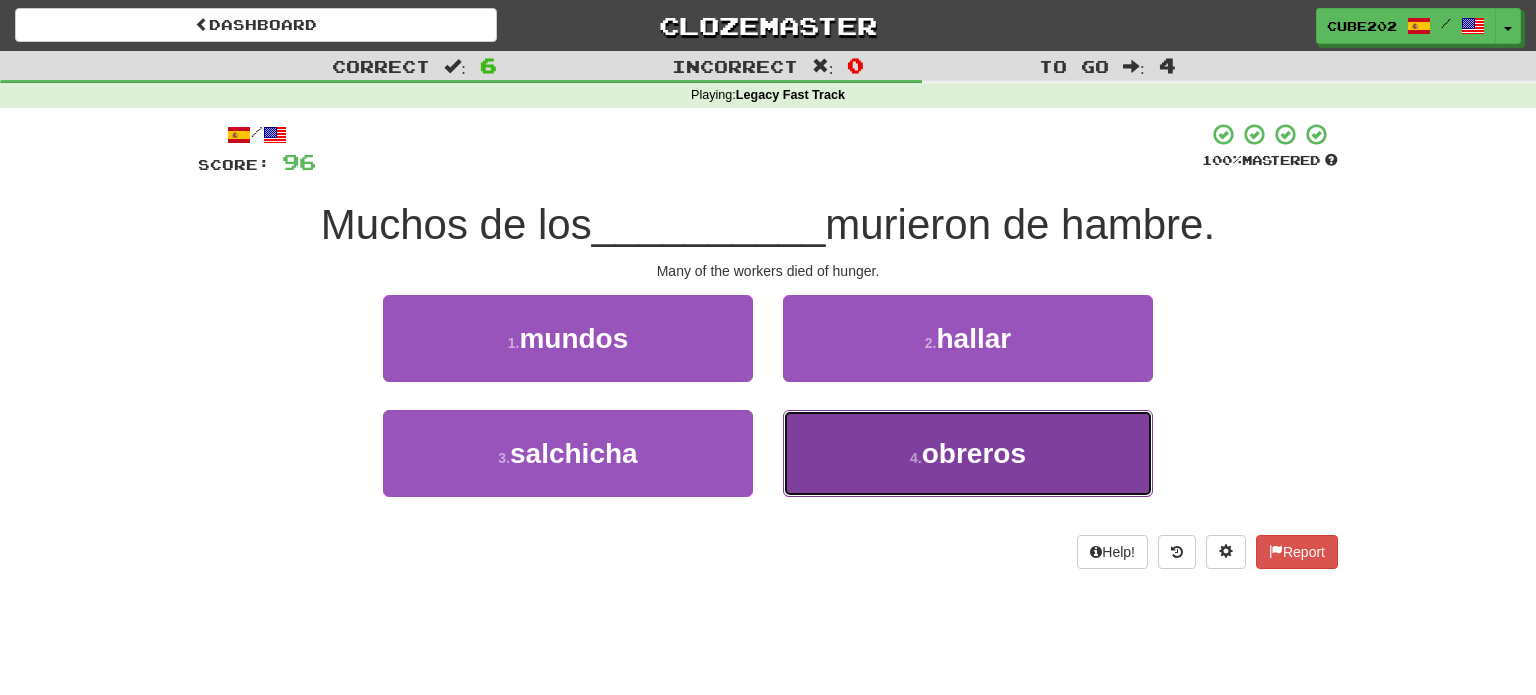 click on "obreros" at bounding box center (974, 453) 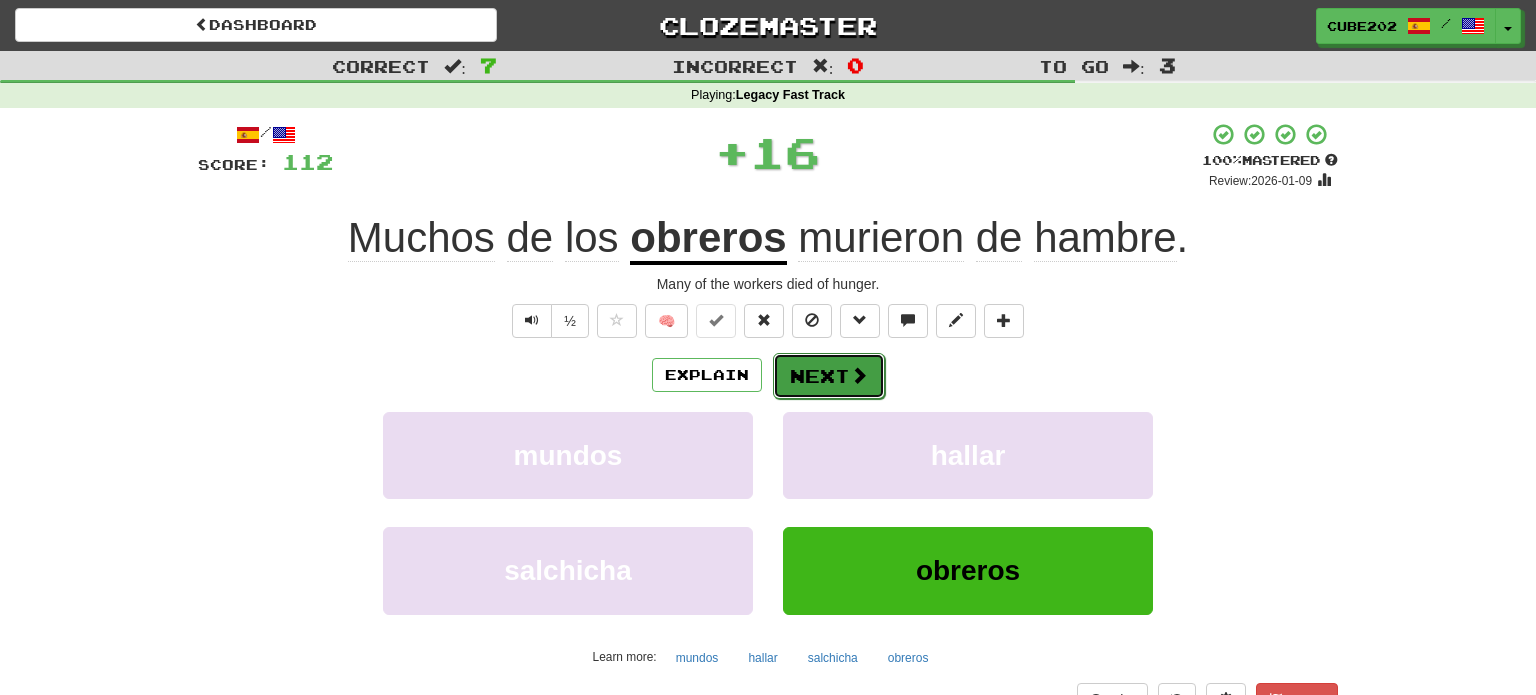 click on "Next" at bounding box center (829, 376) 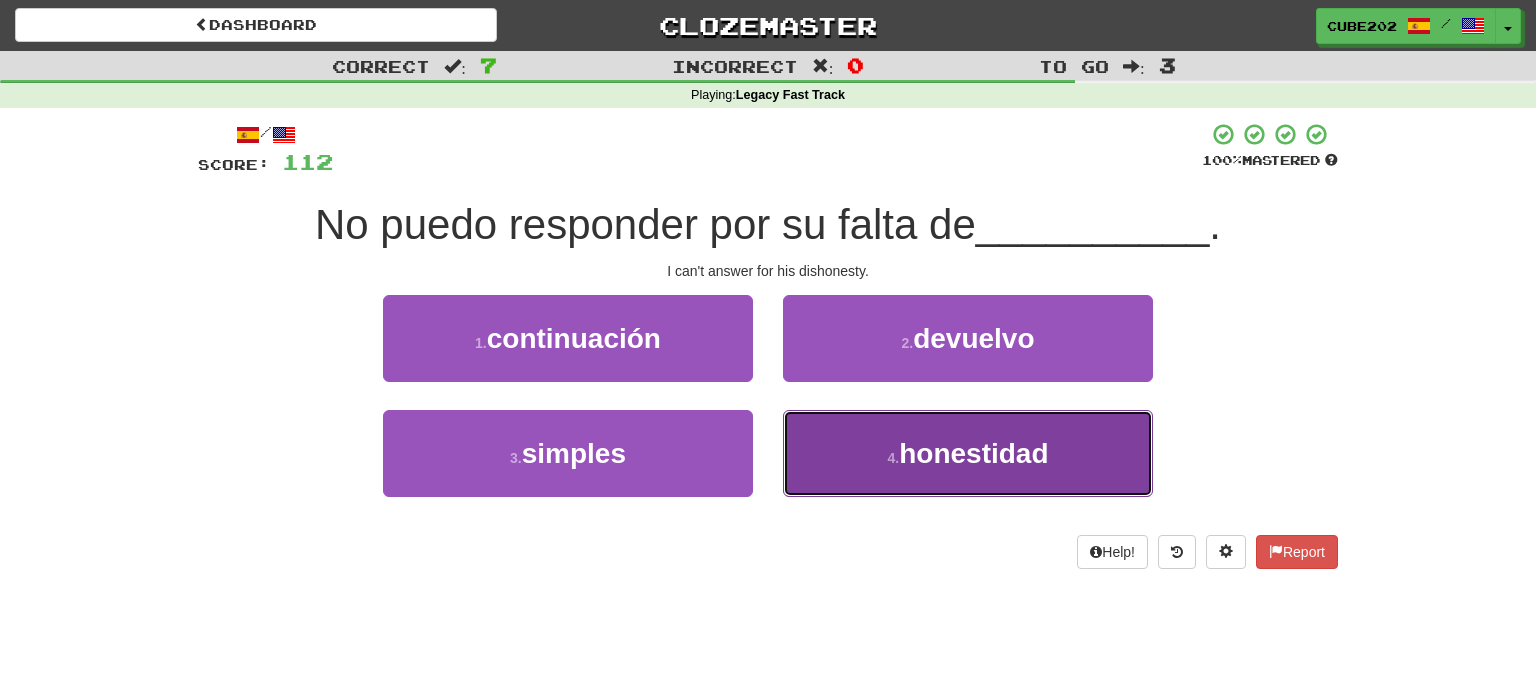 click on "4 .  honestidad" at bounding box center [968, 453] 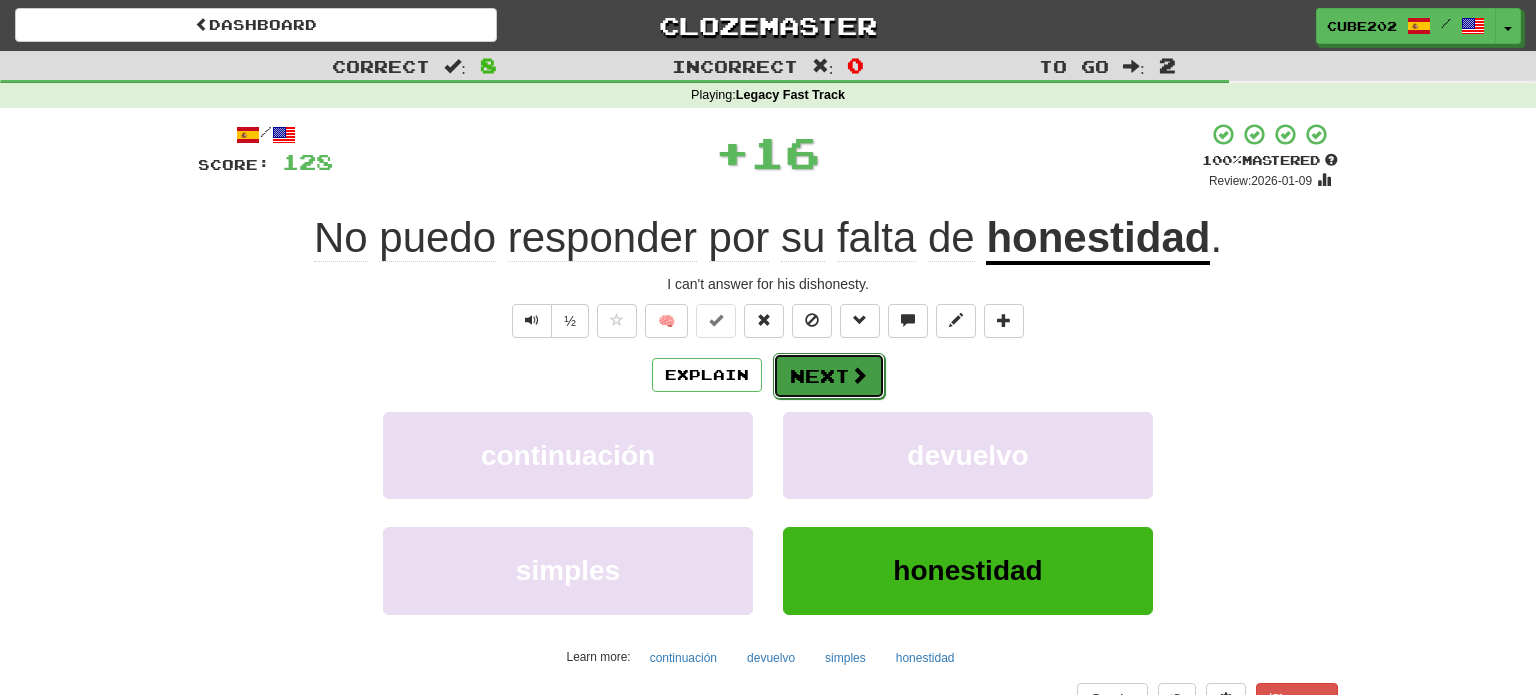click on "Next" at bounding box center (829, 376) 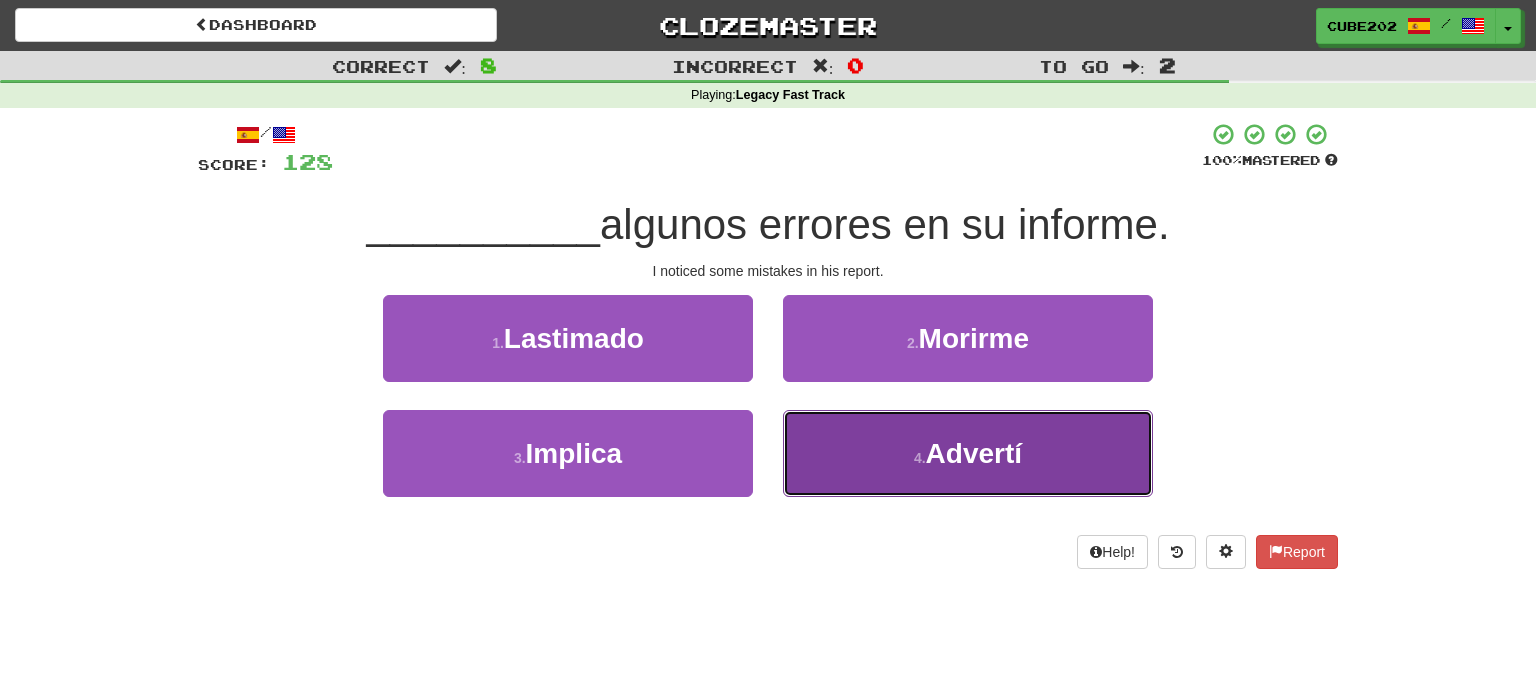 click on "4 .  Advertí" at bounding box center (968, 453) 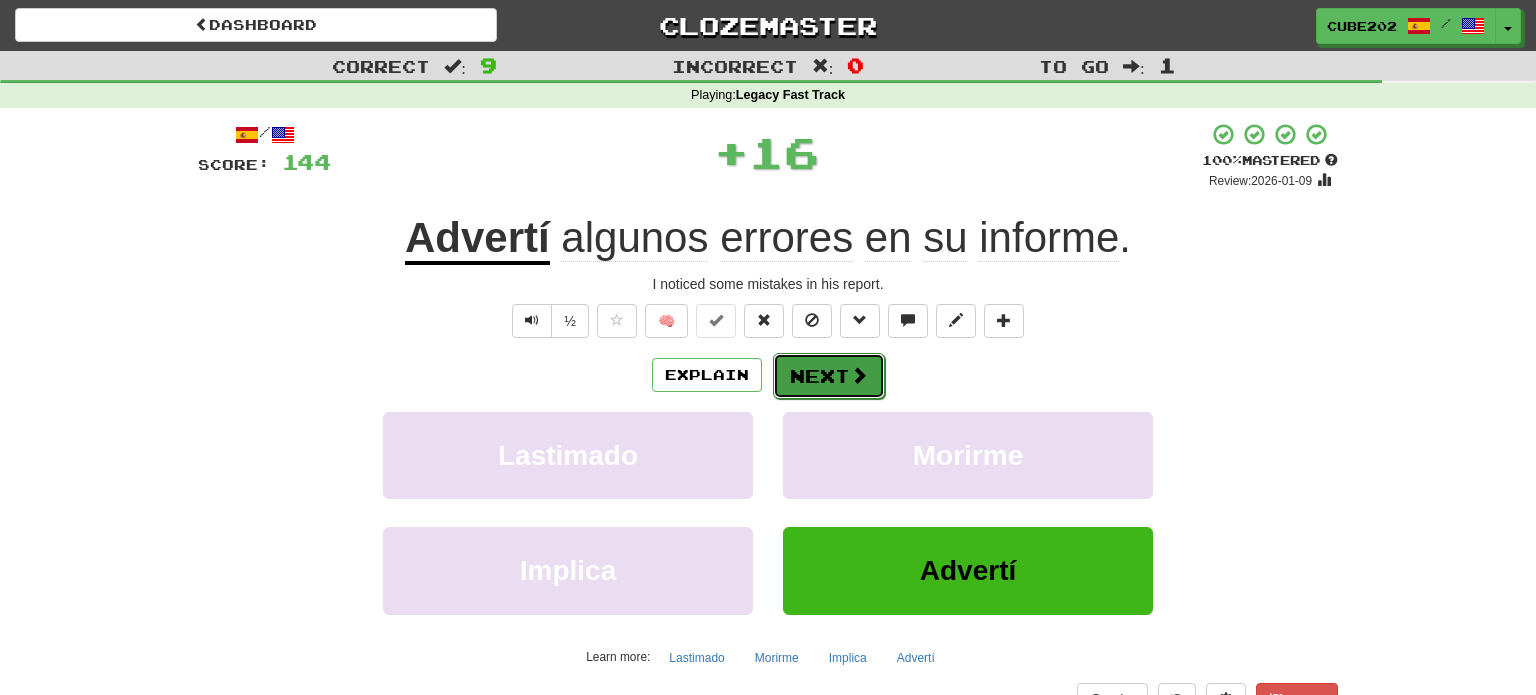 click on "Next" at bounding box center (829, 376) 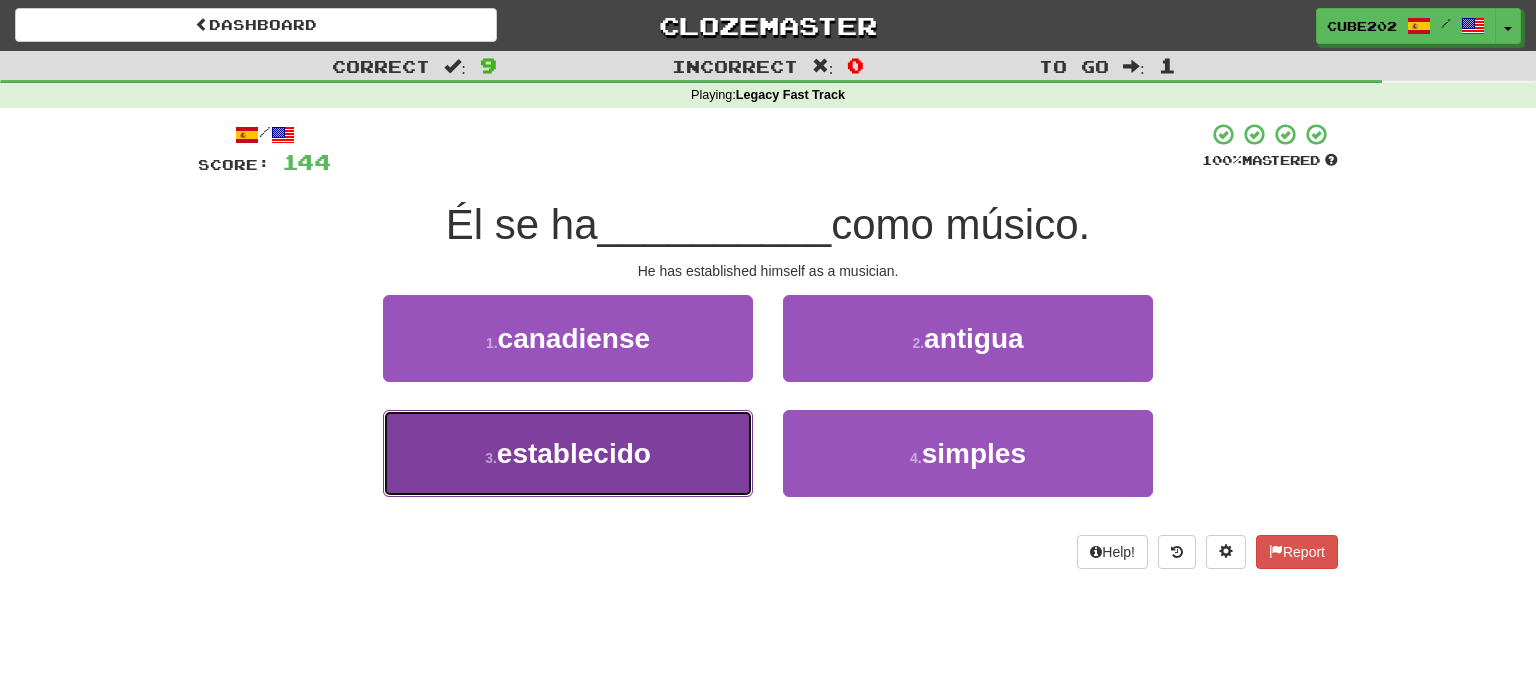 click on "3 .  establecido" at bounding box center (568, 453) 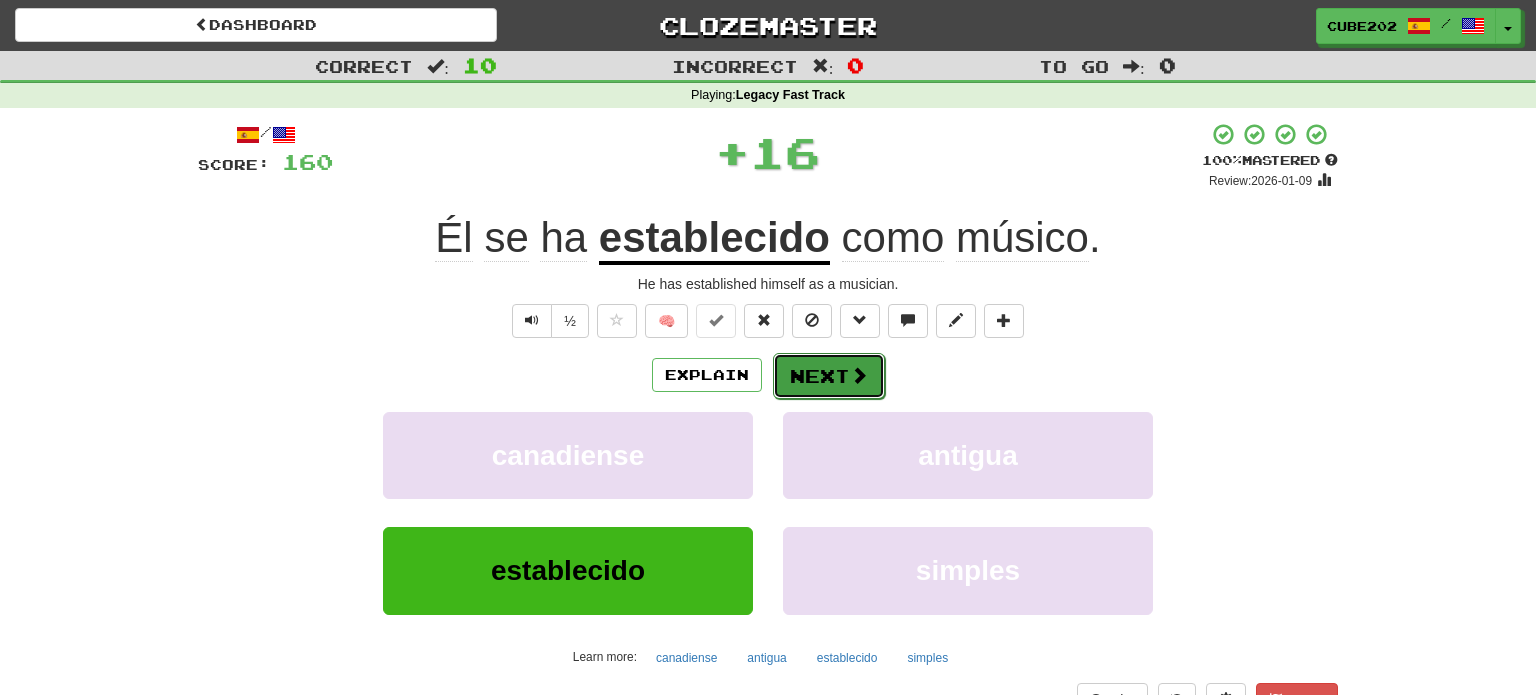 click on "Next" at bounding box center (829, 376) 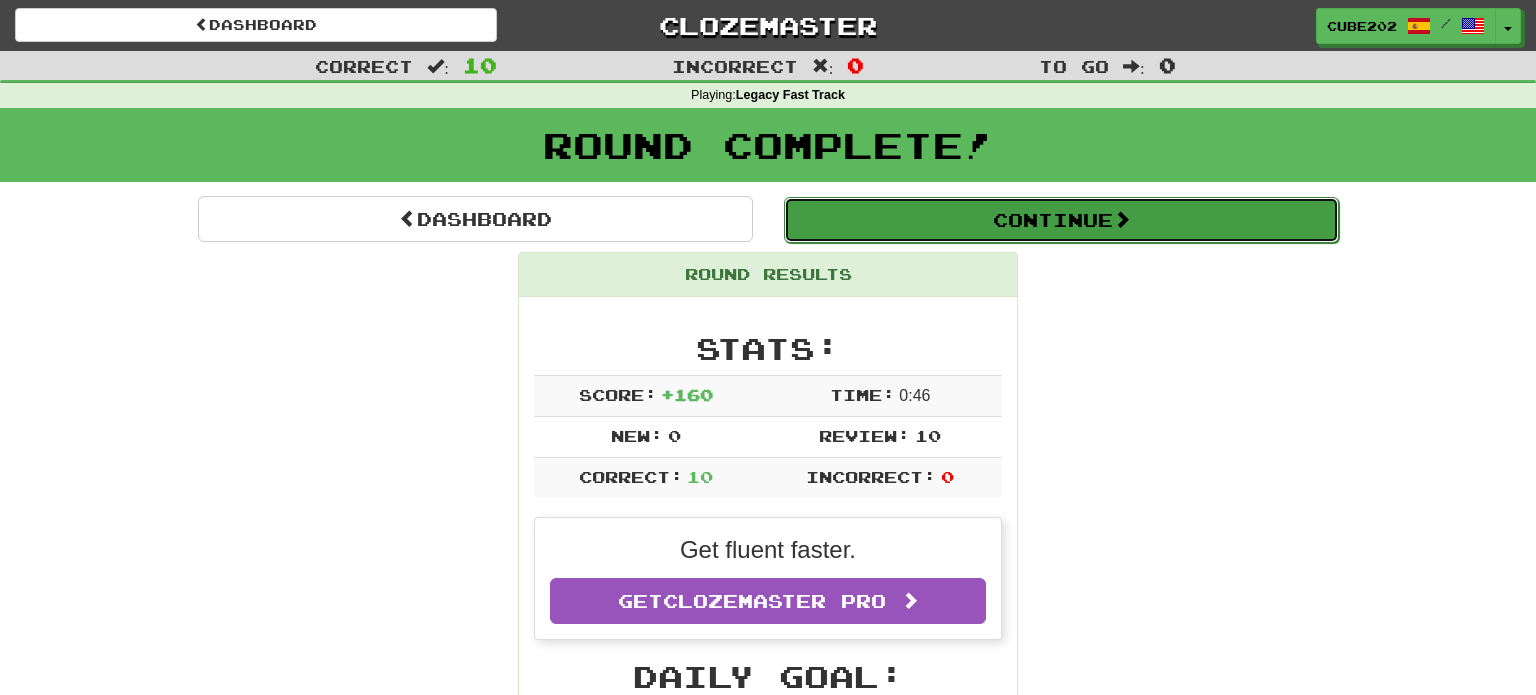 click on "Continue" at bounding box center (1061, 220) 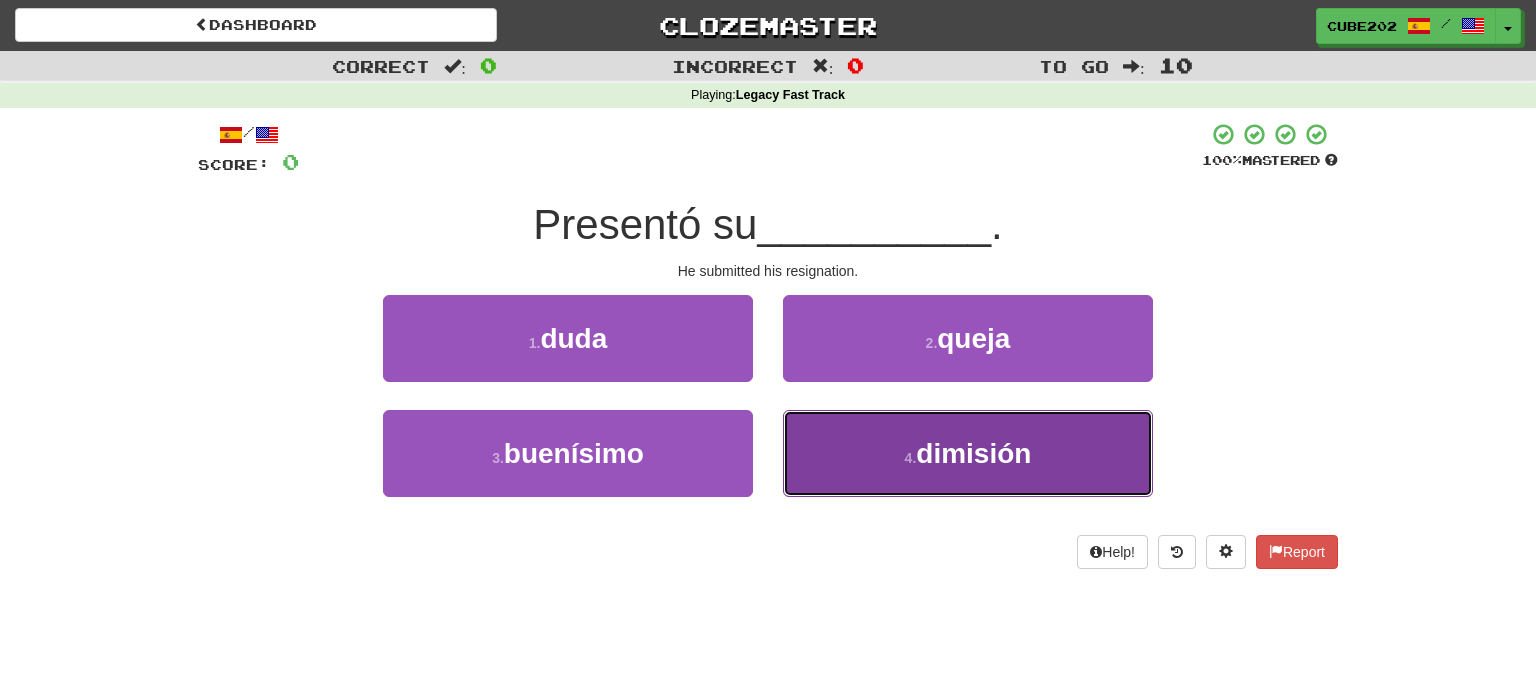 click on "dimisión" at bounding box center [973, 453] 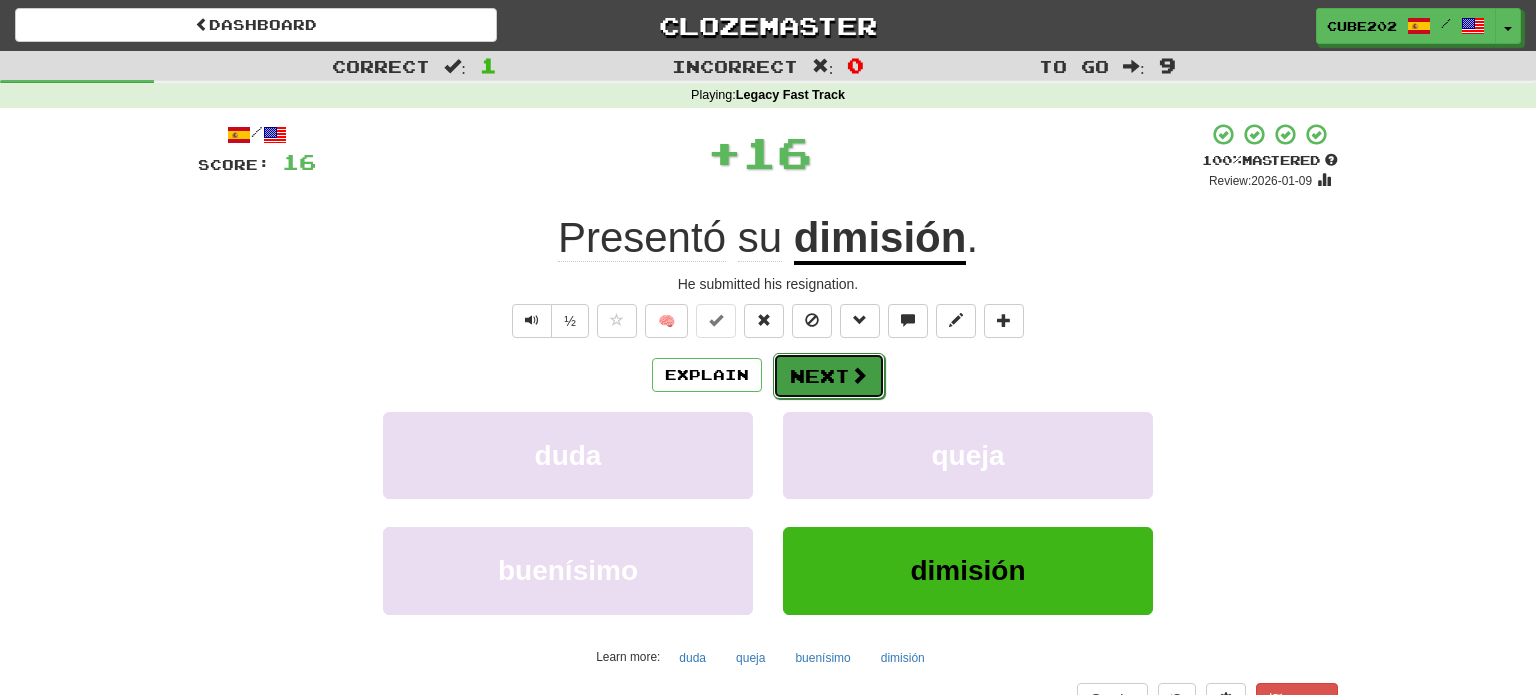 click on "Next" at bounding box center [829, 376] 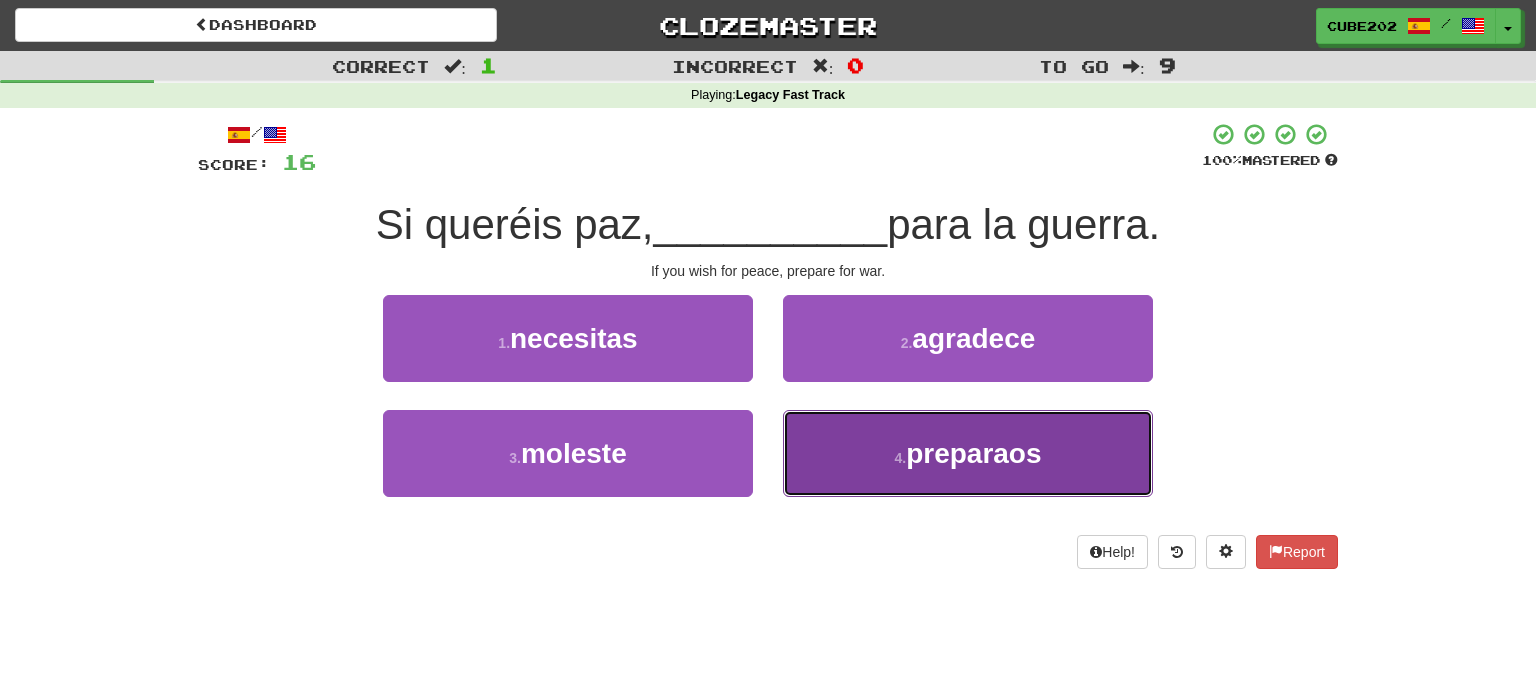 click on "4 ." at bounding box center (900, 458) 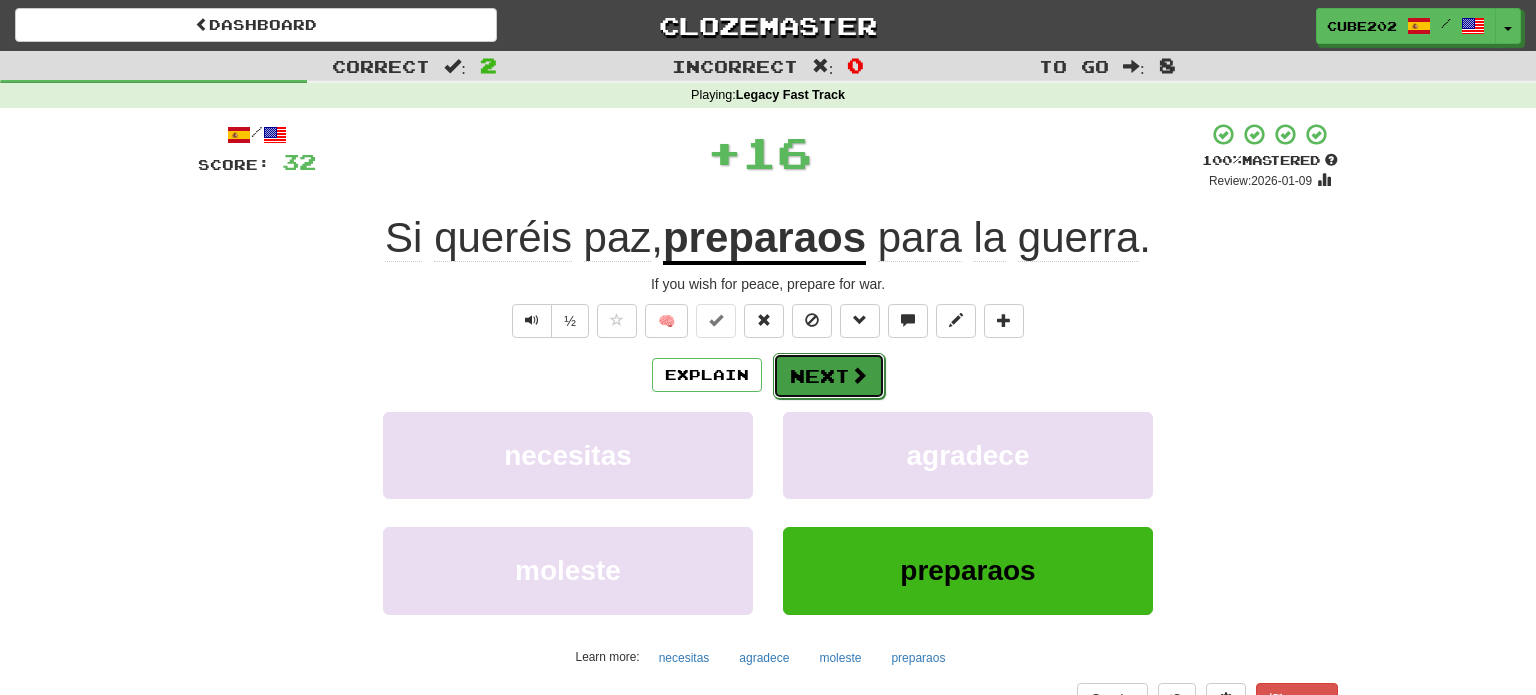 click on "Next" at bounding box center (829, 376) 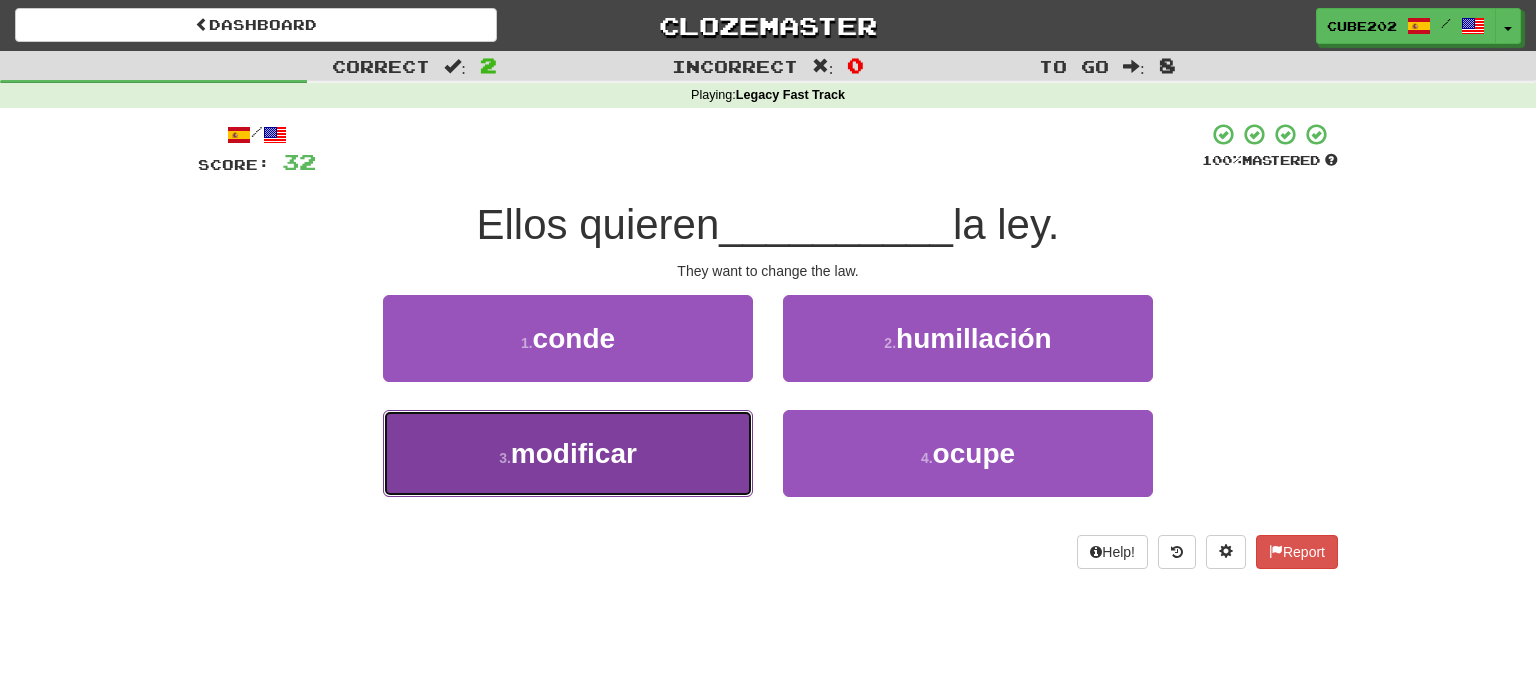 click on "3 .  modificar" at bounding box center (568, 453) 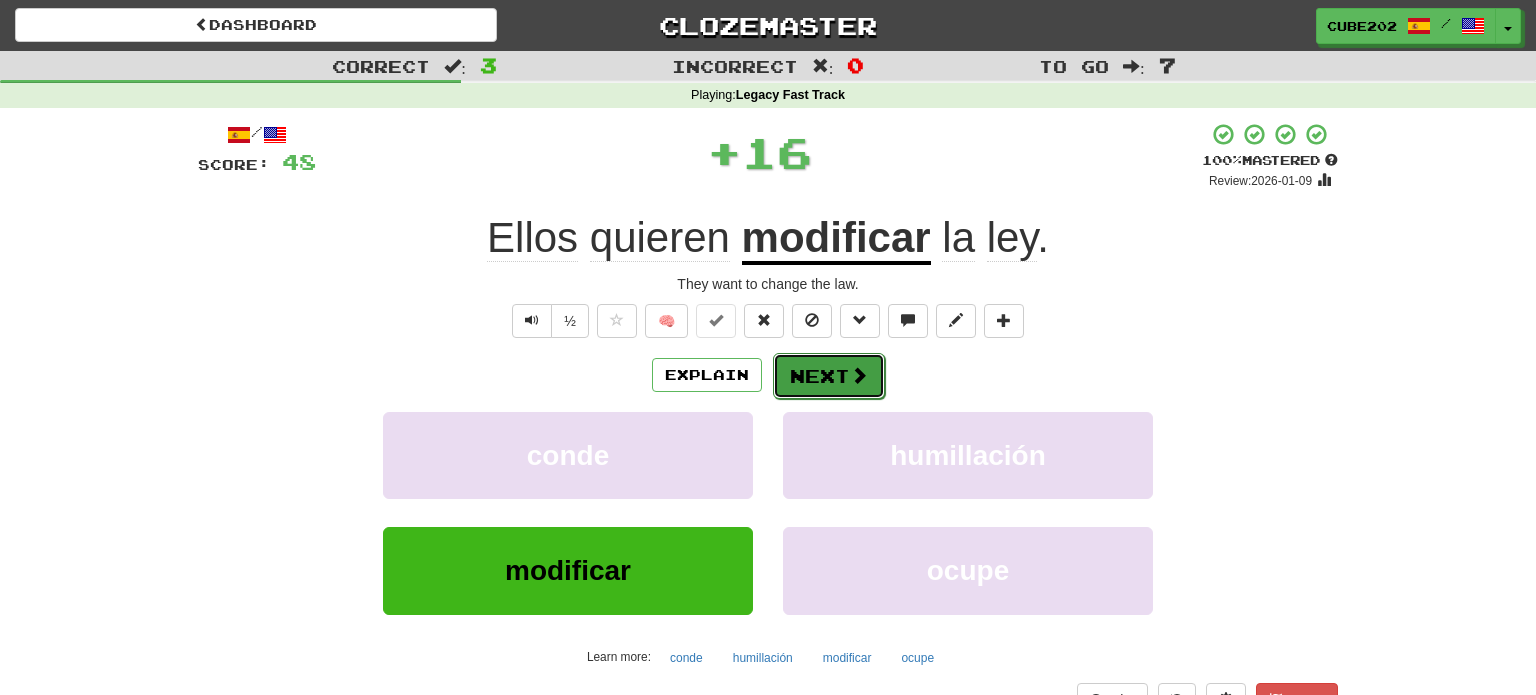 click on "Next" at bounding box center [829, 376] 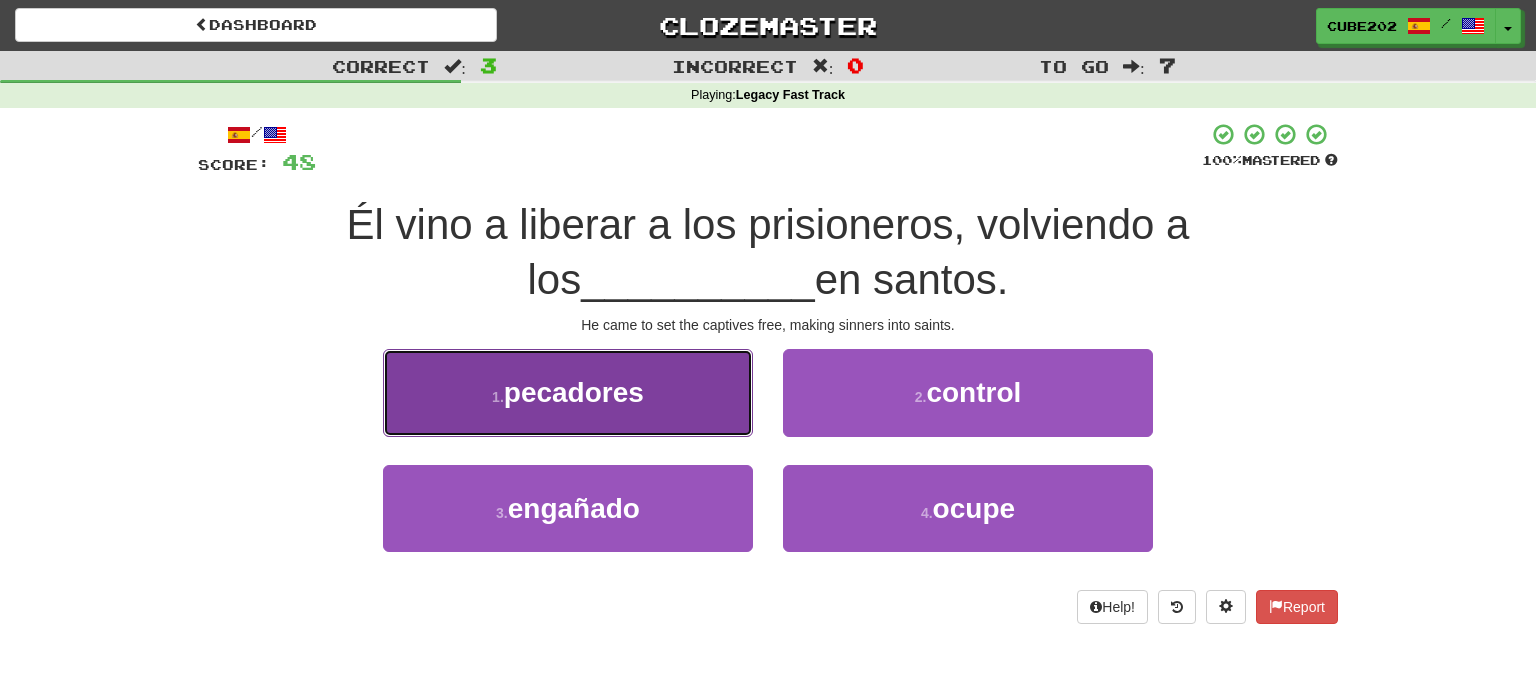 click on "1 .  pecadores" at bounding box center [568, 392] 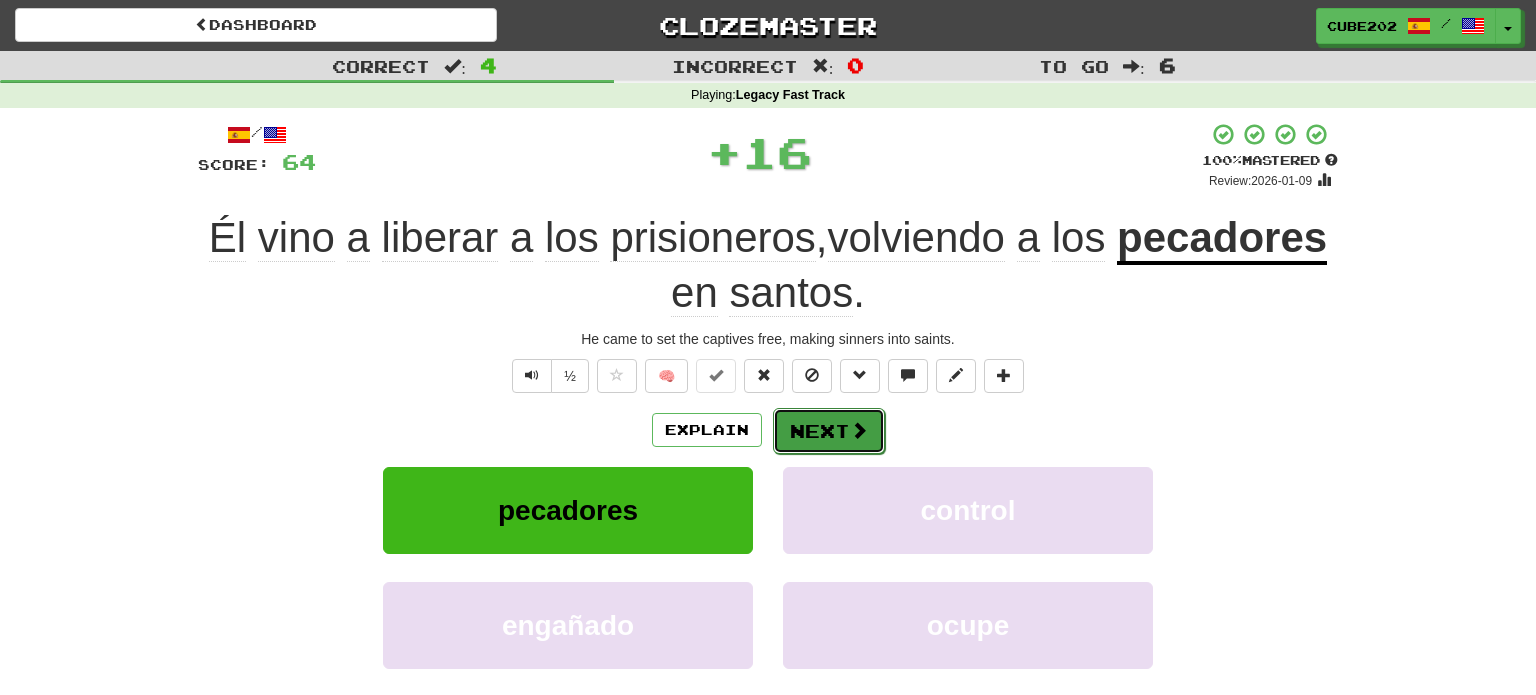 click on "Next" at bounding box center (829, 431) 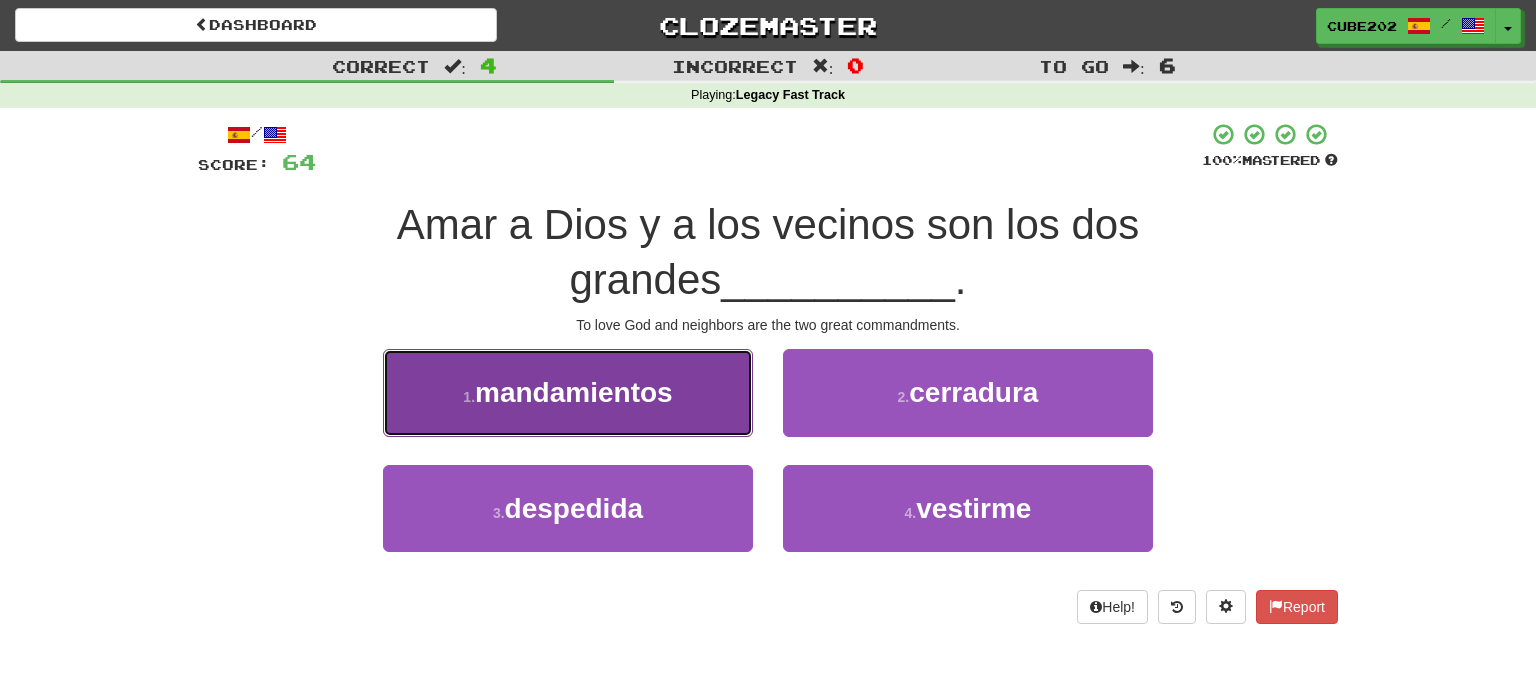click on "1 .  mandamientos" at bounding box center [568, 392] 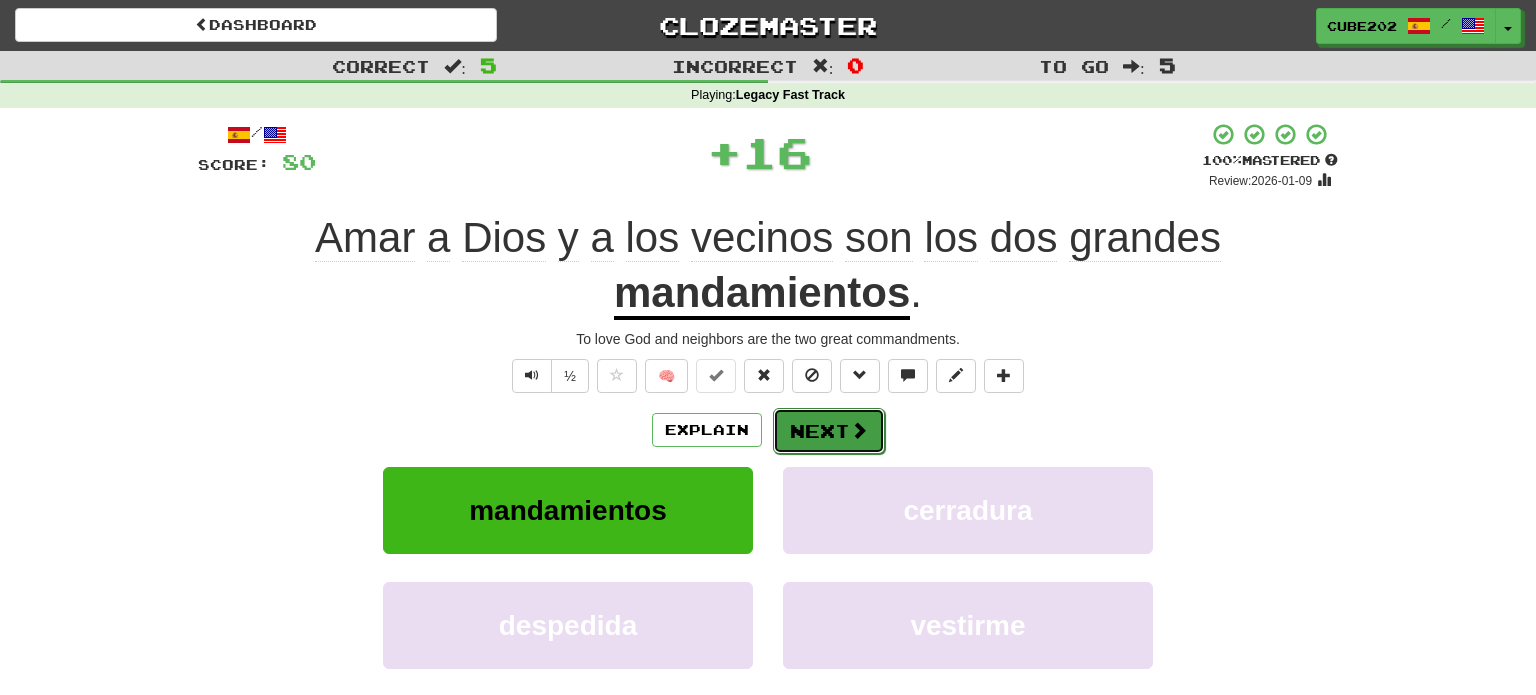 click on "Next" at bounding box center [829, 431] 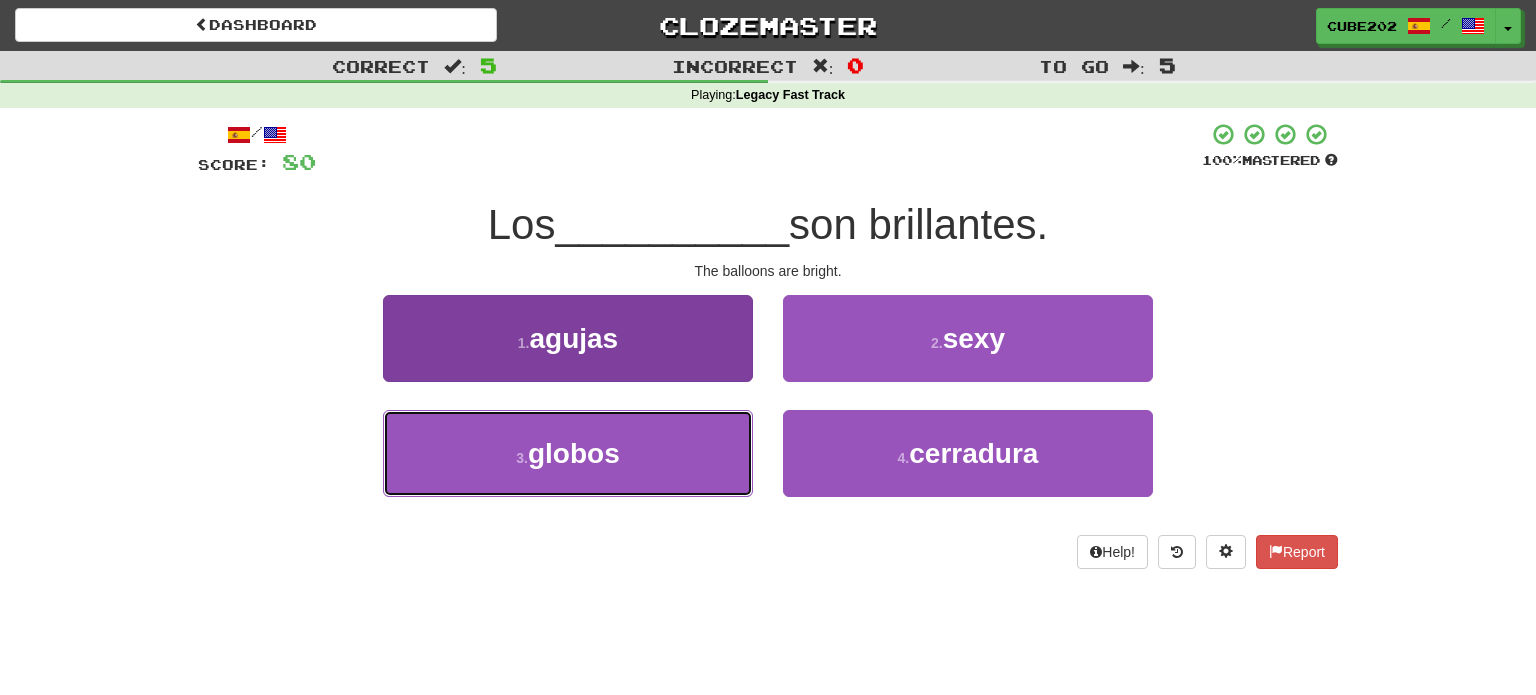 click on "3 .  globos" at bounding box center [568, 453] 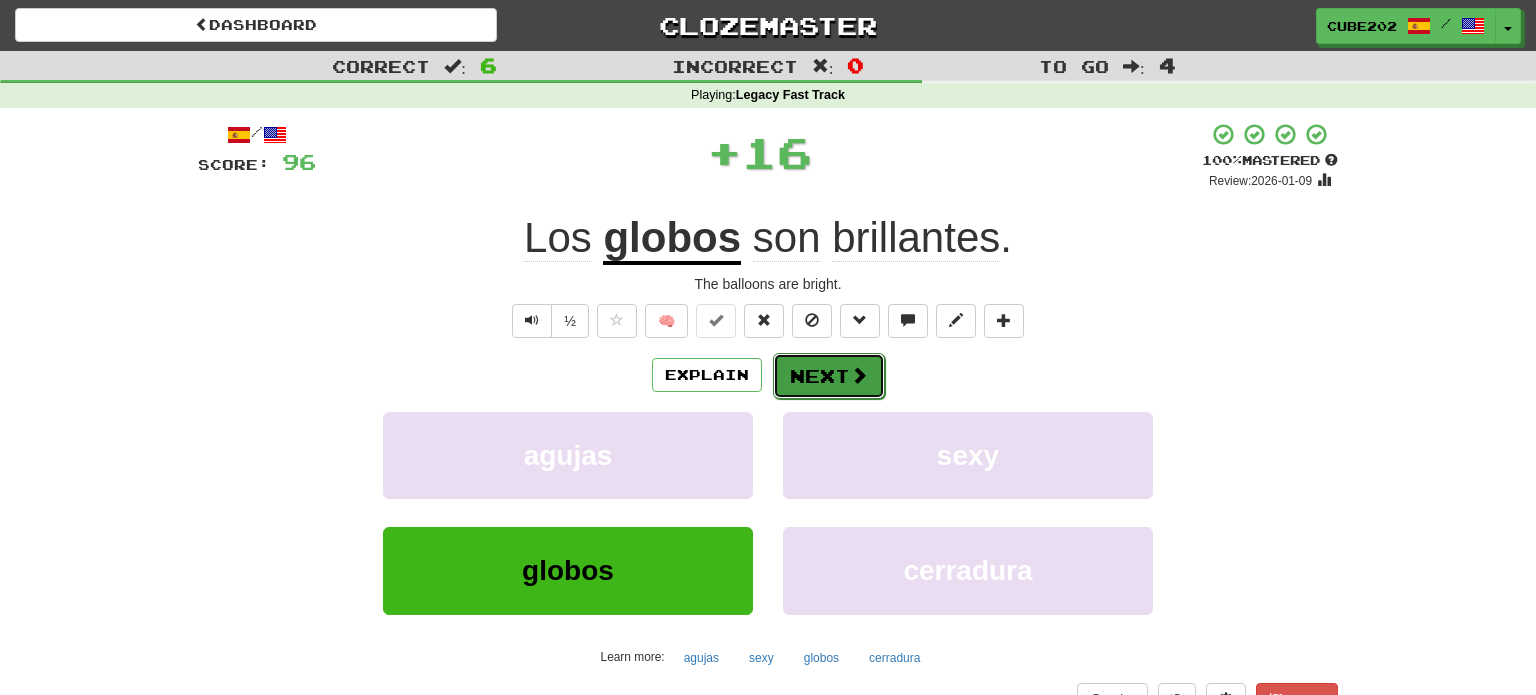 click on "Next" at bounding box center (829, 376) 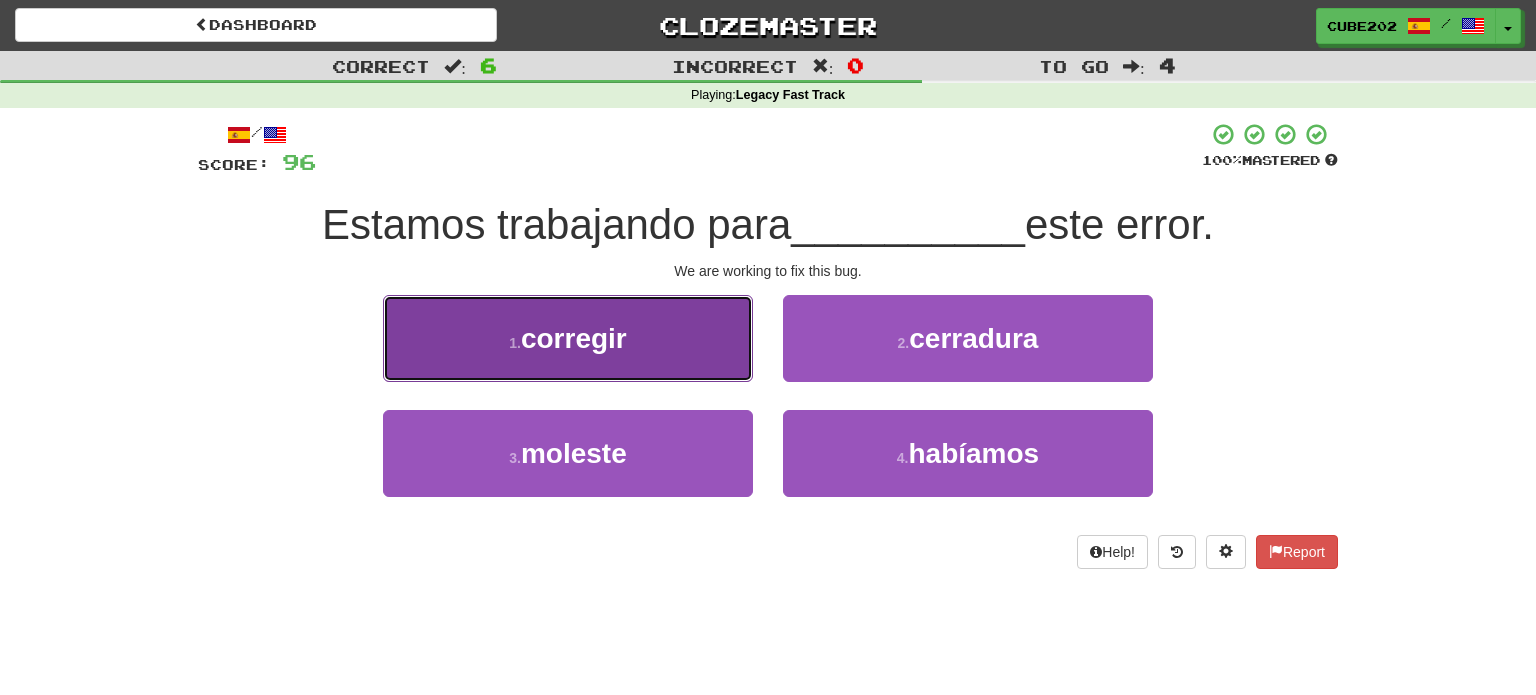 click on "1 .  corregir" at bounding box center [568, 338] 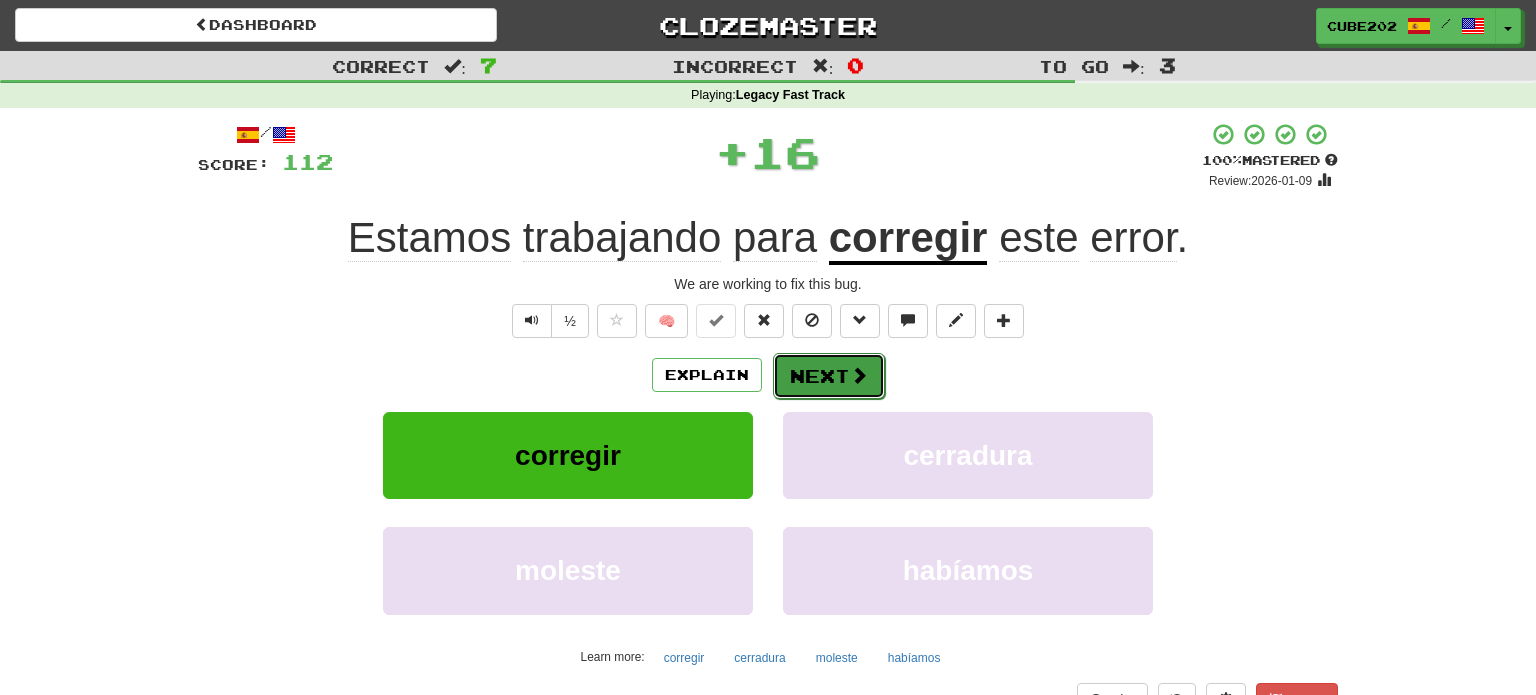 click on "Next" at bounding box center [829, 376] 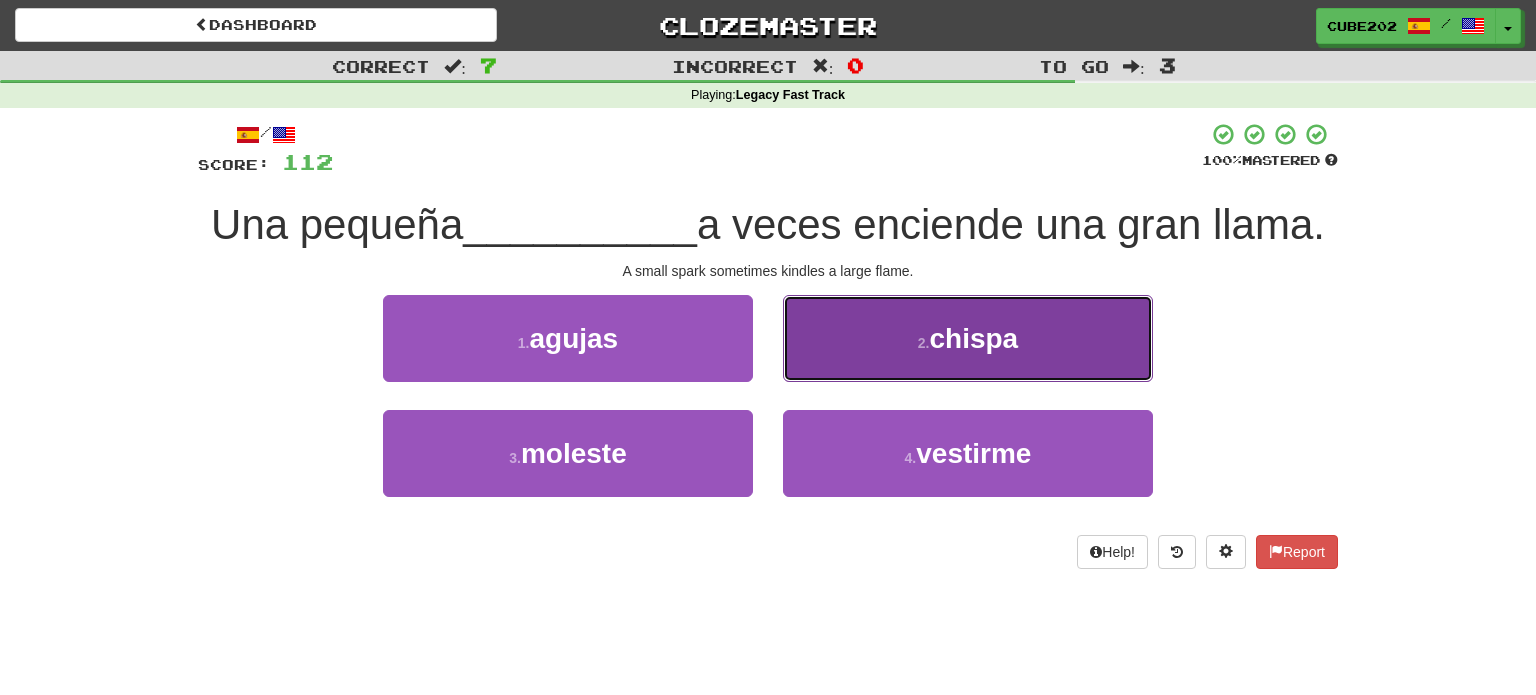 click on "2 .  chispa" at bounding box center (968, 338) 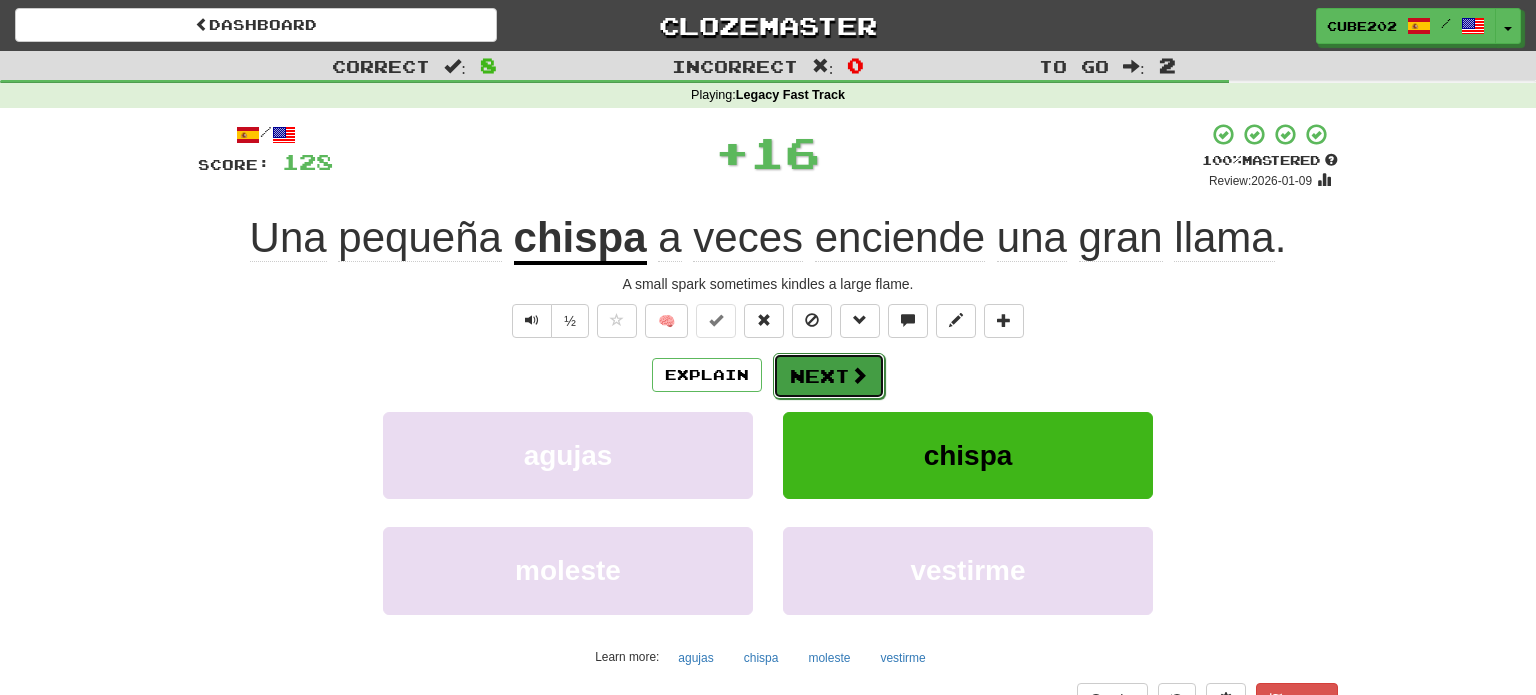 click on "Next" at bounding box center (829, 376) 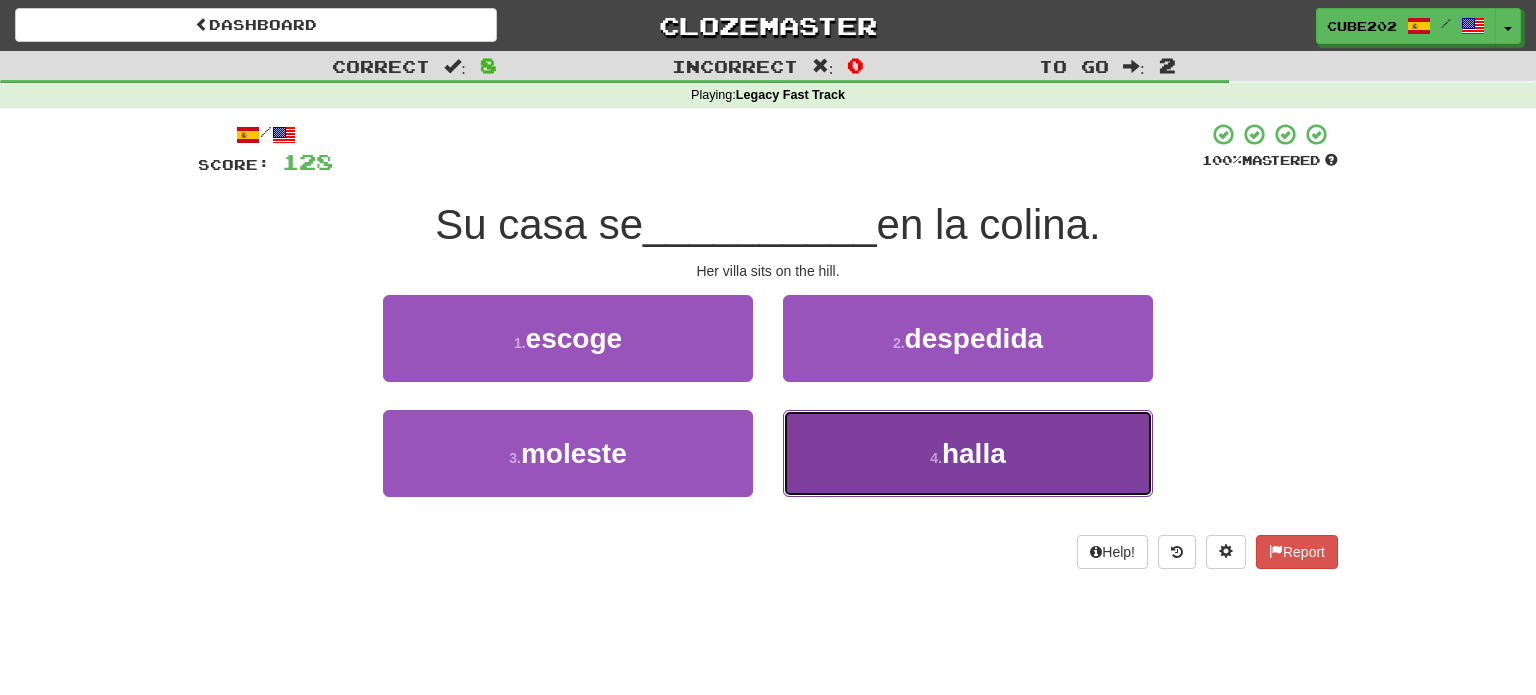 click on "4 .  halla" at bounding box center (968, 453) 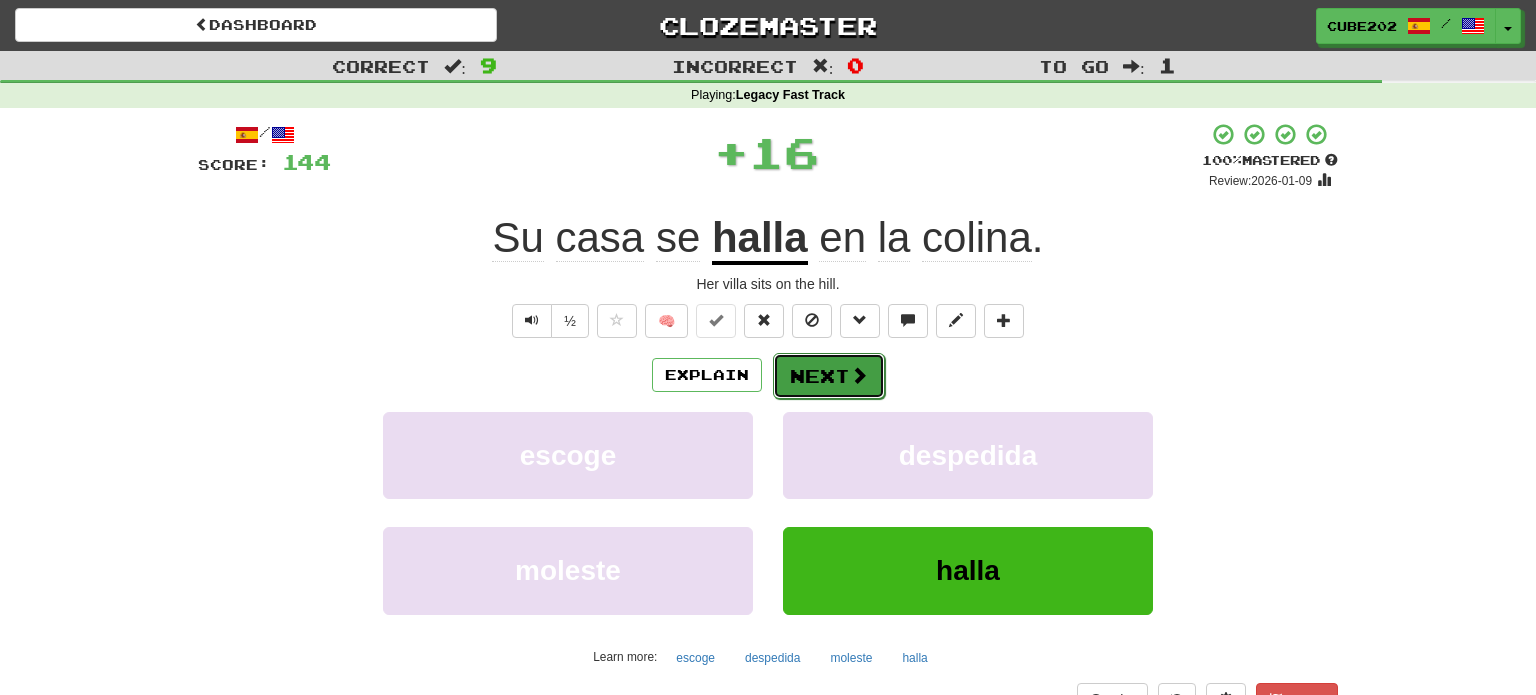 click on "Next" at bounding box center [829, 376] 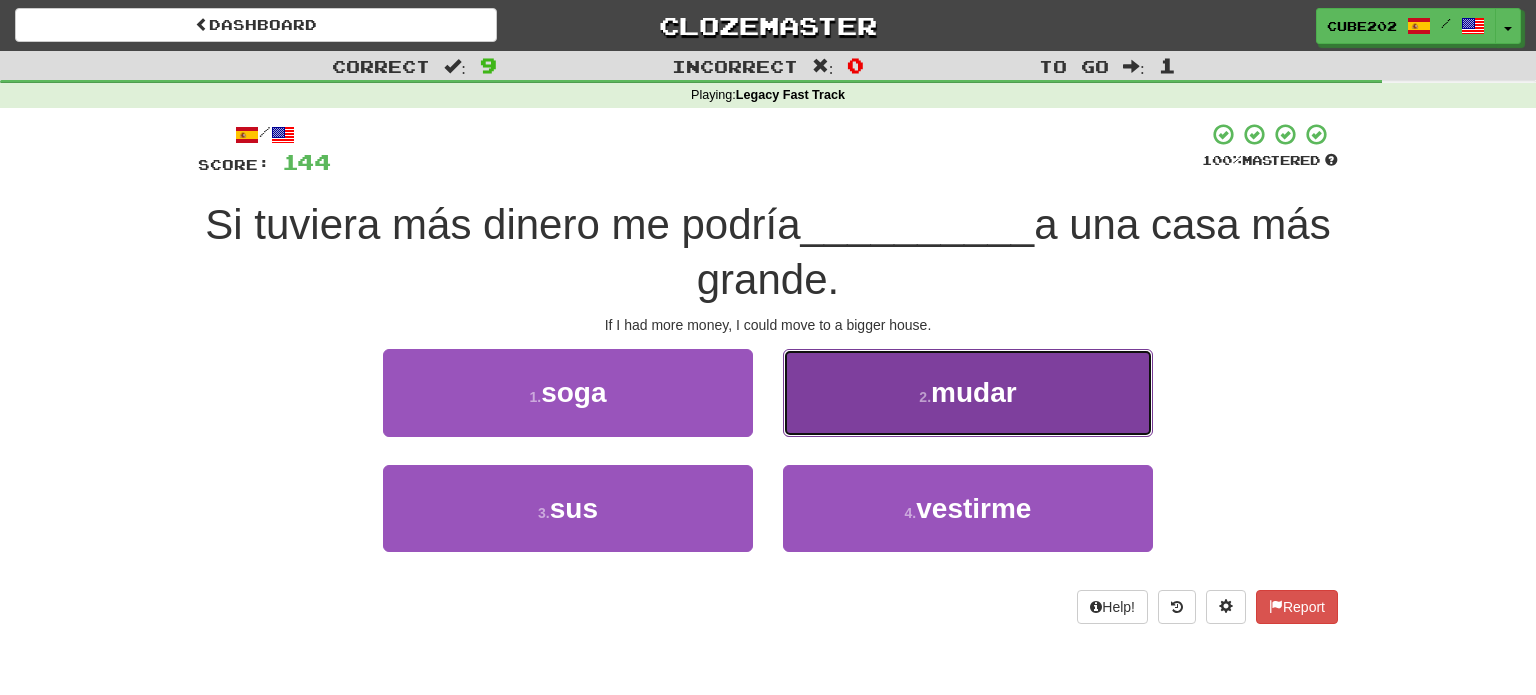 click on "2 .  mudar" at bounding box center [968, 392] 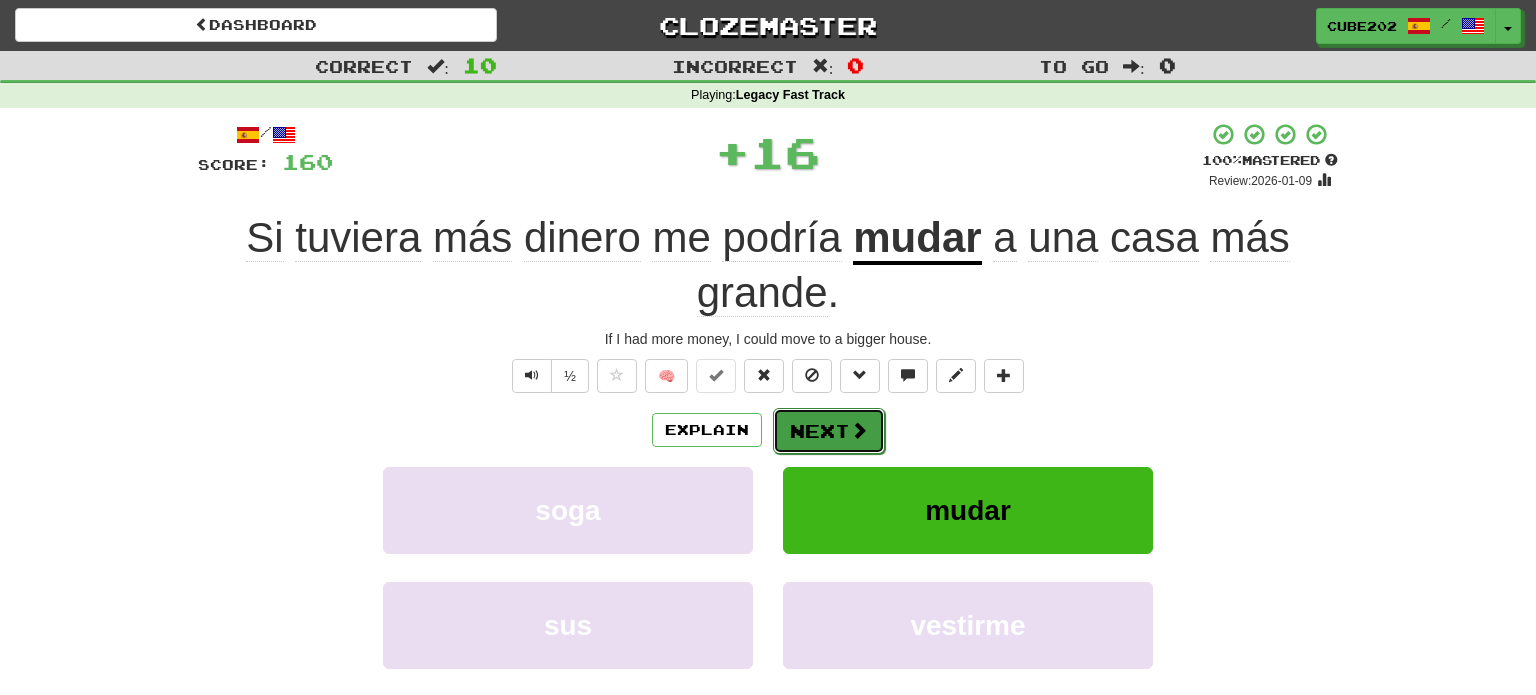 click on "Next" at bounding box center (829, 431) 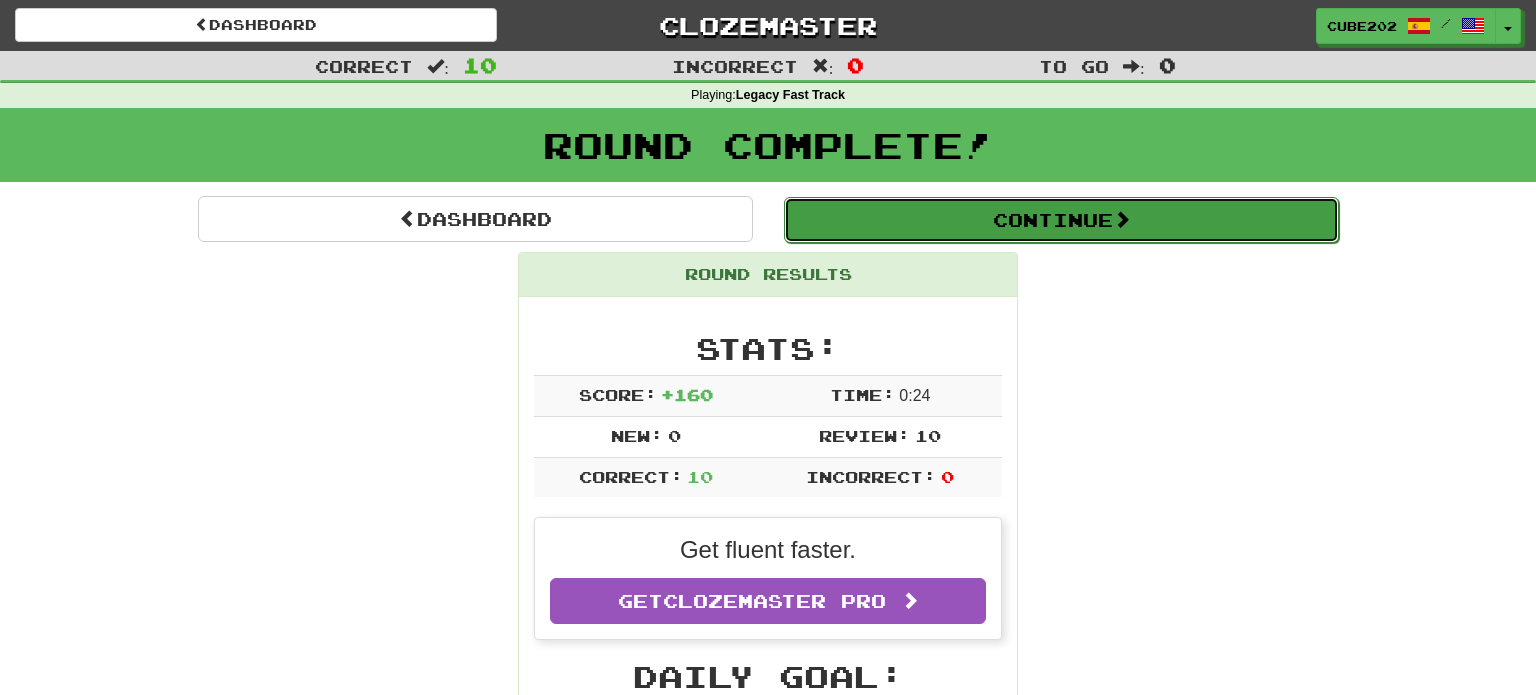 click on "Continue" at bounding box center [1061, 220] 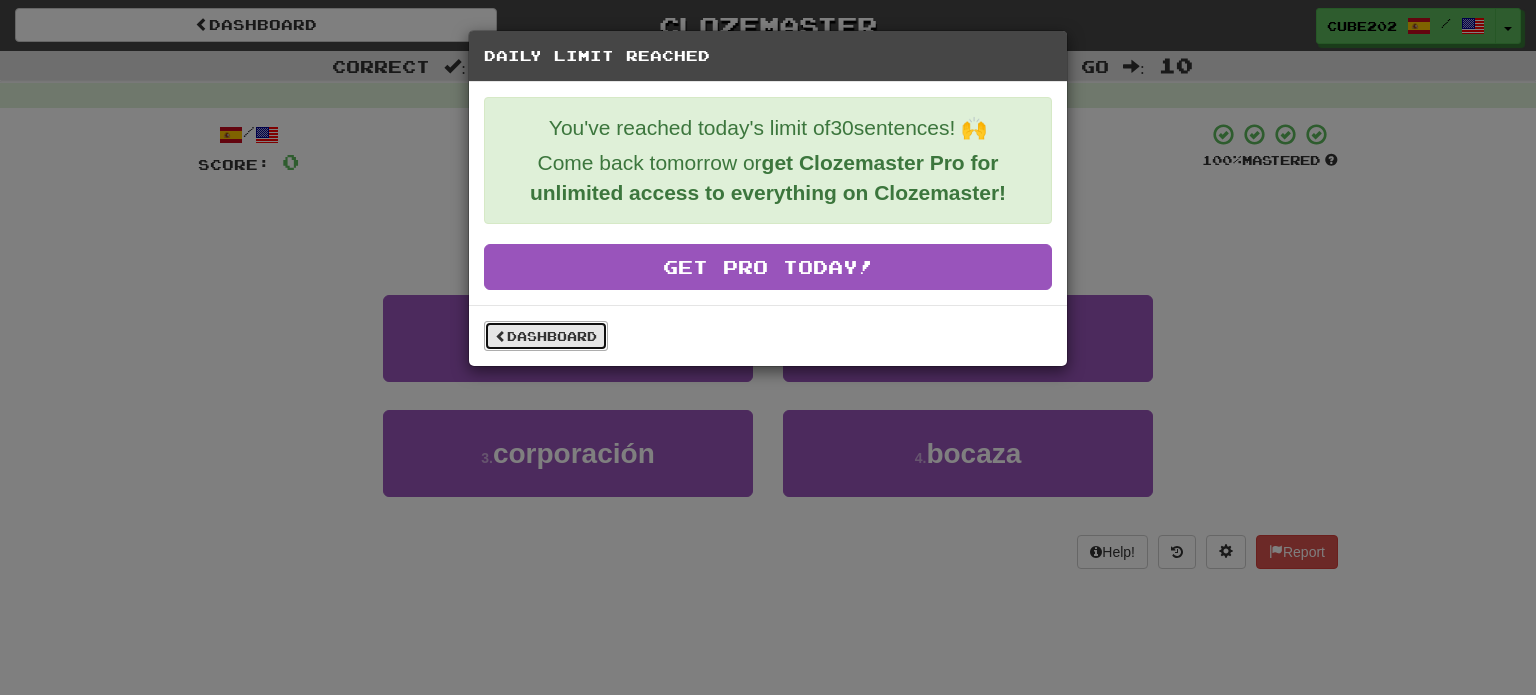 click on "Dashboard" at bounding box center (546, 336) 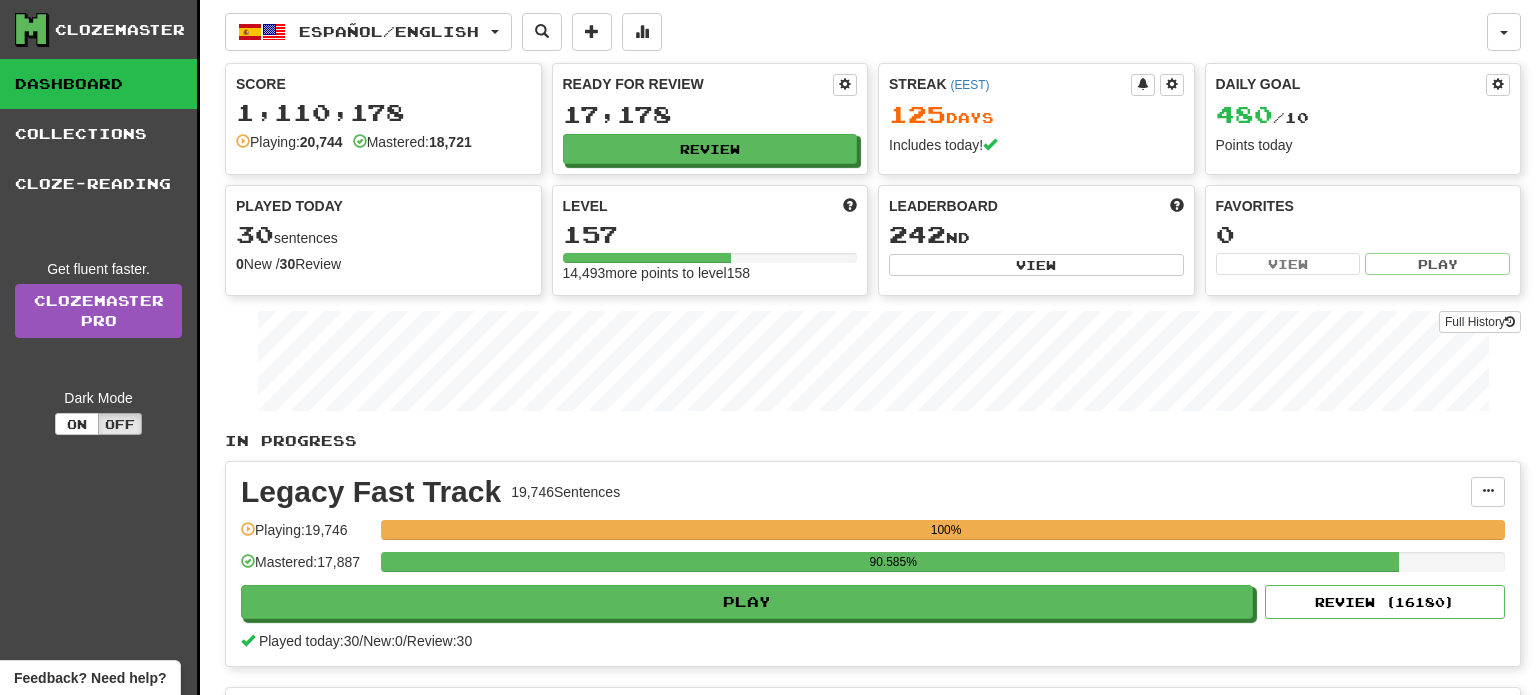 scroll, scrollTop: 0, scrollLeft: 0, axis: both 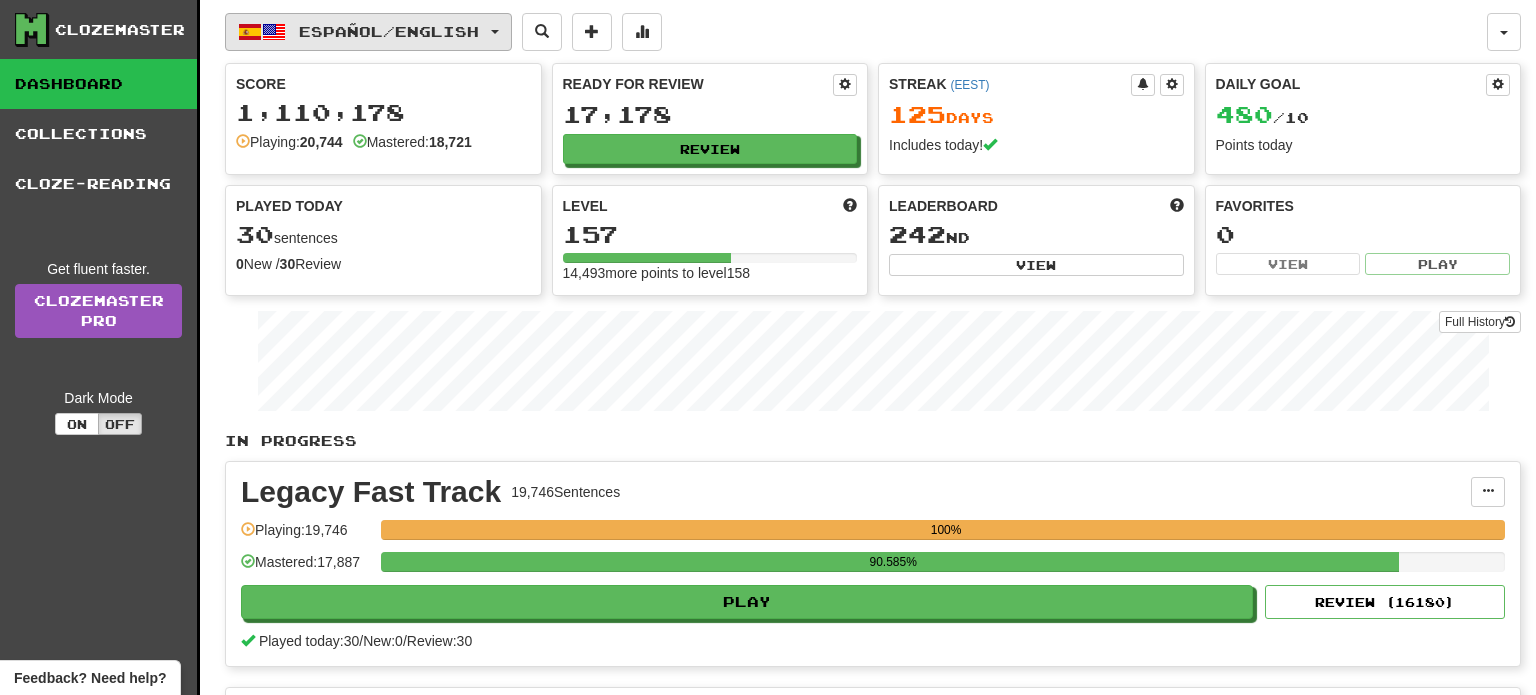 click on "Español  /  English" at bounding box center (389, 31) 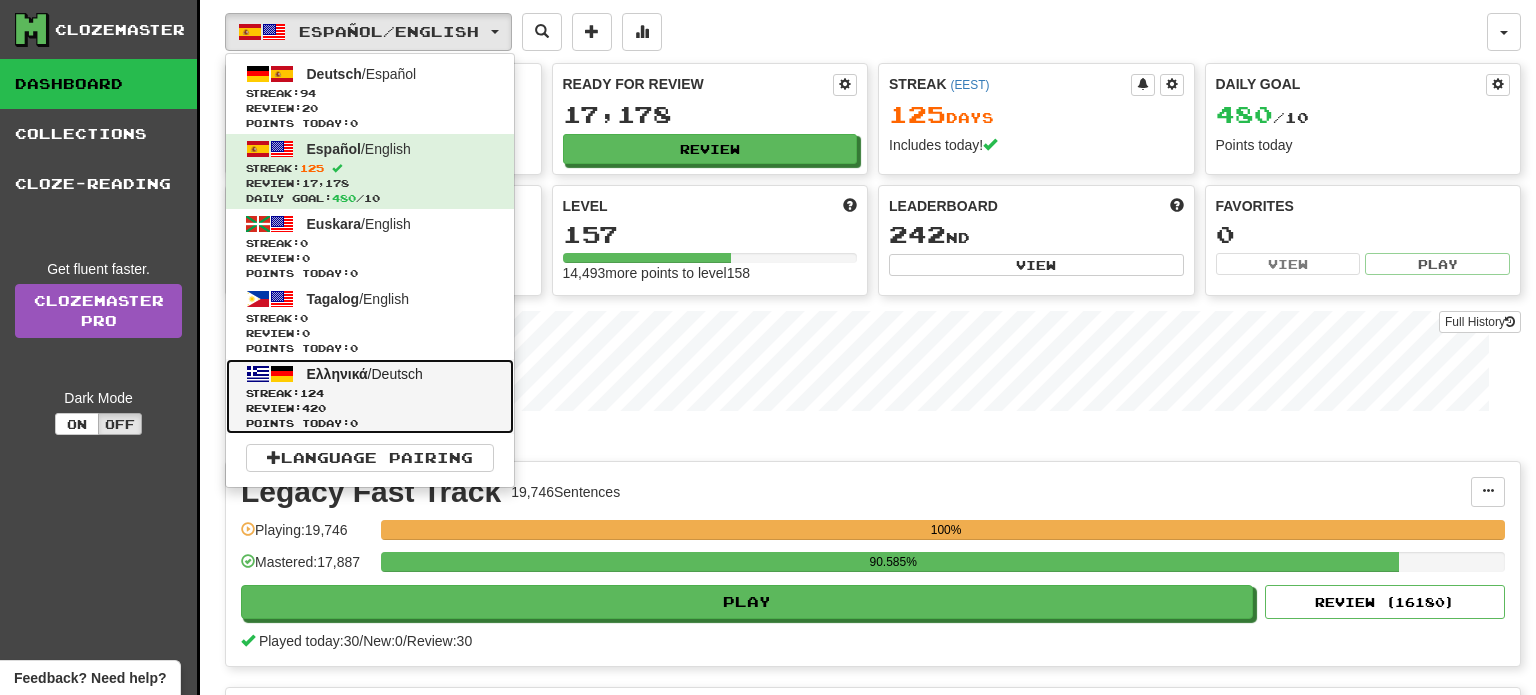 click on "Points today:  0" at bounding box center (370, 423) 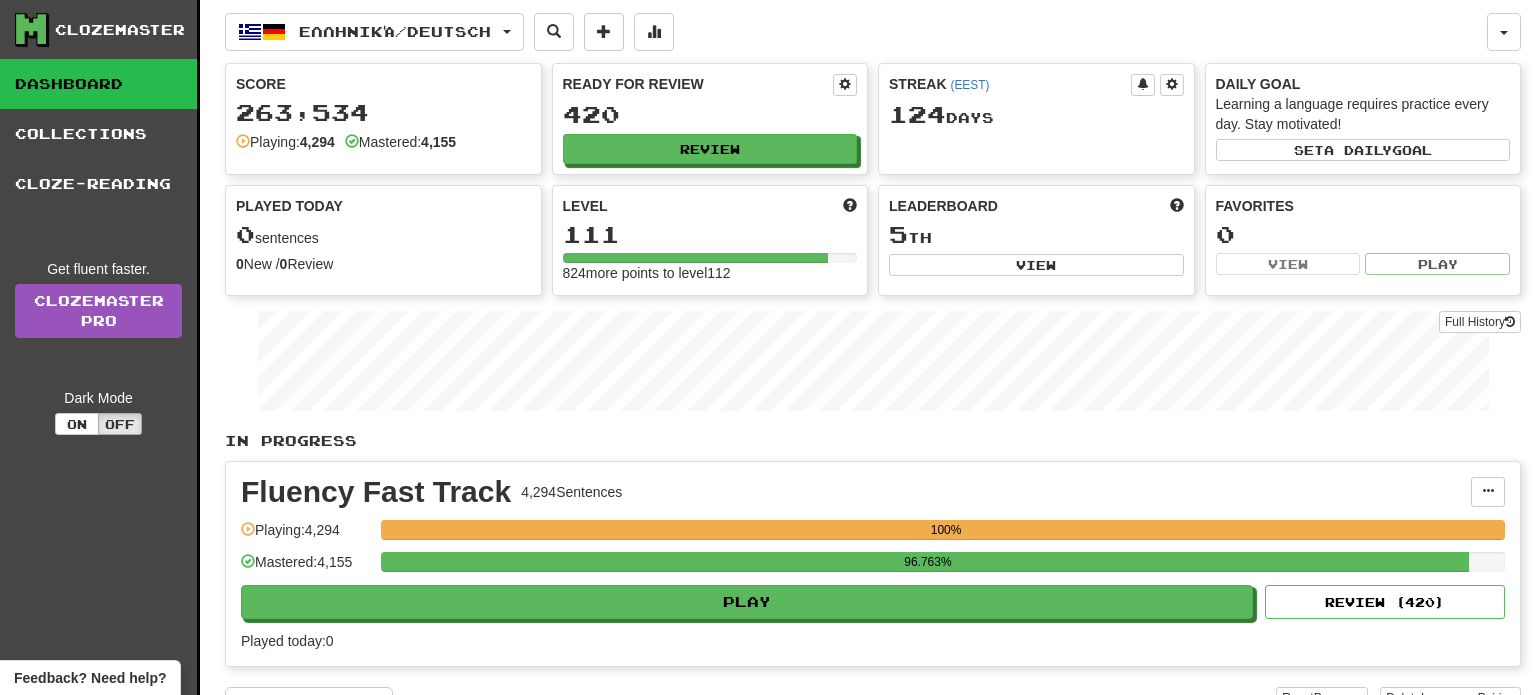 scroll, scrollTop: 0, scrollLeft: 0, axis: both 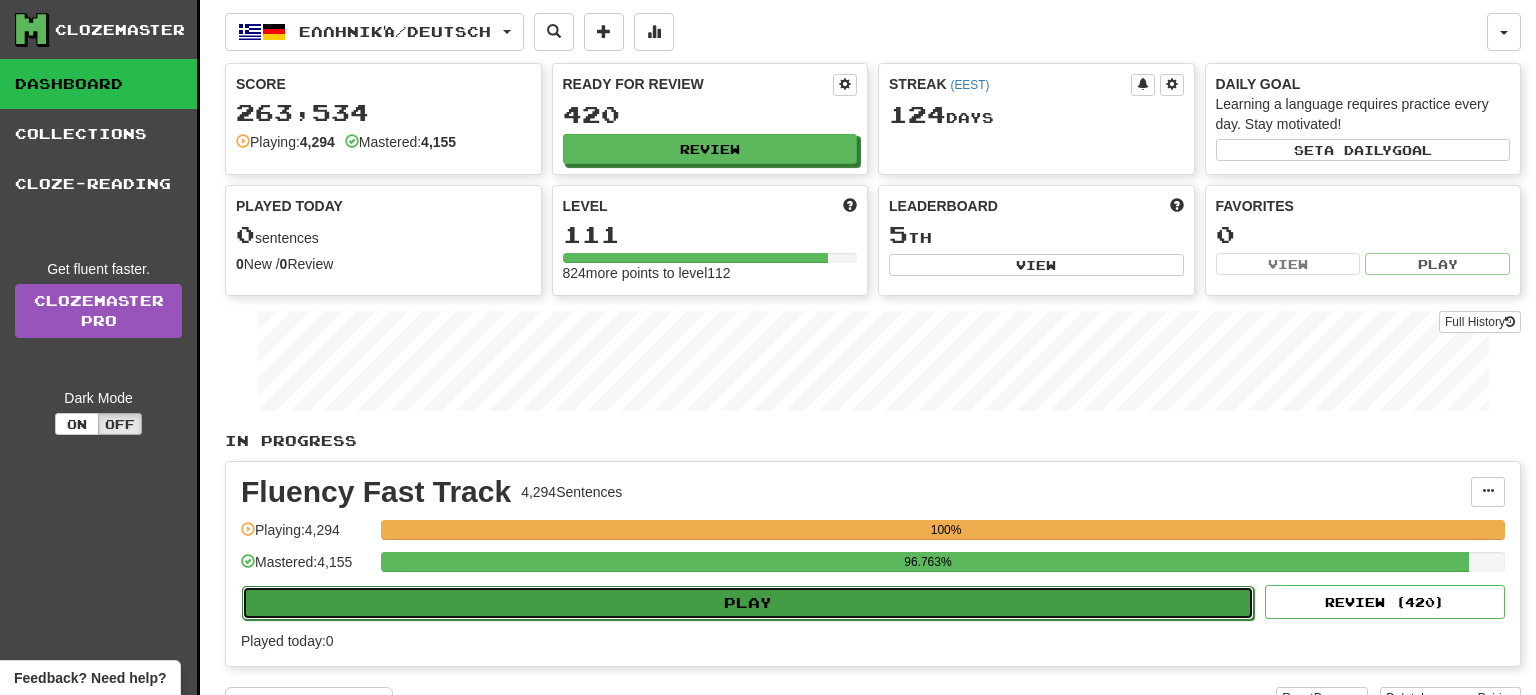 click on "Play" at bounding box center [748, 603] 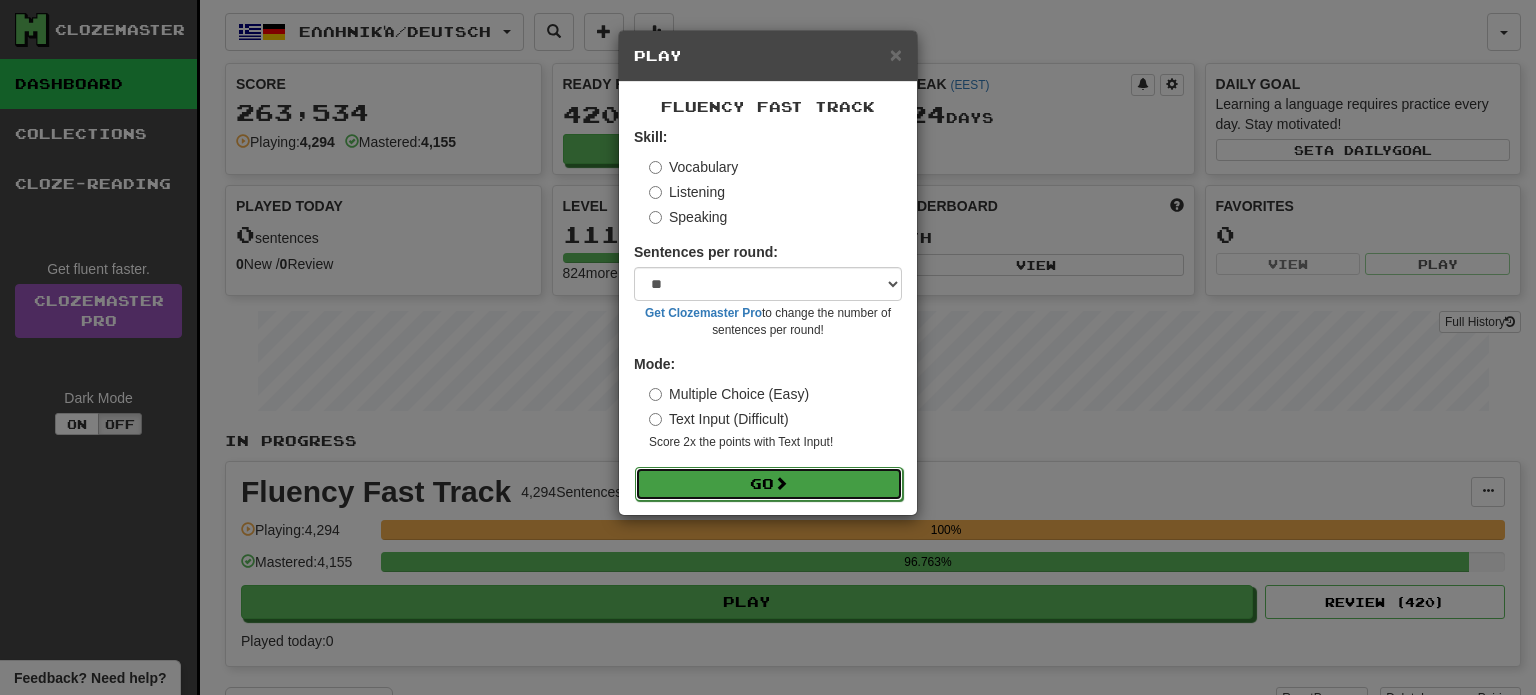 click on "Go" at bounding box center (769, 484) 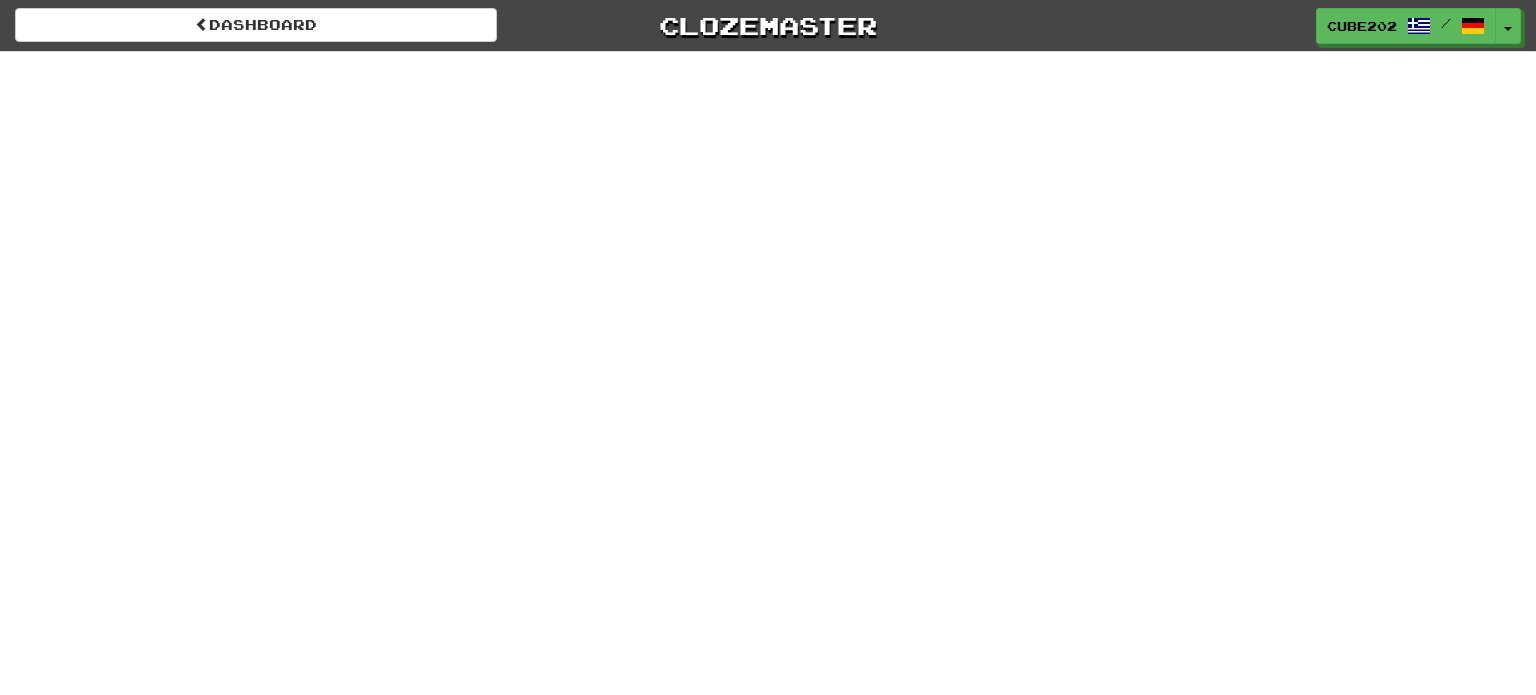 scroll, scrollTop: 0, scrollLeft: 0, axis: both 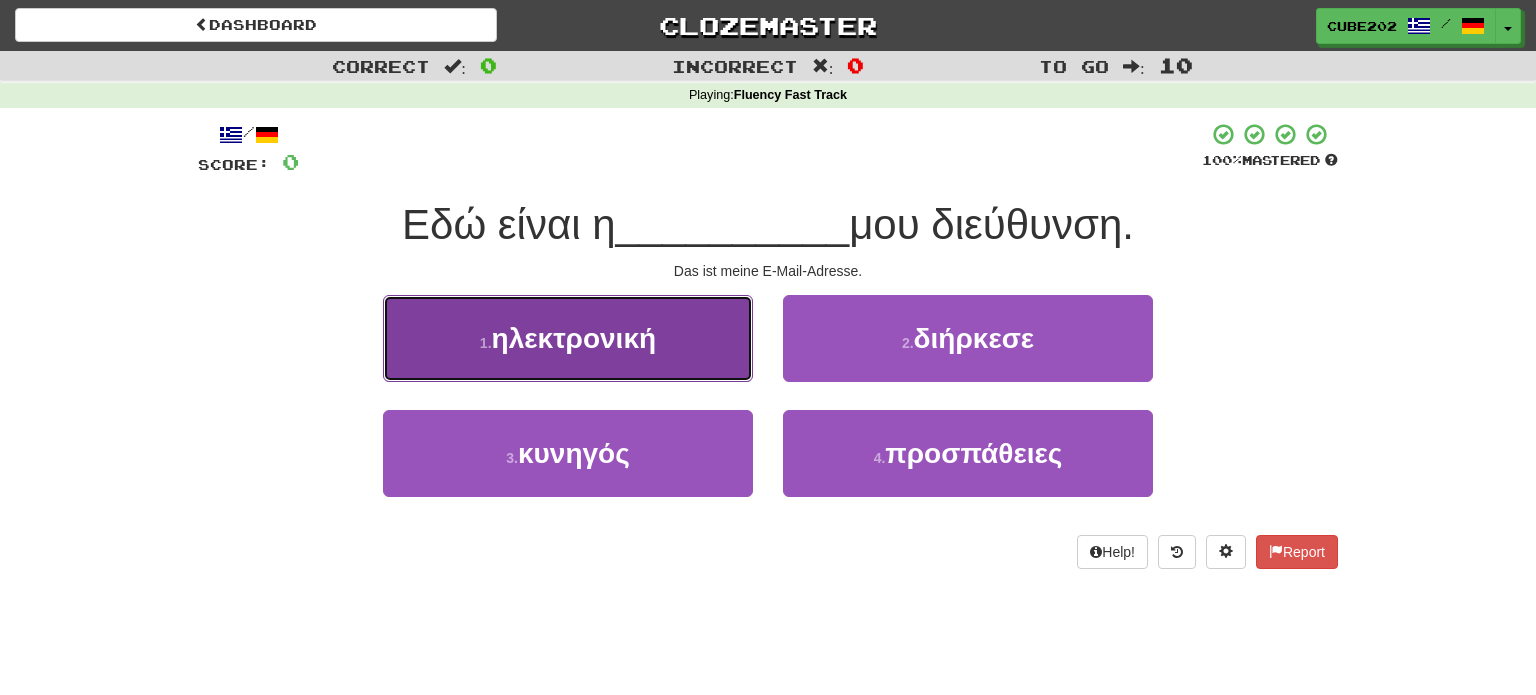 click on "1 .  ηλεκτρονική" at bounding box center [568, 338] 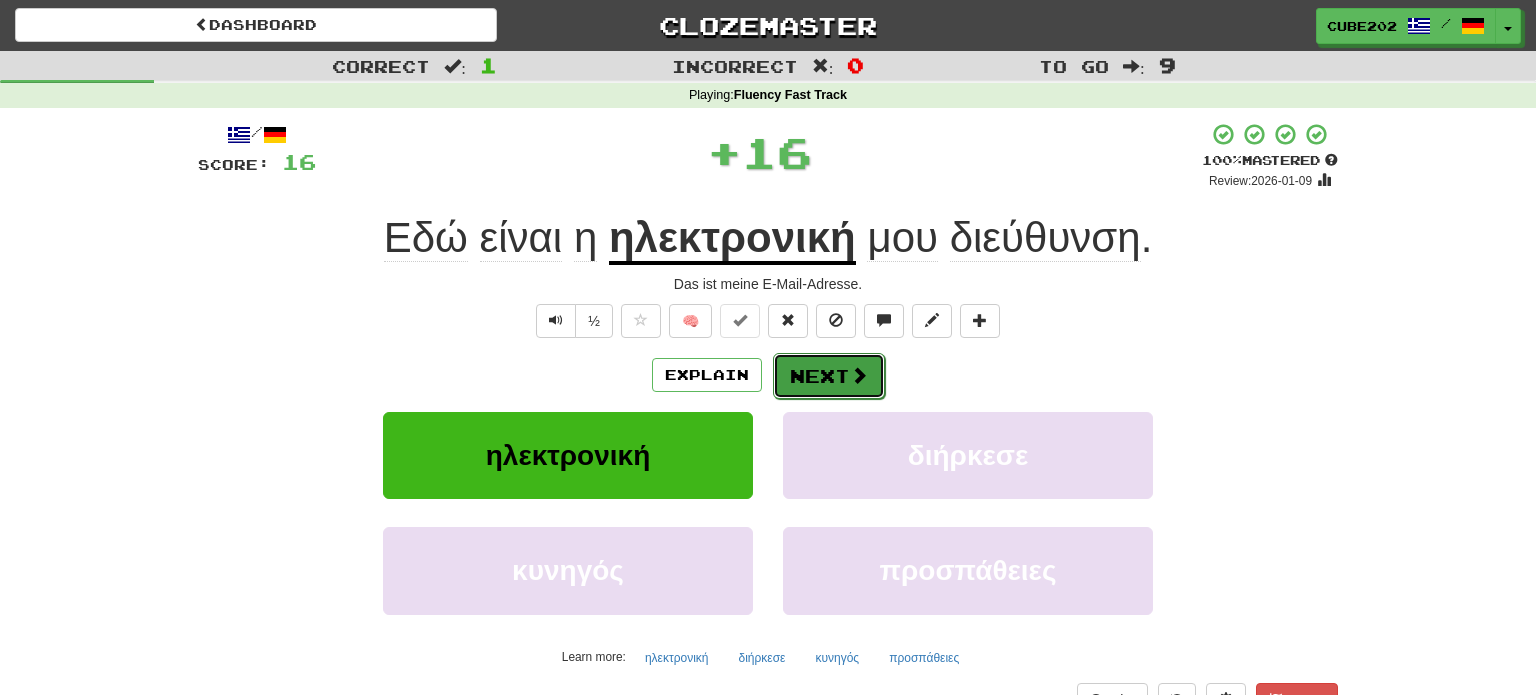 click on "Next" at bounding box center [829, 376] 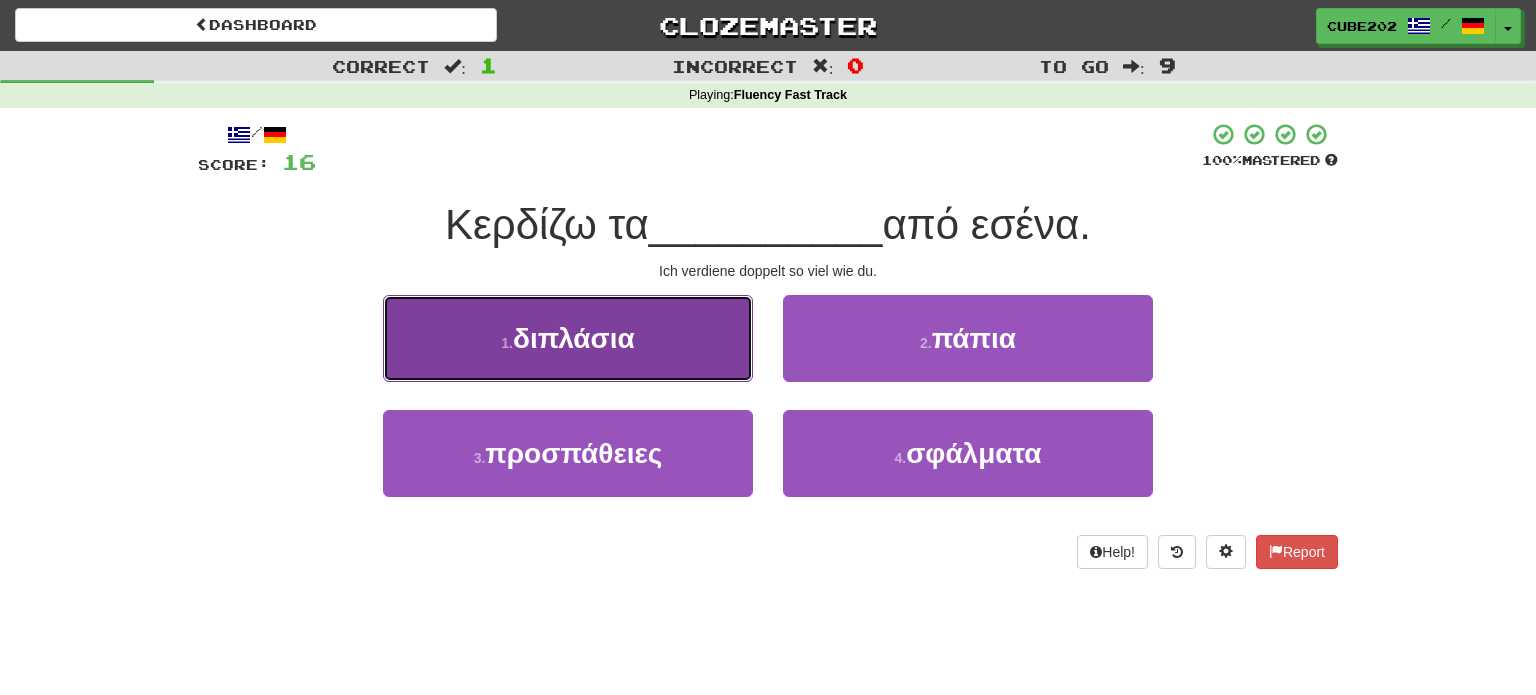 click on "1 .  διπλάσια" at bounding box center (568, 338) 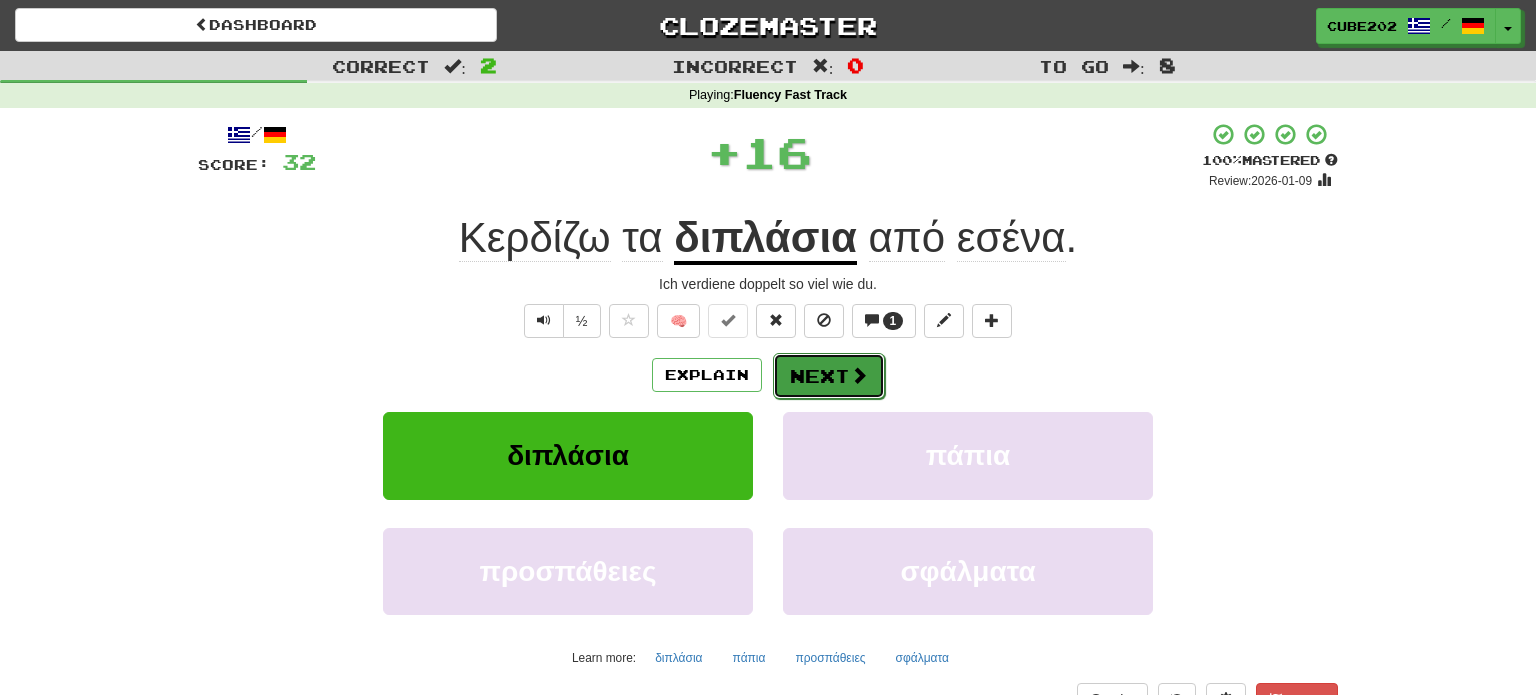 click on "Next" at bounding box center (829, 376) 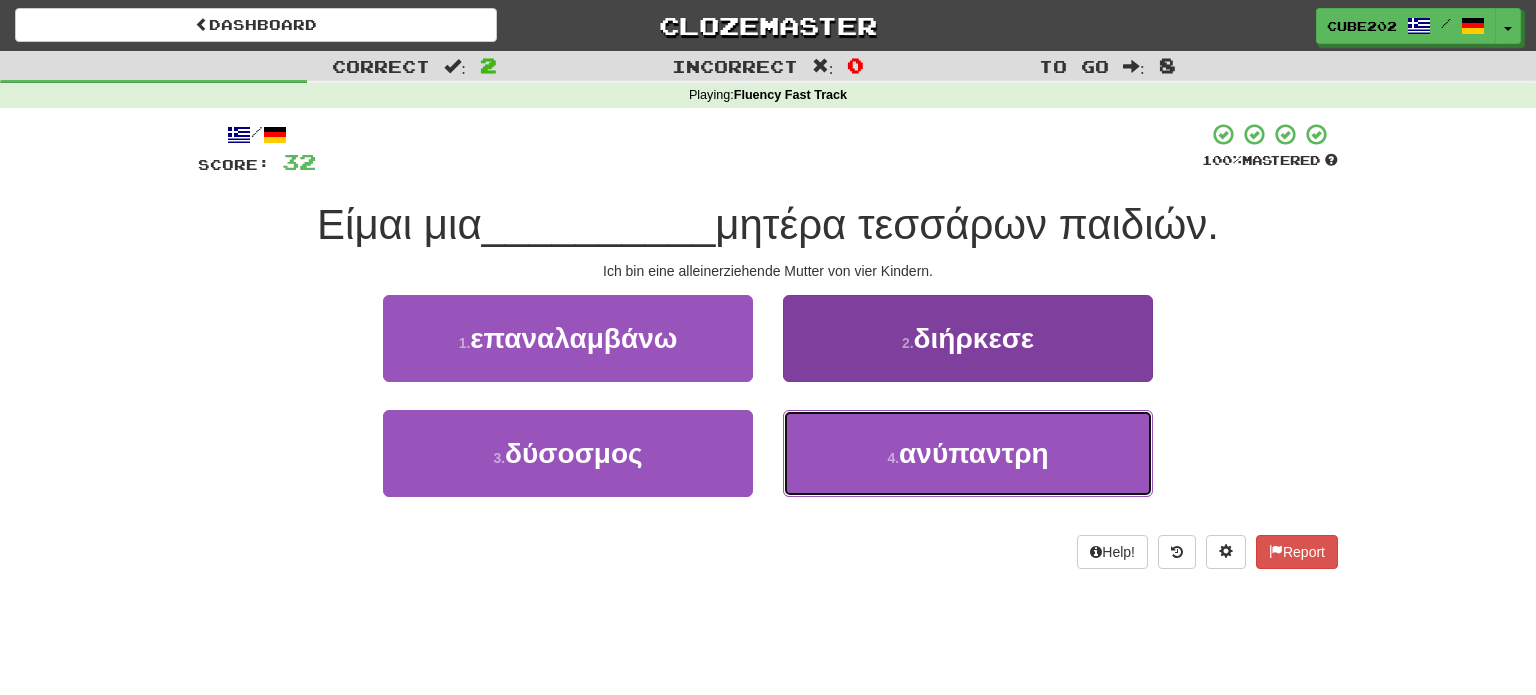 click on "4 .  ανύπαντρη" at bounding box center [968, 453] 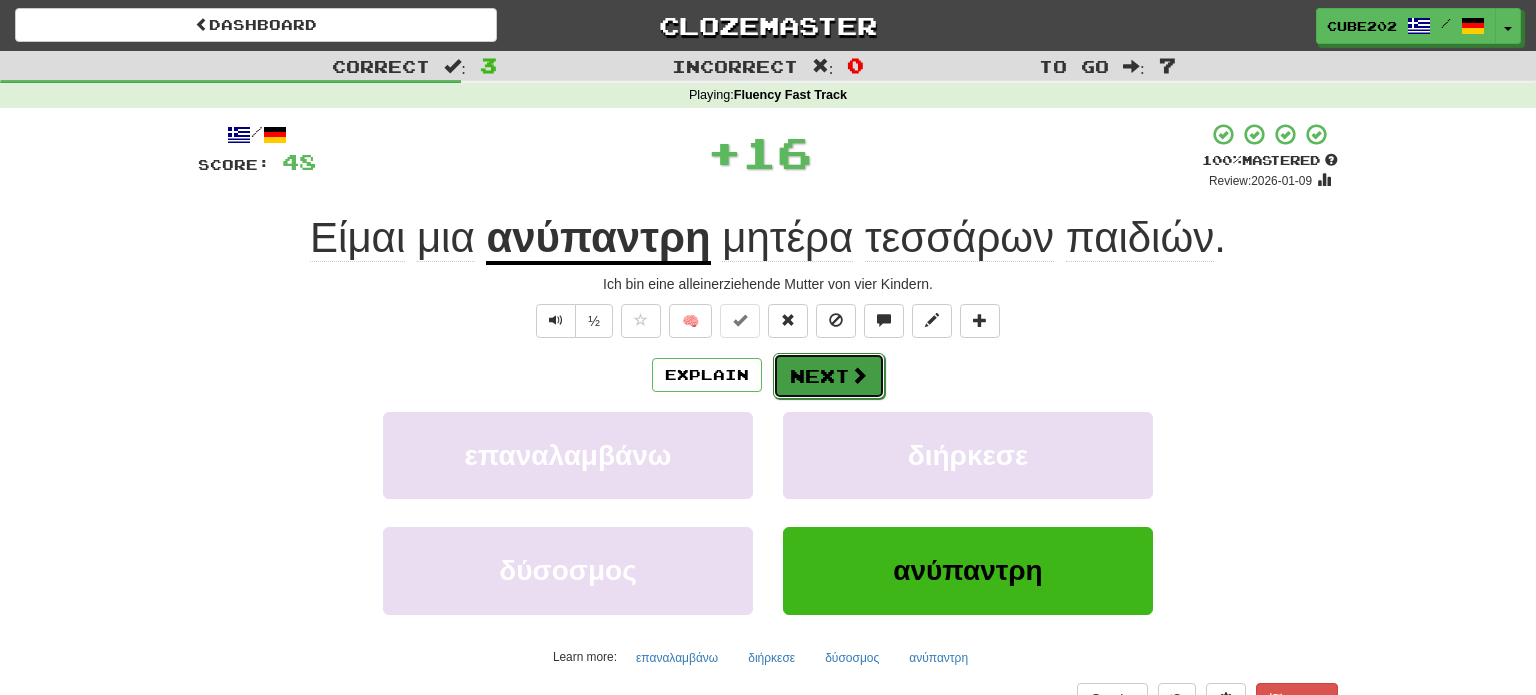 click on "Next" at bounding box center (829, 376) 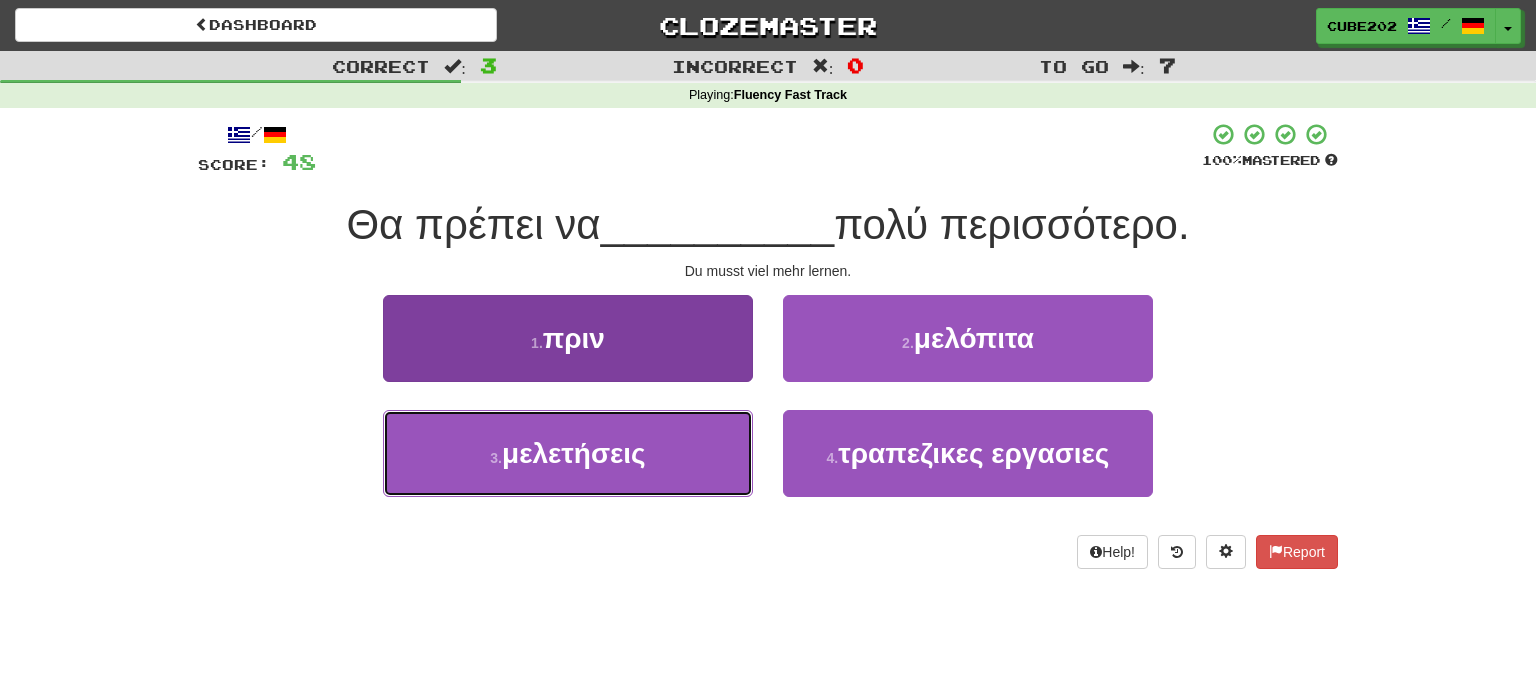 click on "3 .  μελετήσεις" at bounding box center [568, 453] 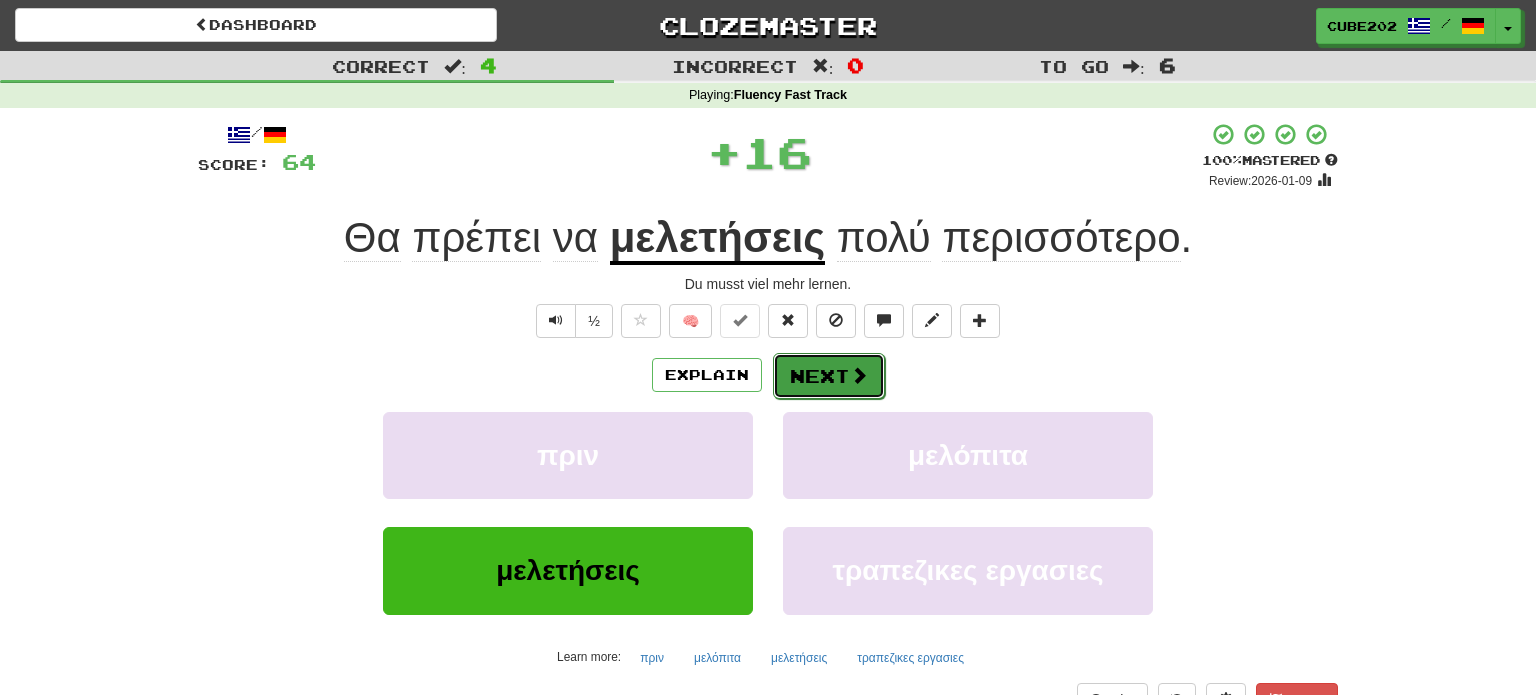 click on "Next" at bounding box center (829, 376) 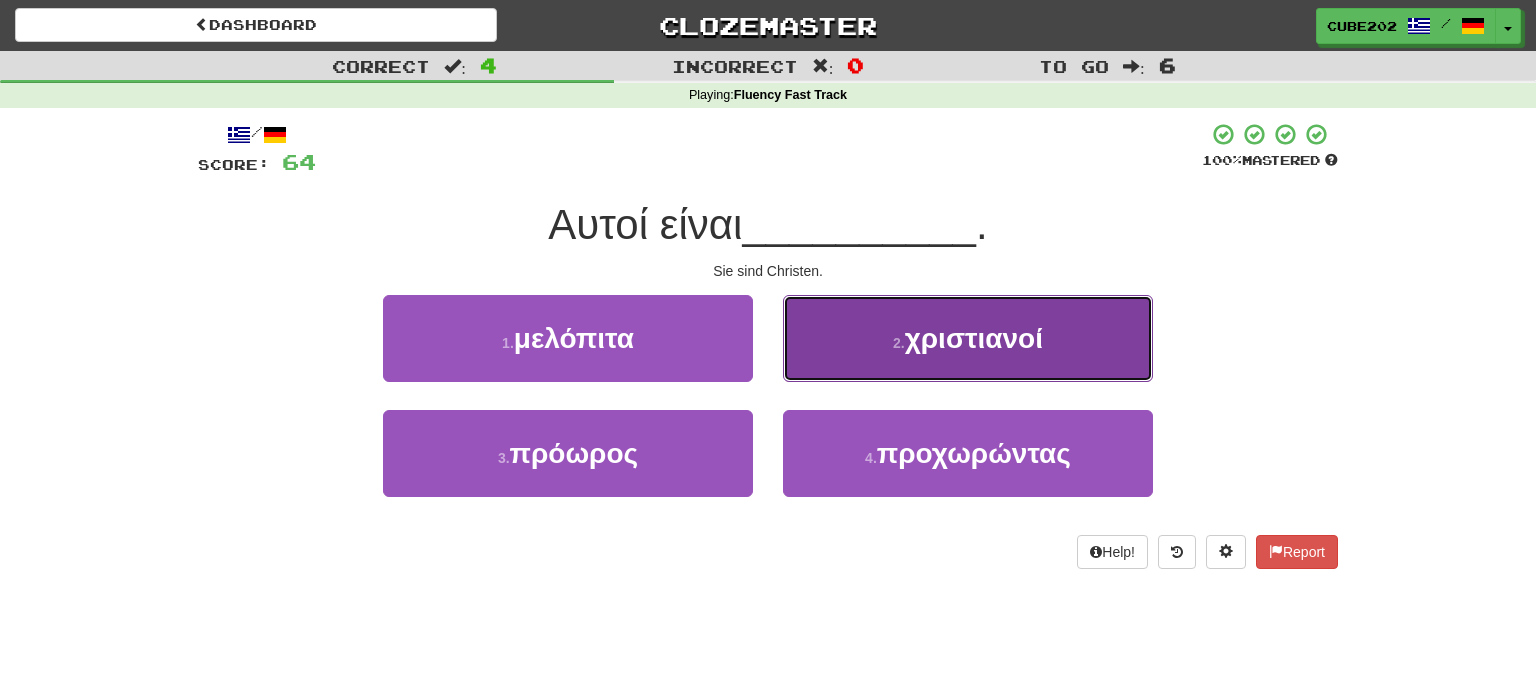click on "2 .  χριστιανοί" at bounding box center (968, 338) 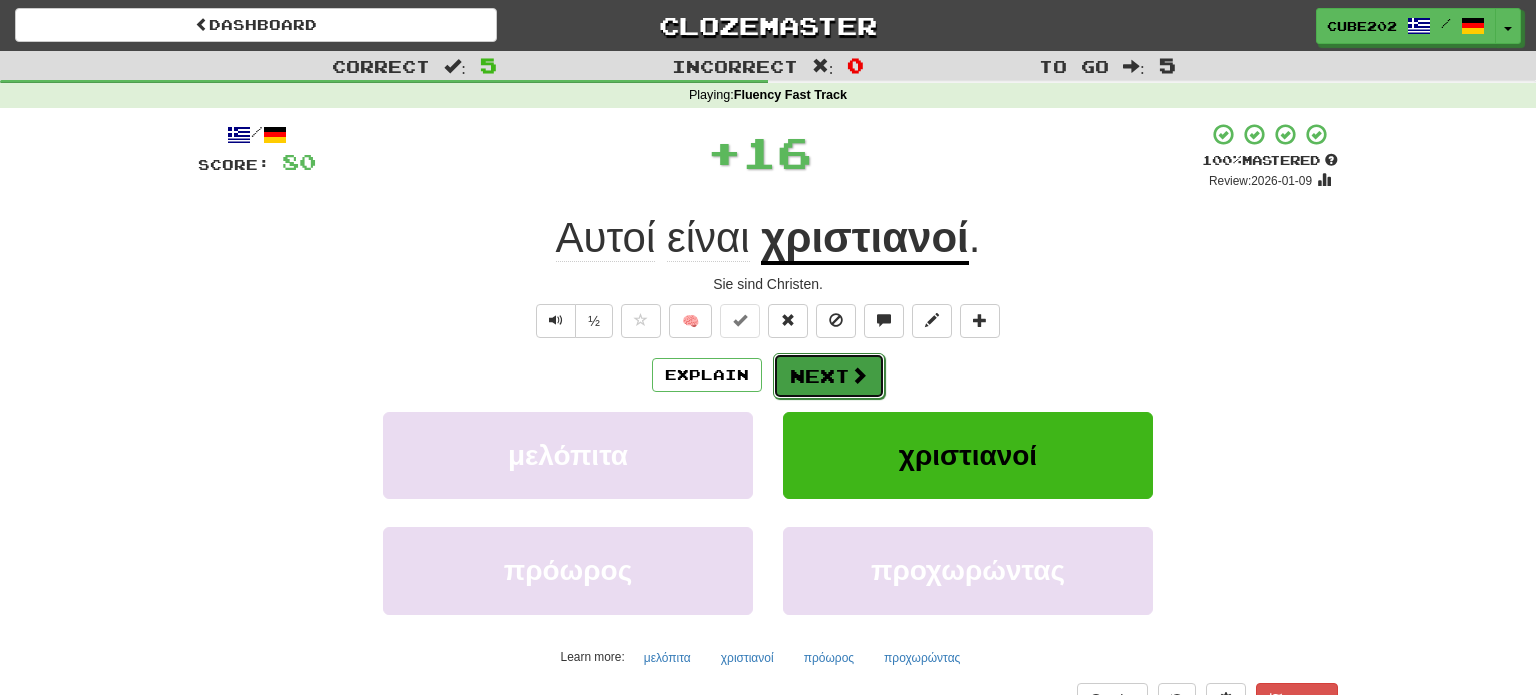 click at bounding box center (859, 375) 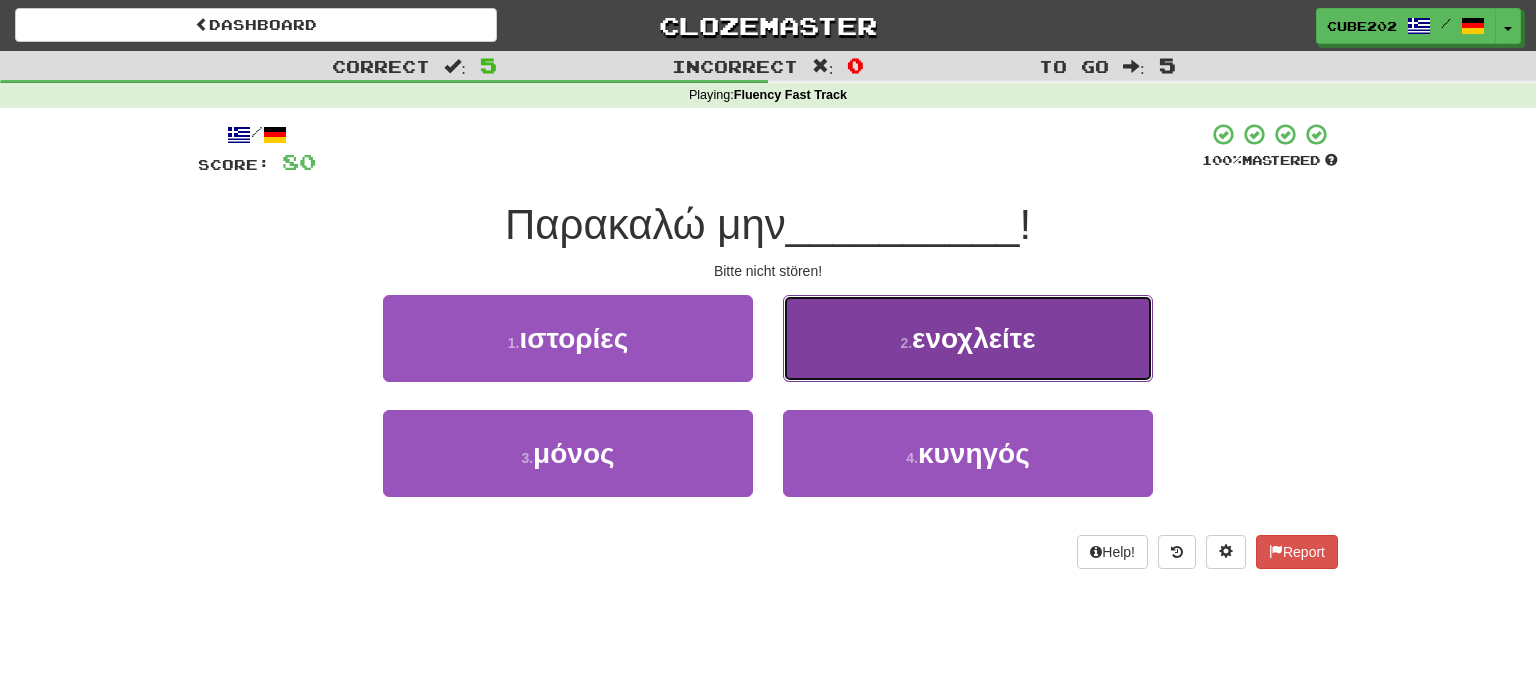 click on "2 .  ενοχλείτε" at bounding box center [968, 338] 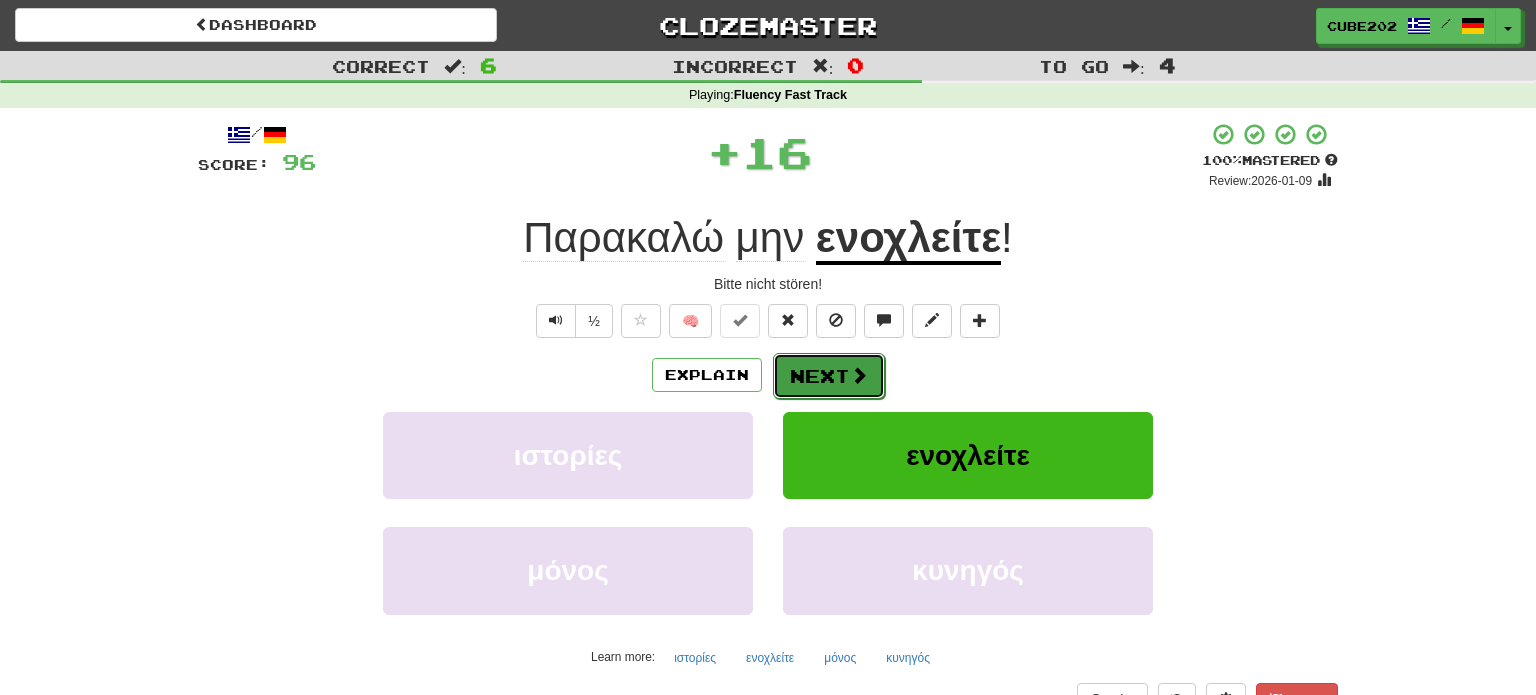 click on "Next" at bounding box center [829, 376] 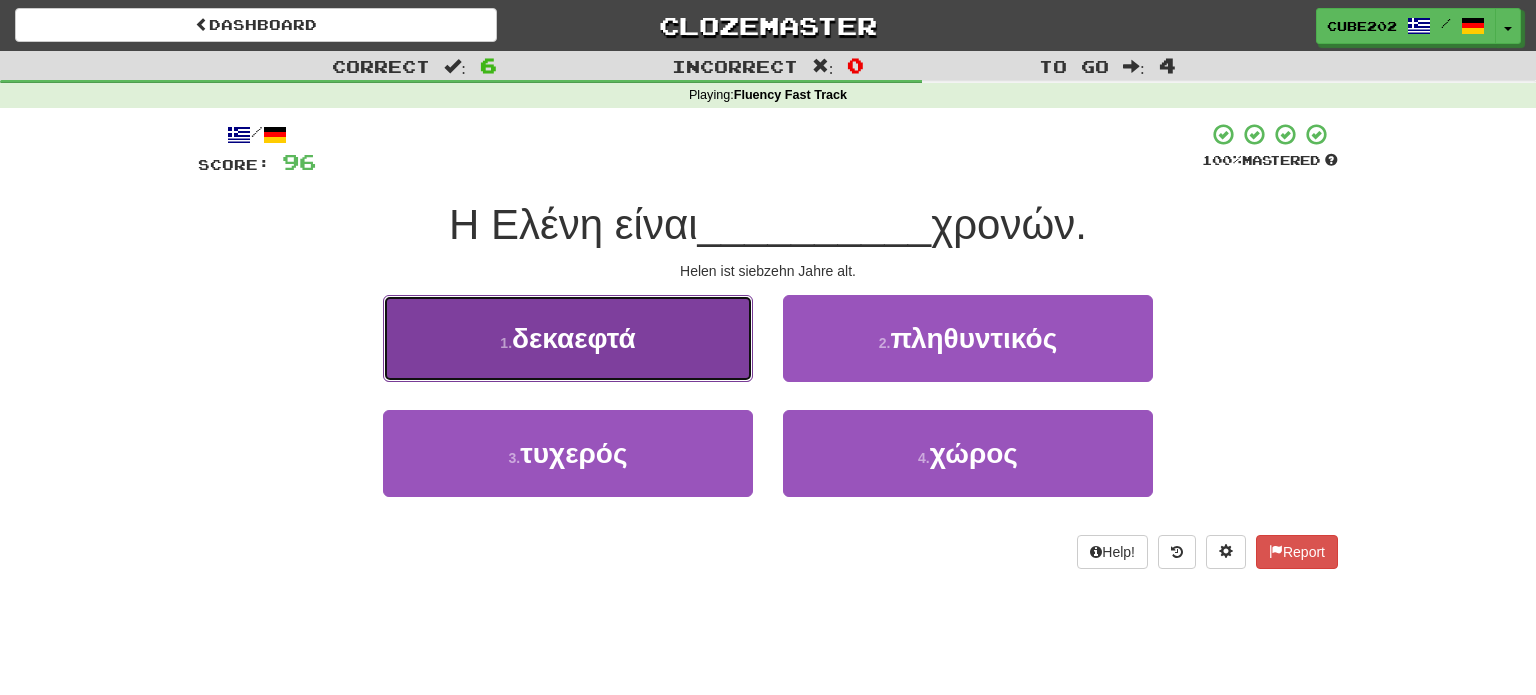 click on "1 .  δεκαεφτά" at bounding box center [568, 338] 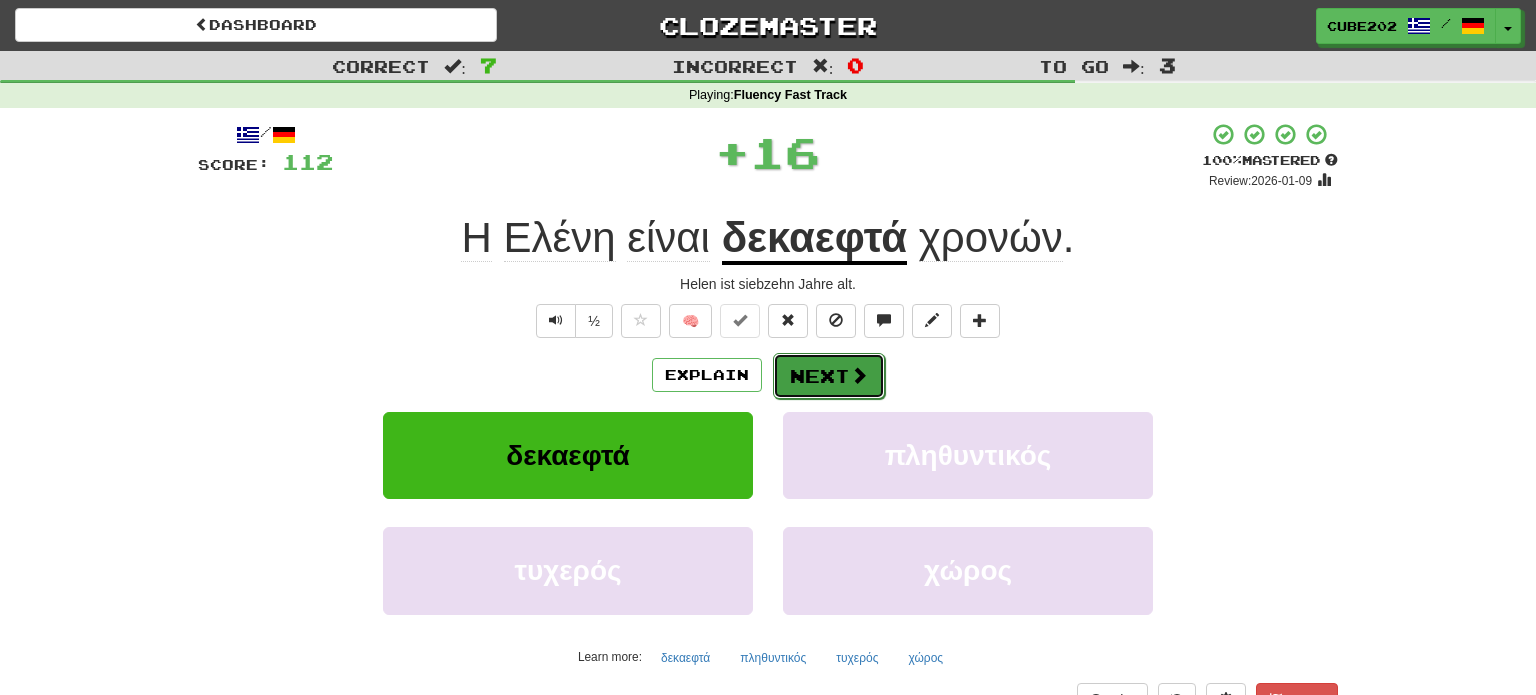 click on "Next" at bounding box center [829, 376] 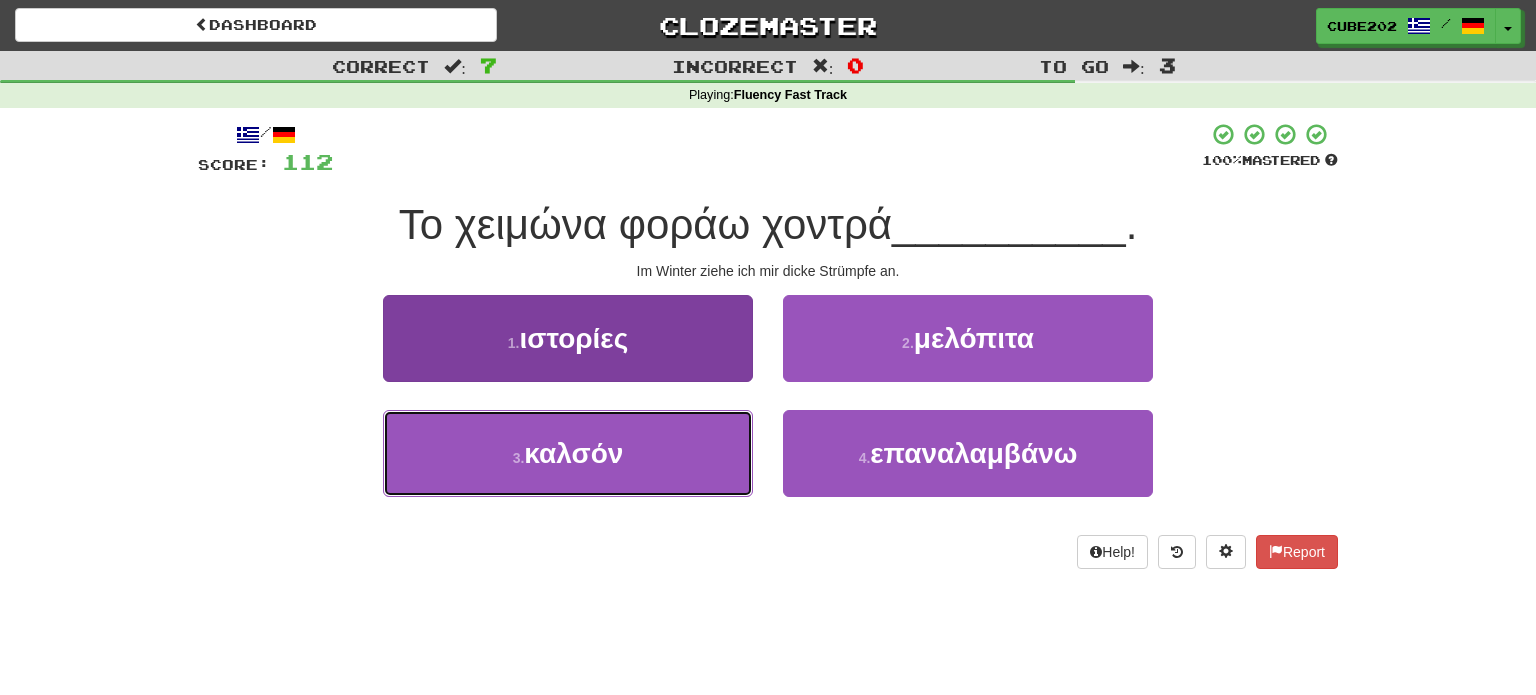 click on "3 .  καλσόν" at bounding box center (568, 453) 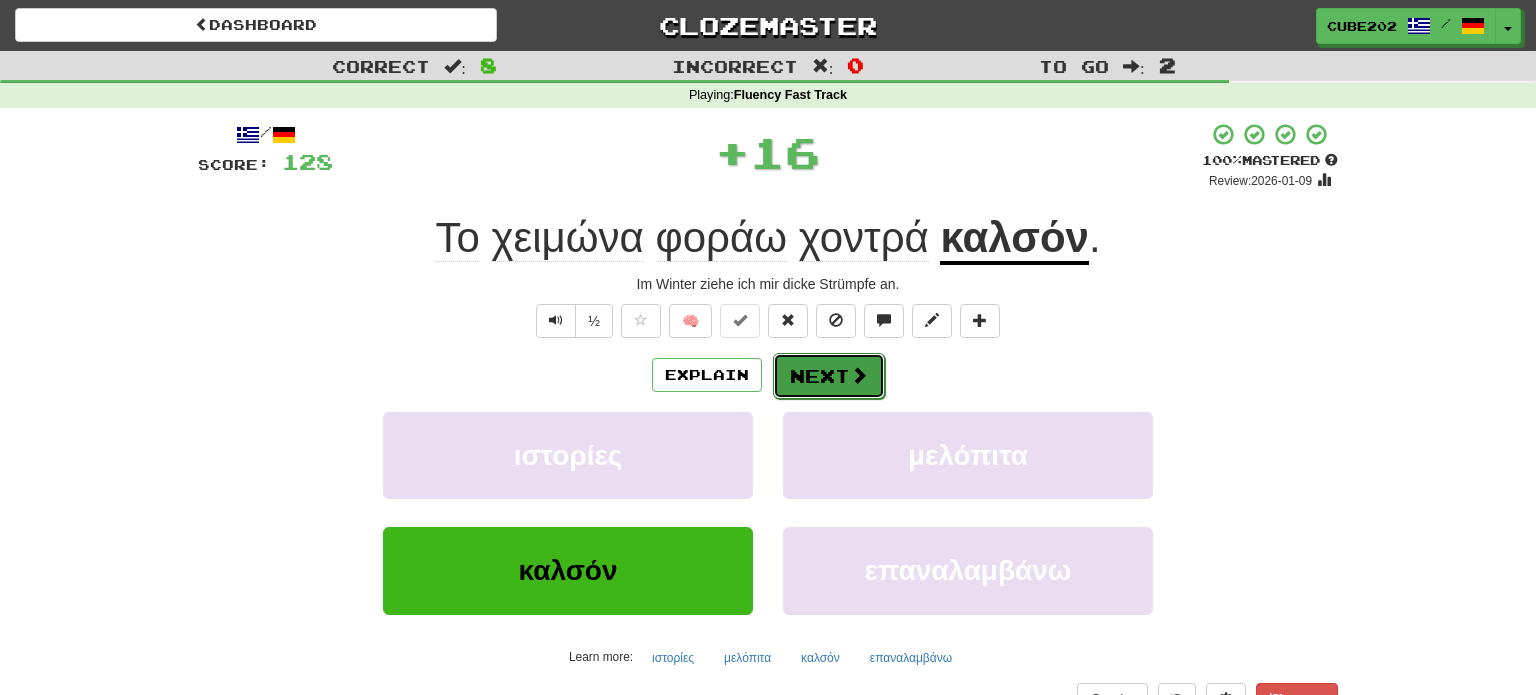 click on "Next" at bounding box center (829, 376) 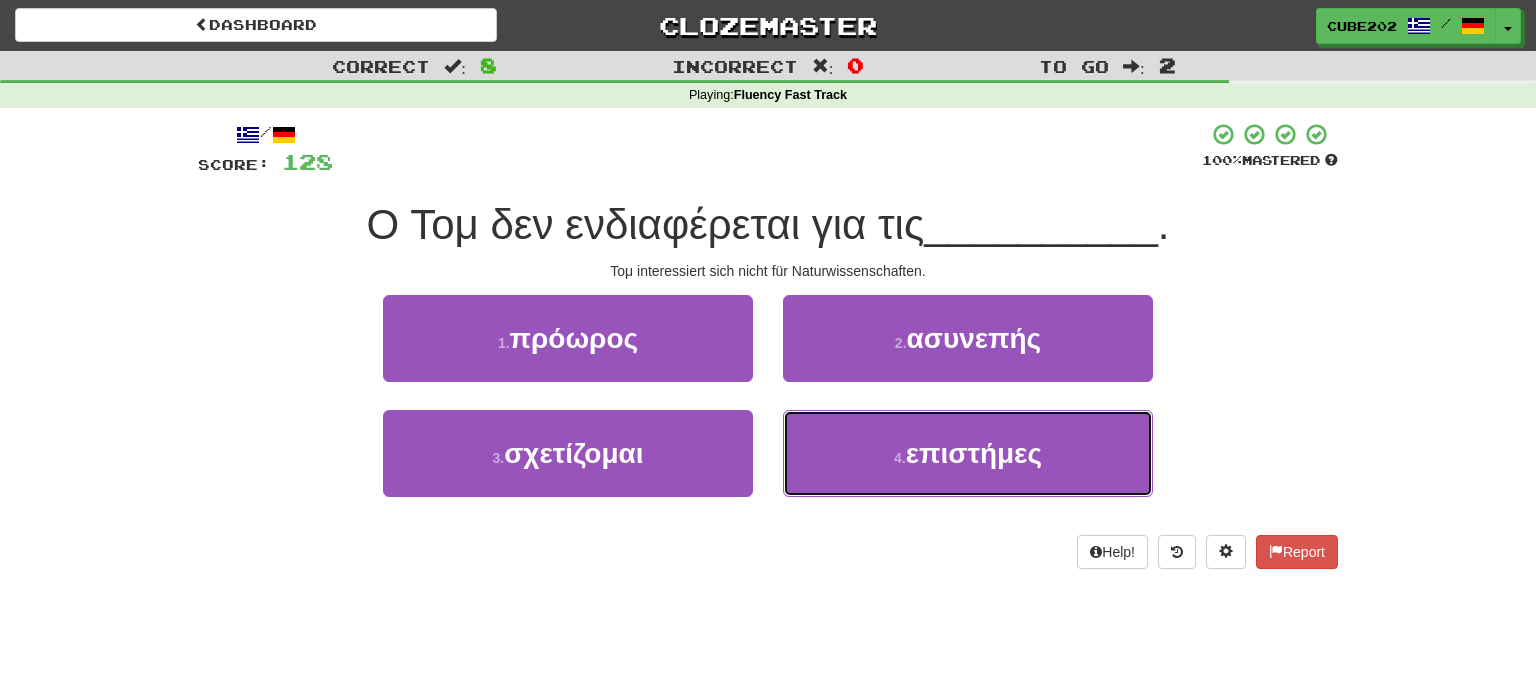drag, startPoint x: 895, startPoint y: 436, endPoint x: 869, endPoint y: 398, distance: 46.043457 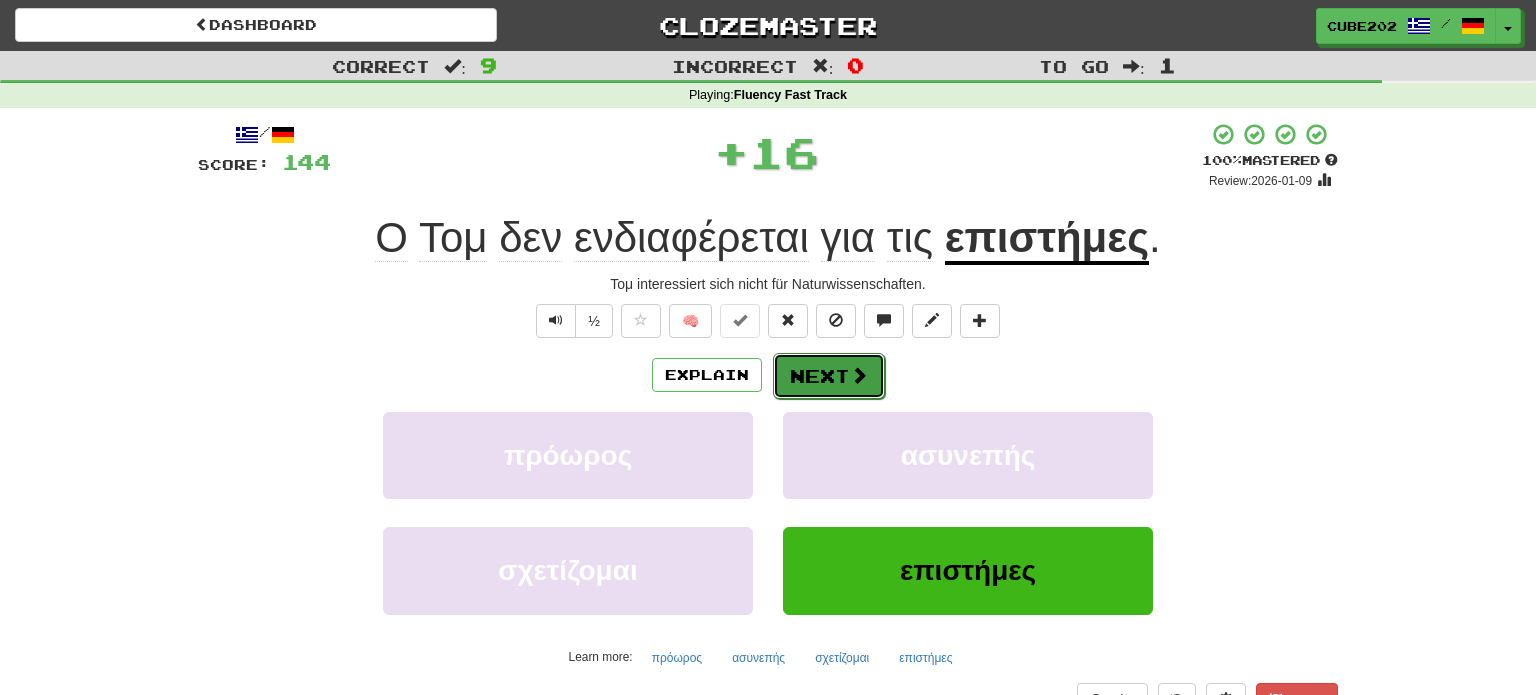 click on "Next" at bounding box center [829, 376] 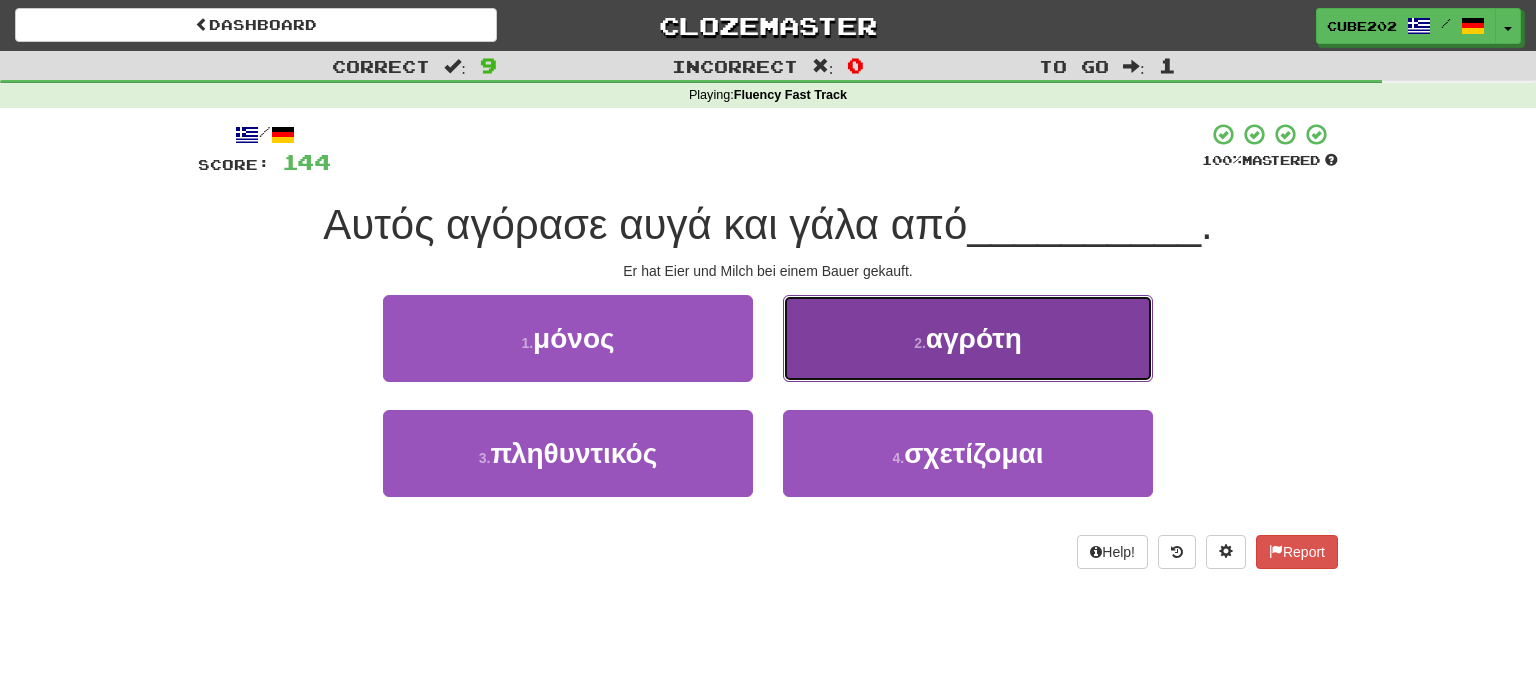 click on "2 .  αγρότη" at bounding box center (968, 338) 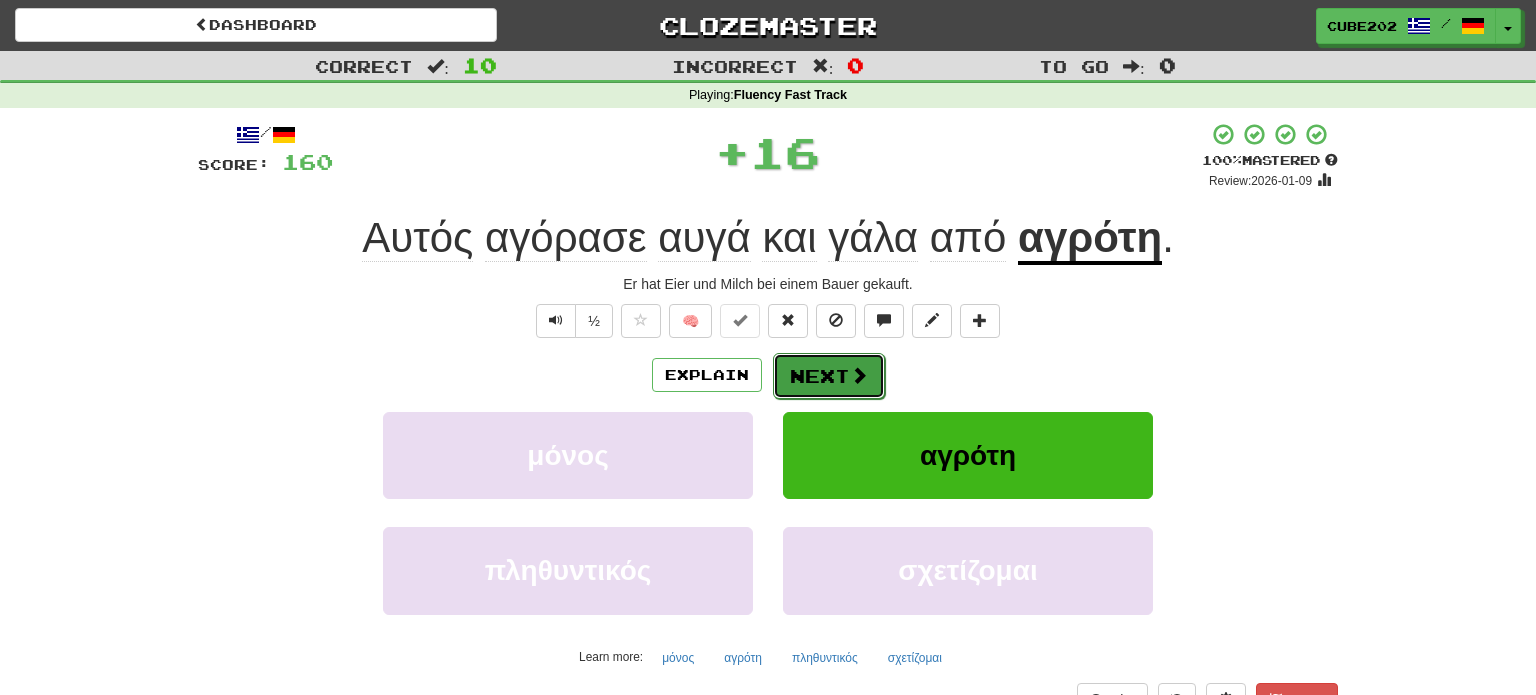 click on "Next" at bounding box center [829, 376] 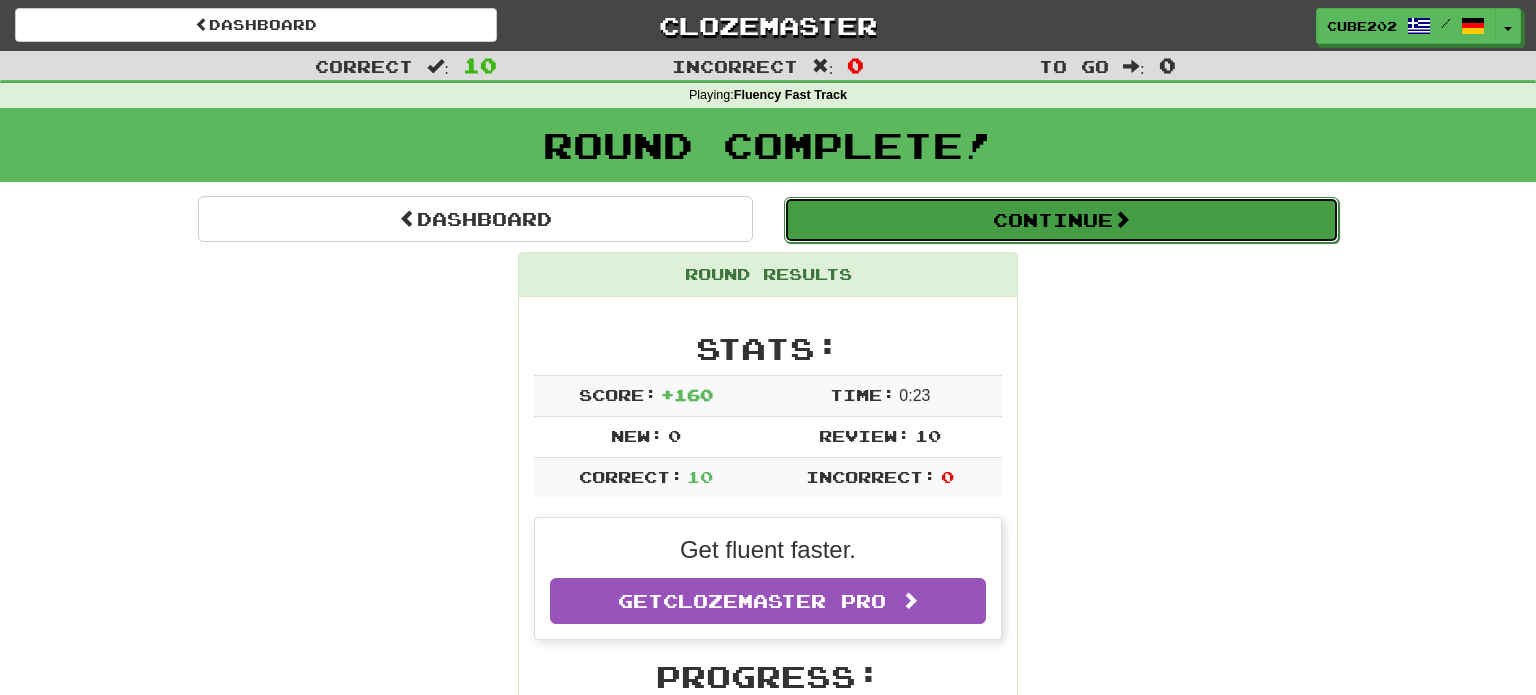 click on "Continue" at bounding box center [1061, 220] 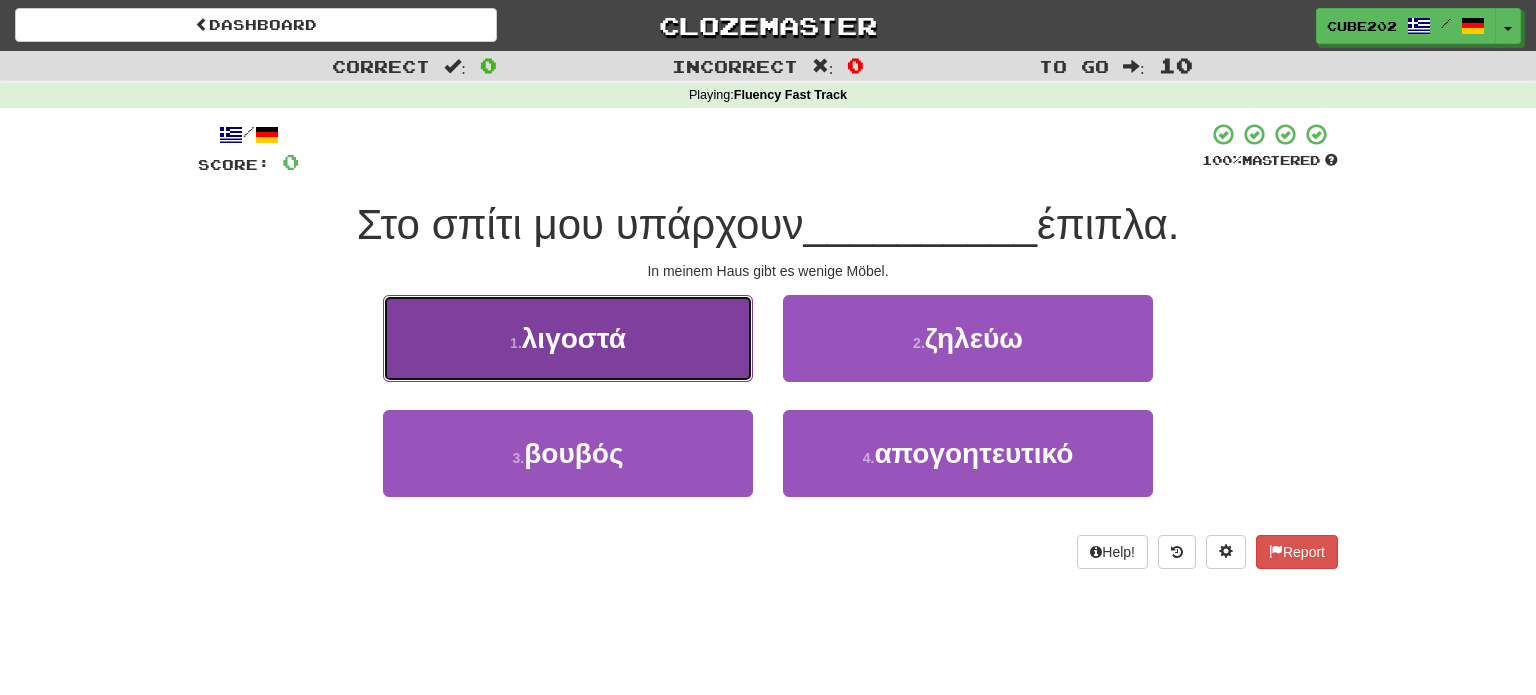 click on "λιγοστά" at bounding box center [574, 338] 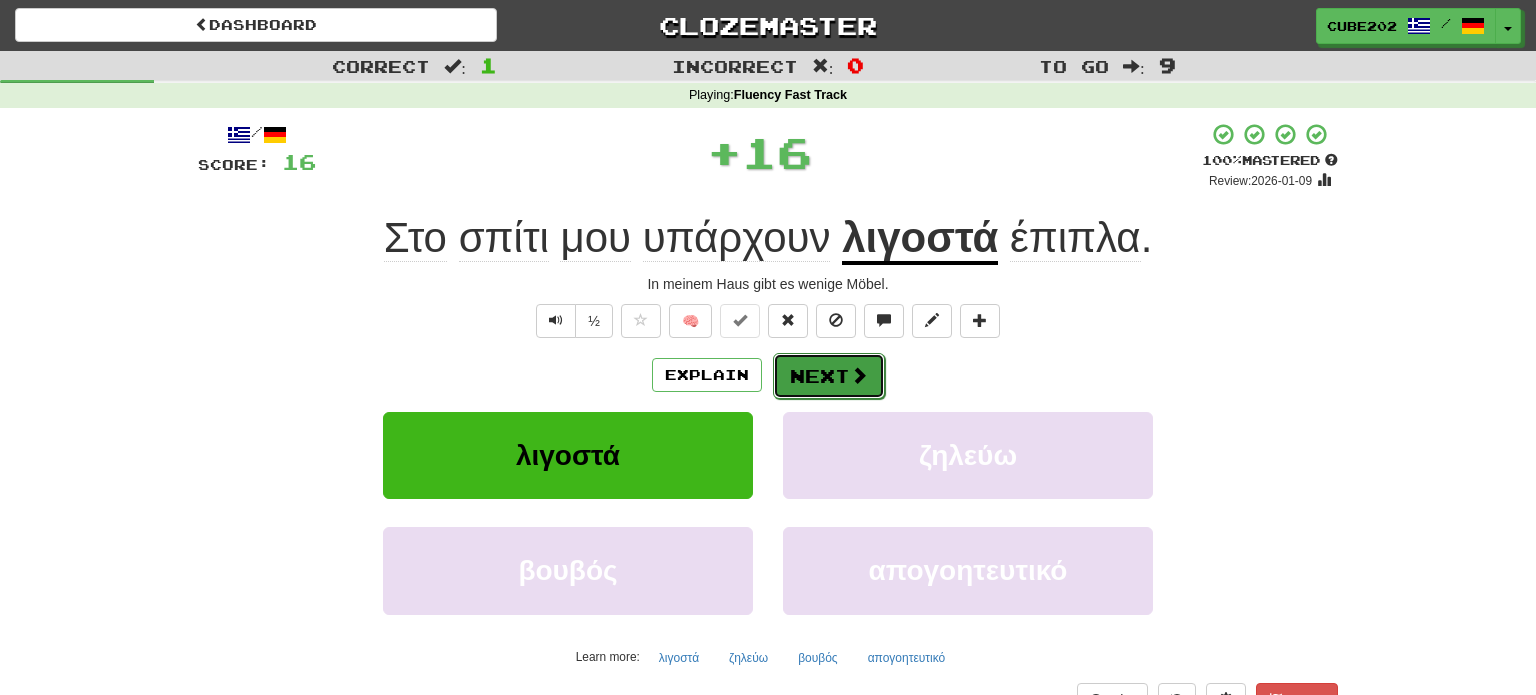 click on "Next" at bounding box center (829, 376) 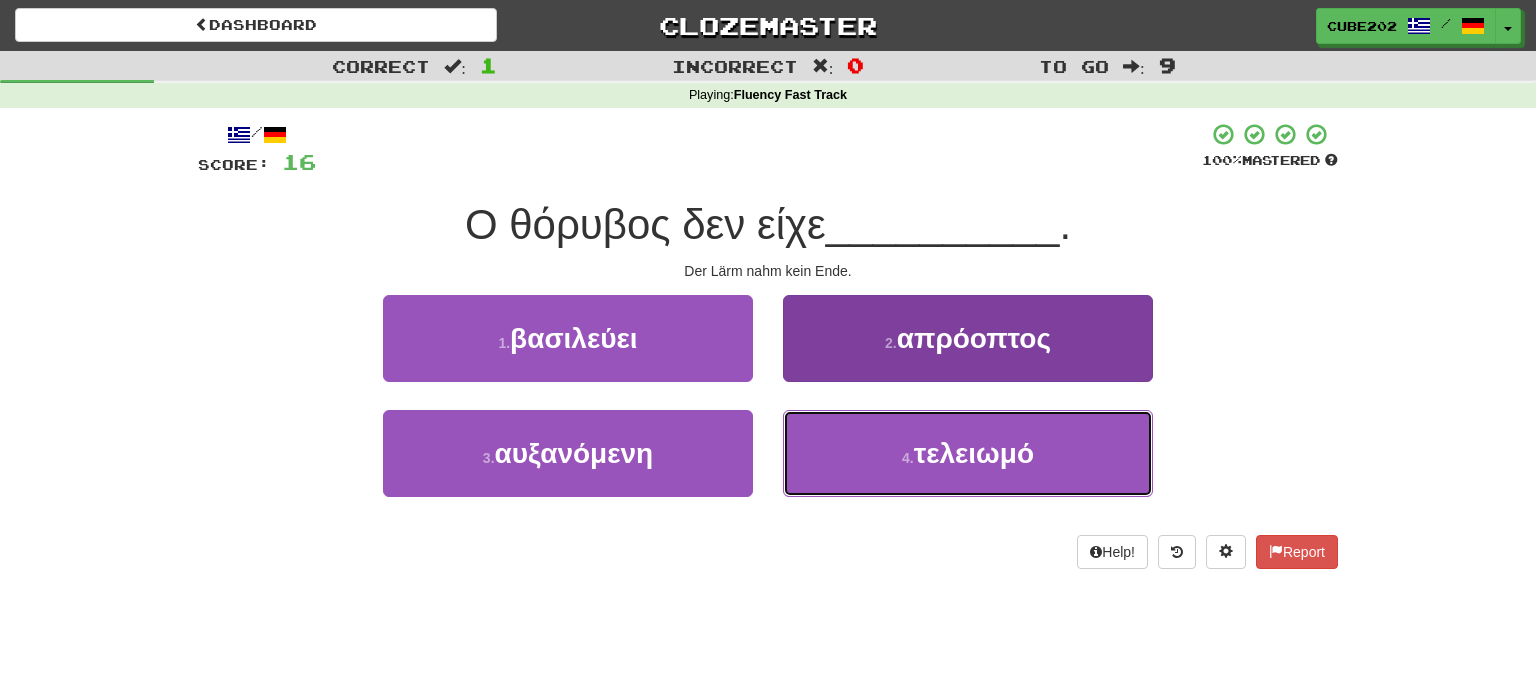 click on "4 .  τελειωμό" at bounding box center [968, 453] 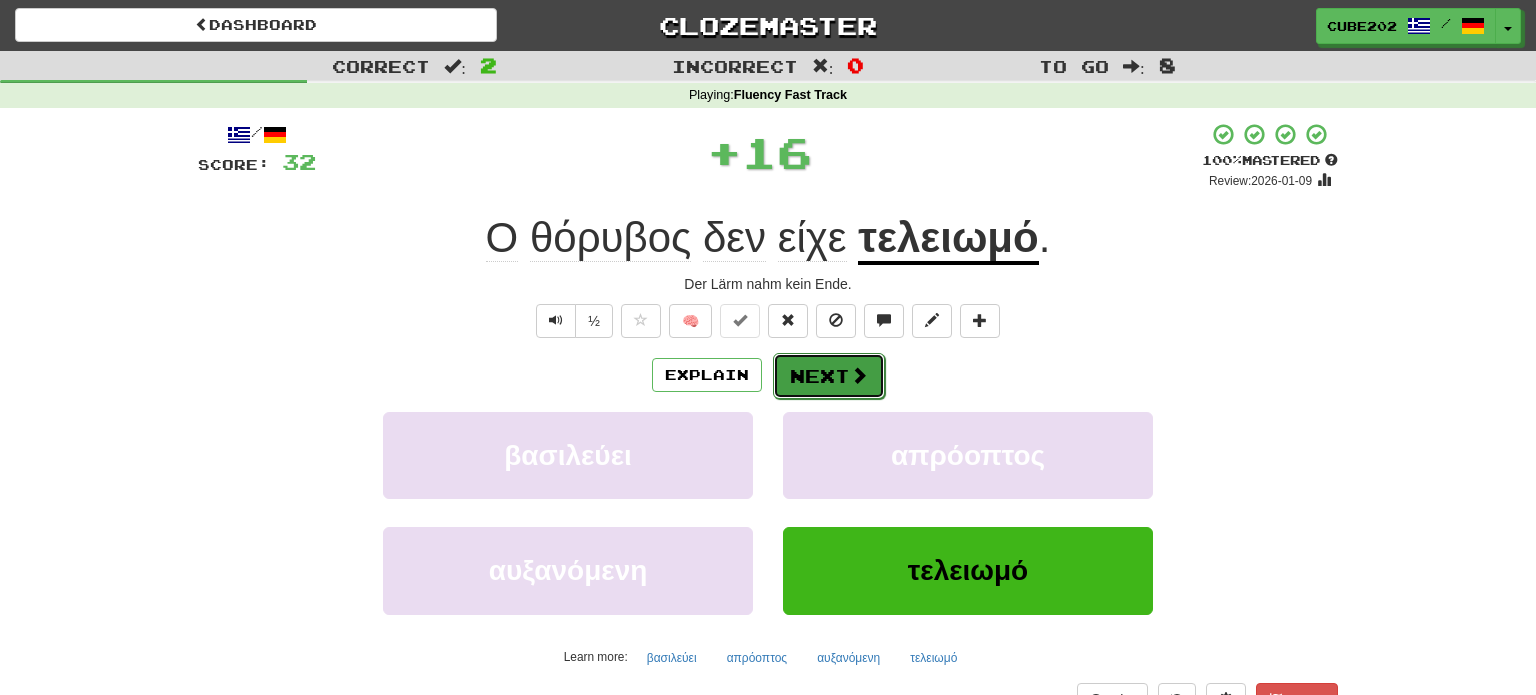 click on "Next" at bounding box center (829, 376) 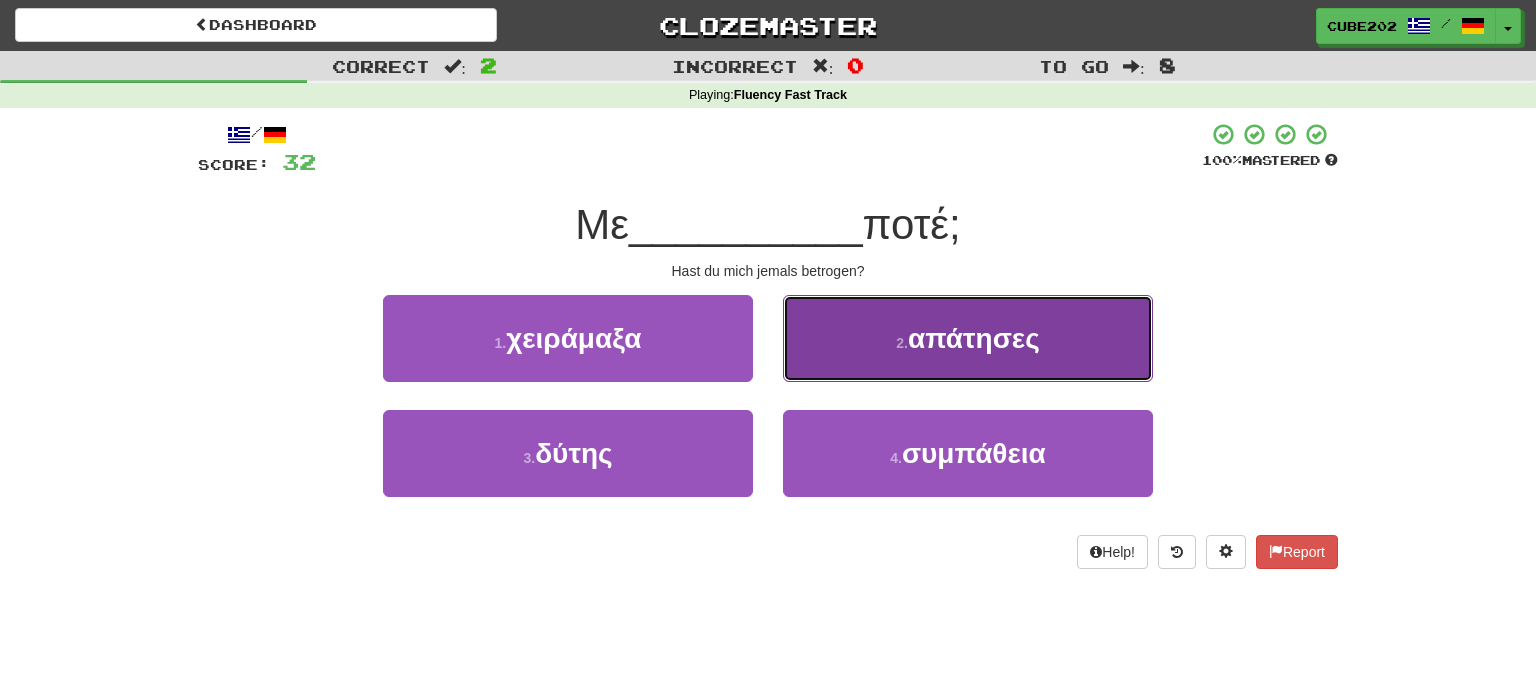 click on "2 .  απάτησες" at bounding box center (968, 338) 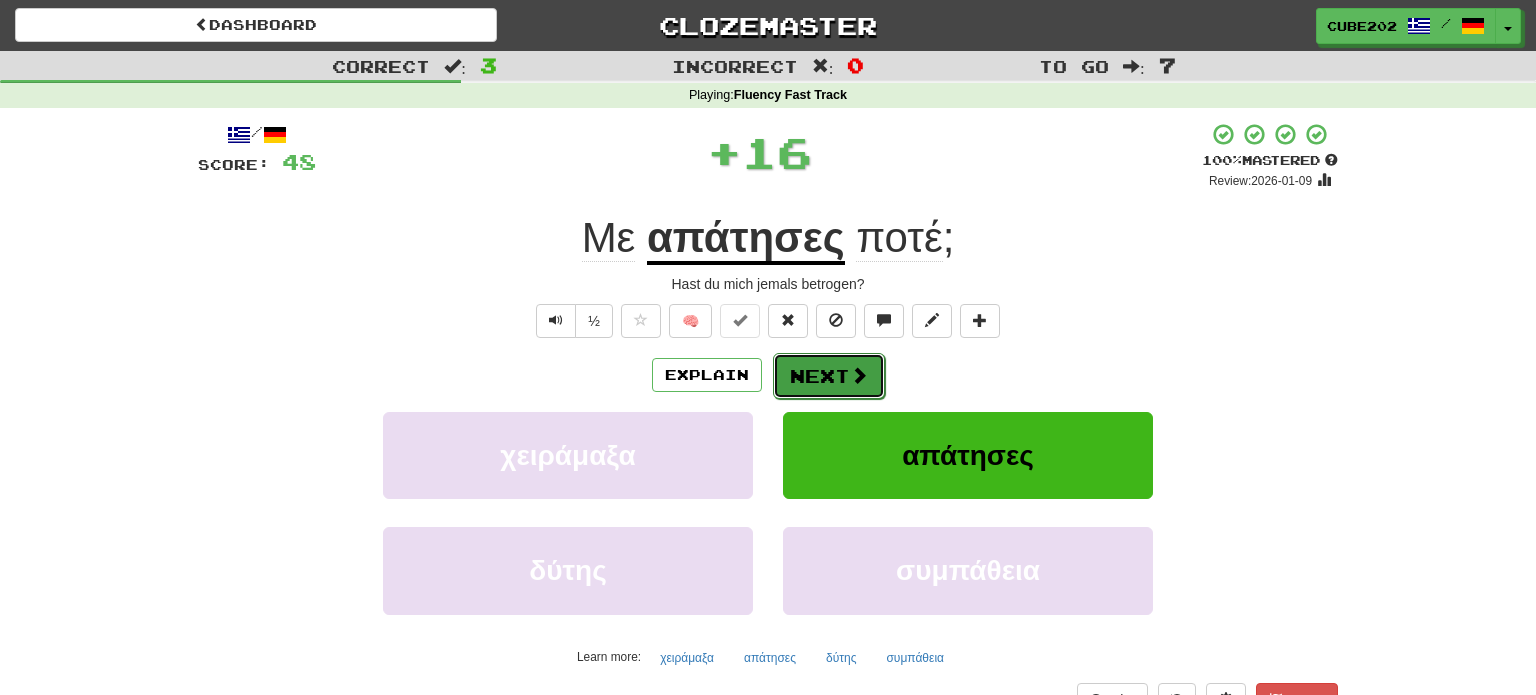 click on "Next" at bounding box center [829, 376] 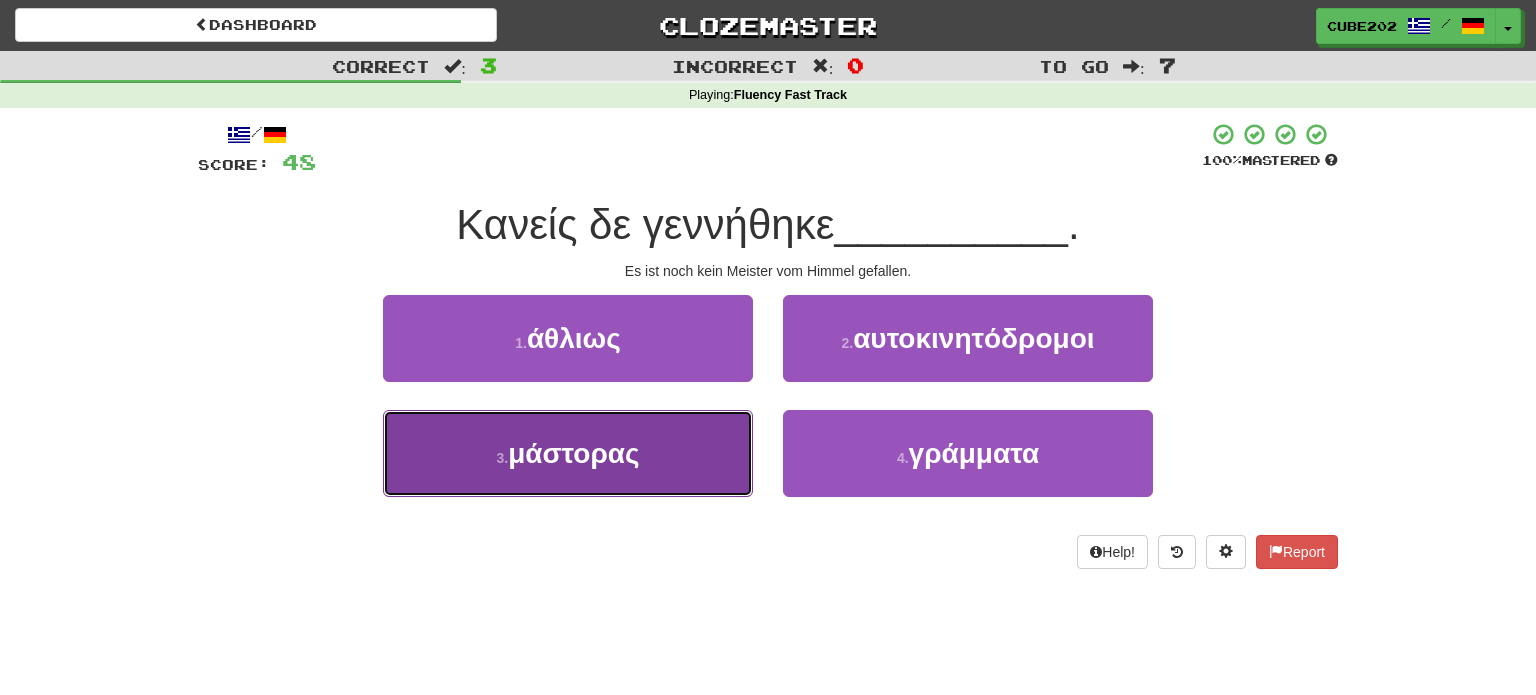 click on "3 .  μάστορας" at bounding box center (568, 453) 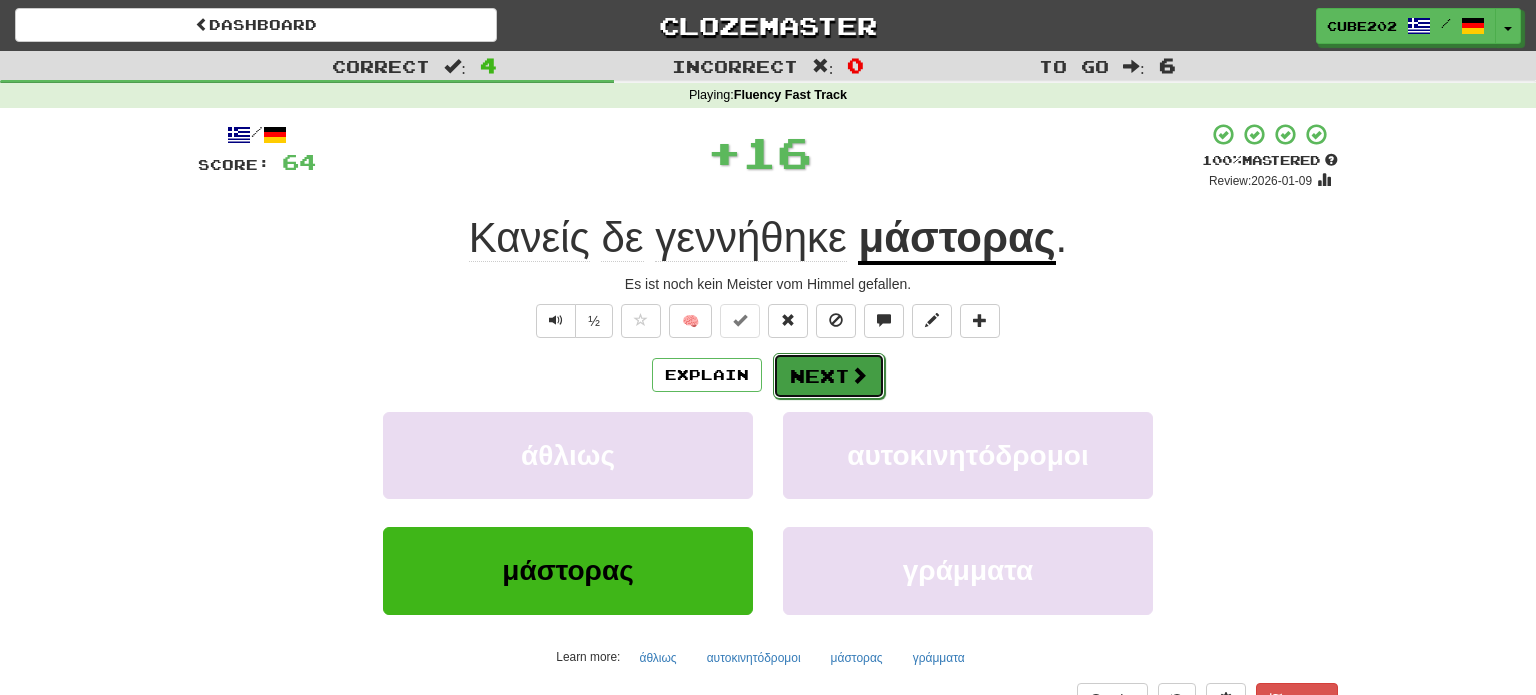 click on "Next" at bounding box center (829, 376) 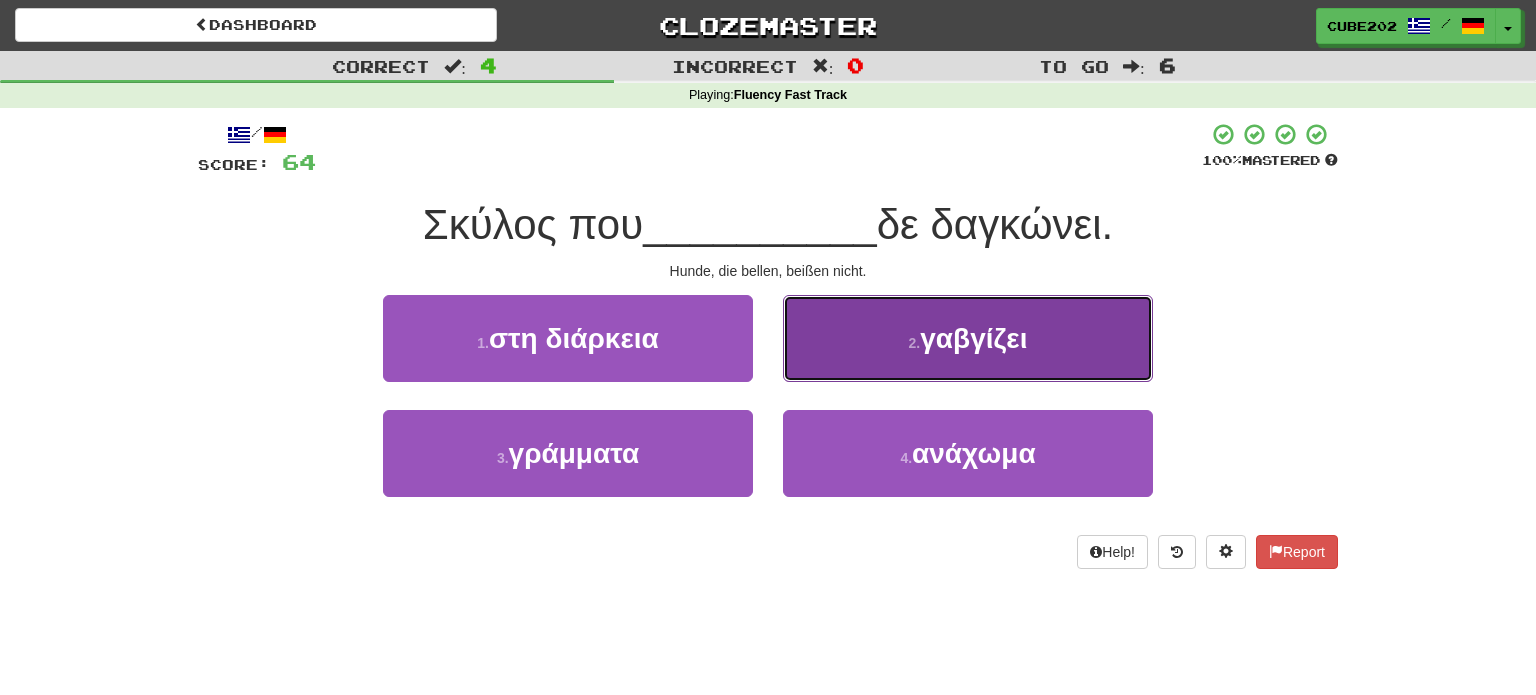 click on "2 .  γαβγίζει" at bounding box center (968, 338) 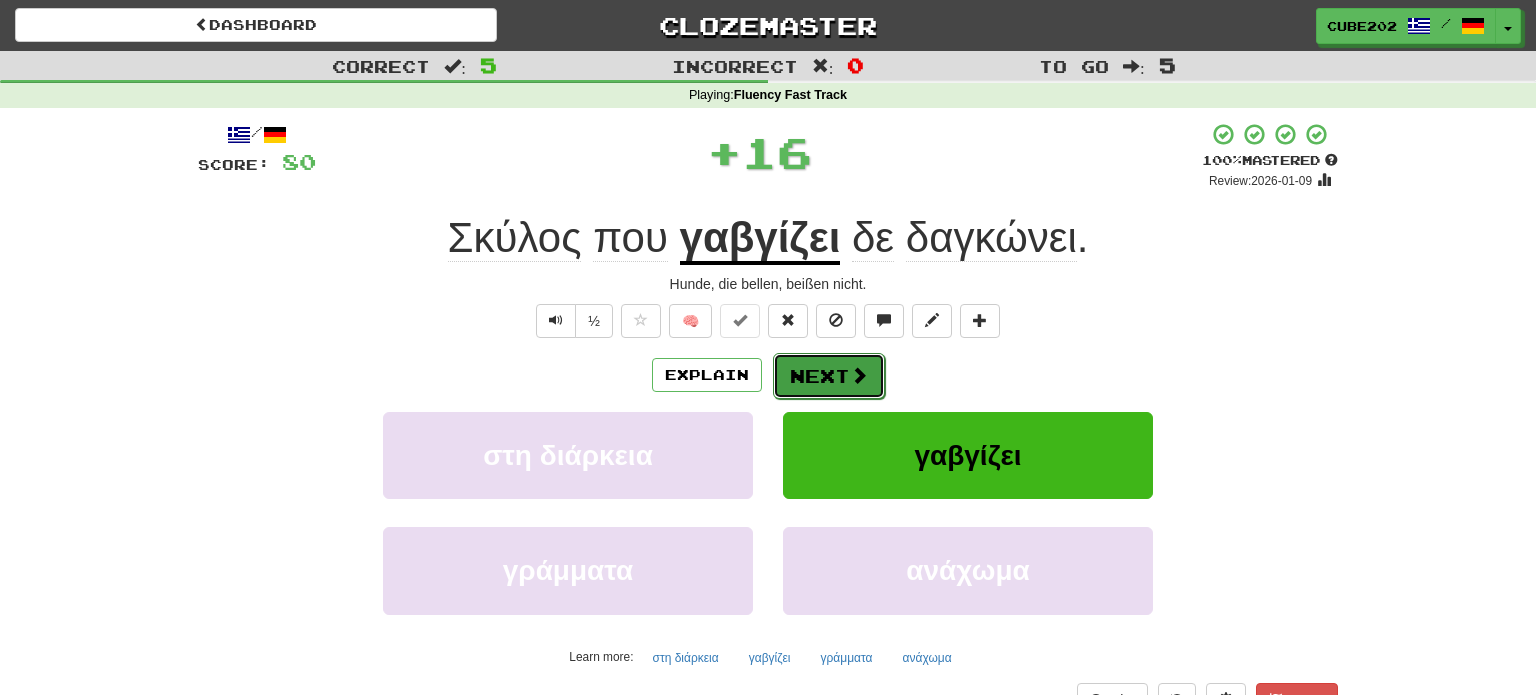 click on "Next" at bounding box center [829, 376] 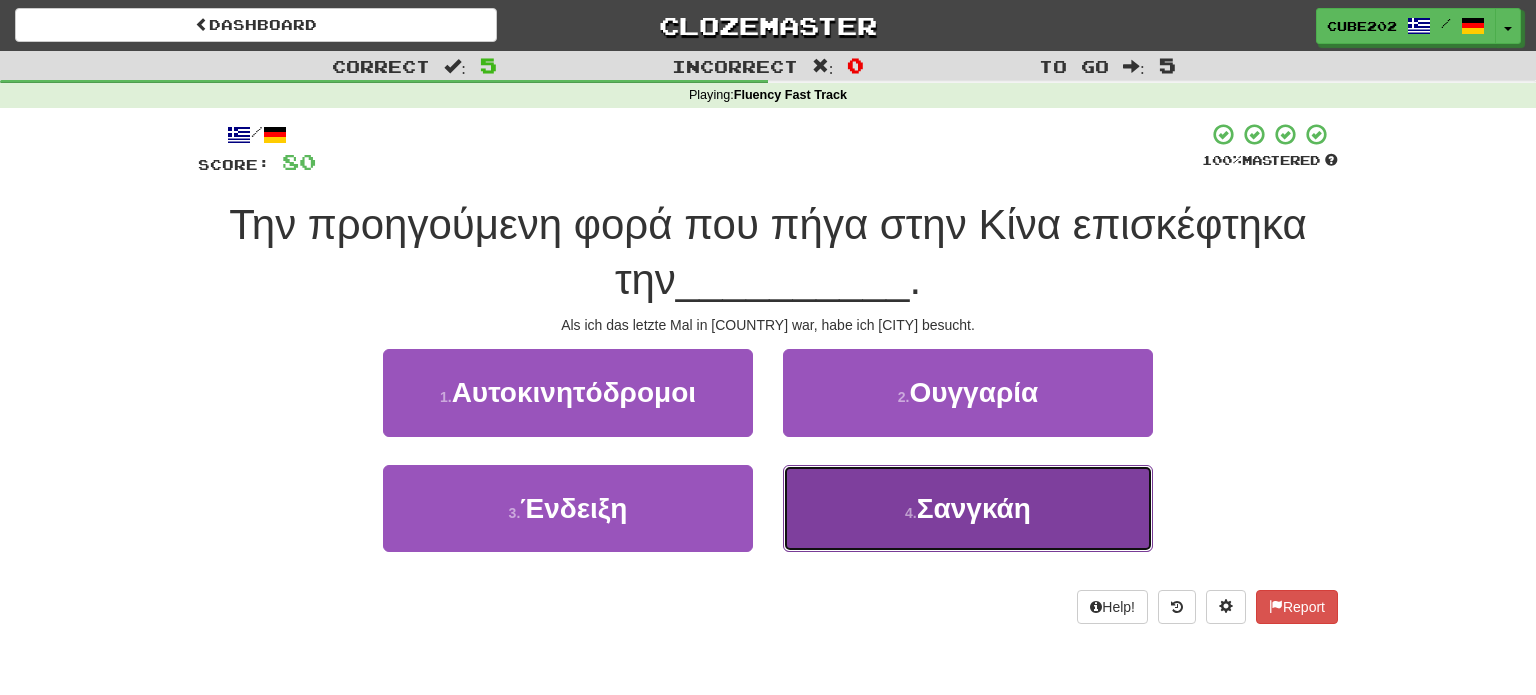 click on "Σανγκάη" at bounding box center (974, 508) 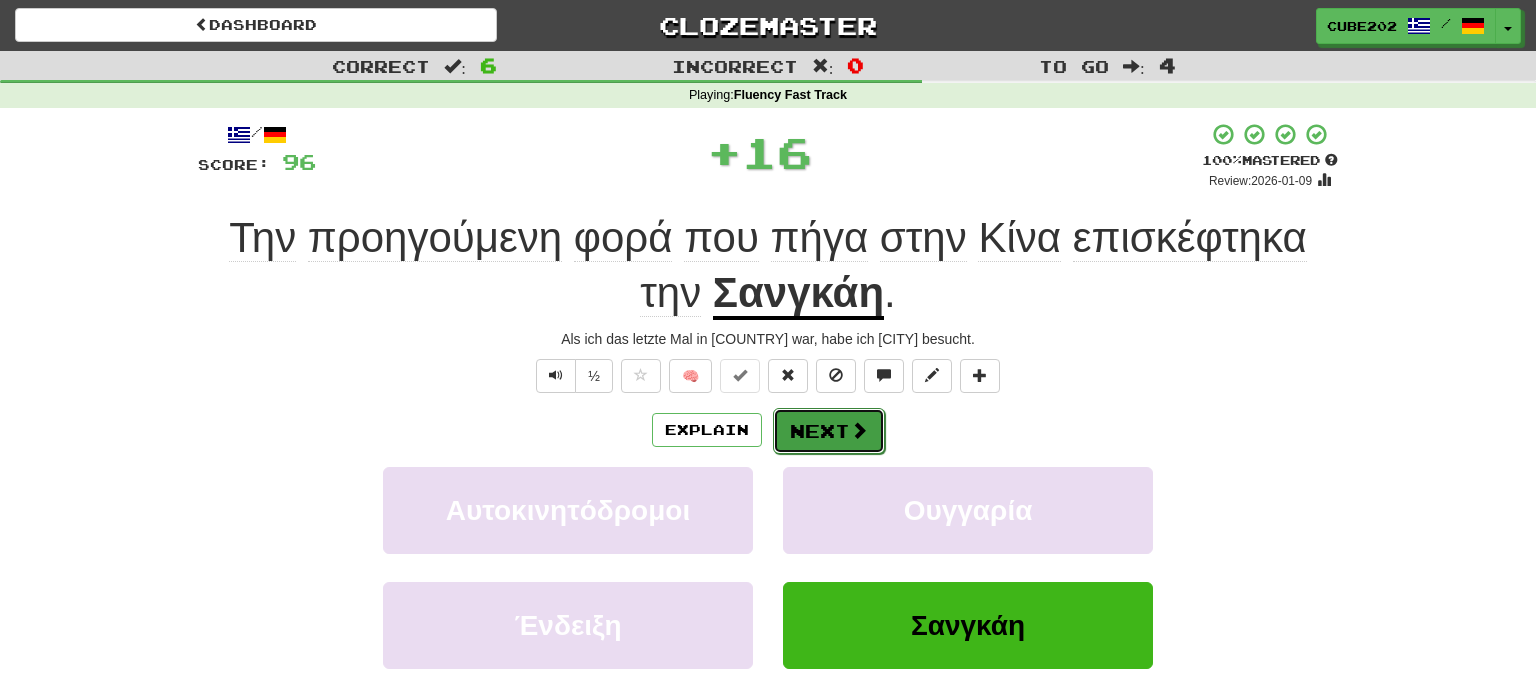 click on "Next" at bounding box center [829, 431] 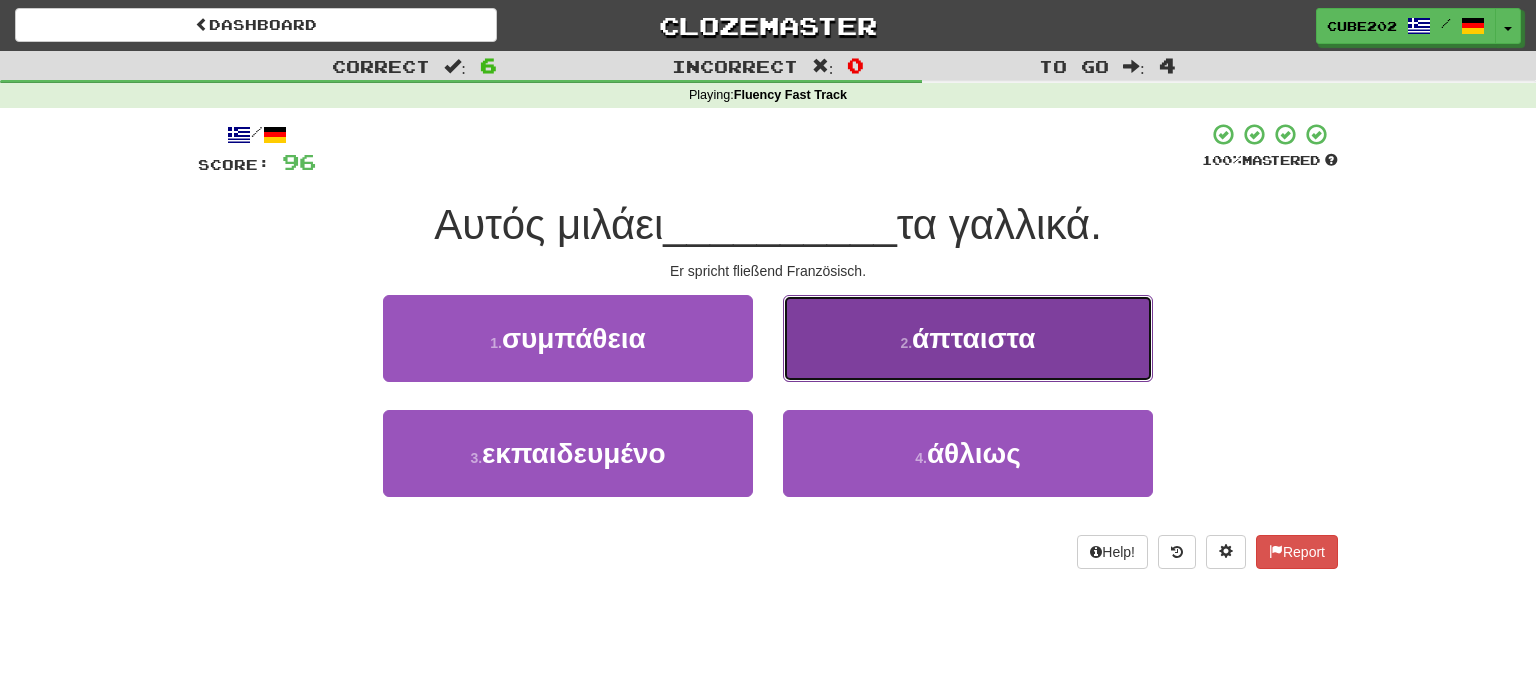 click on "2 .  άπταιστα" at bounding box center [968, 338] 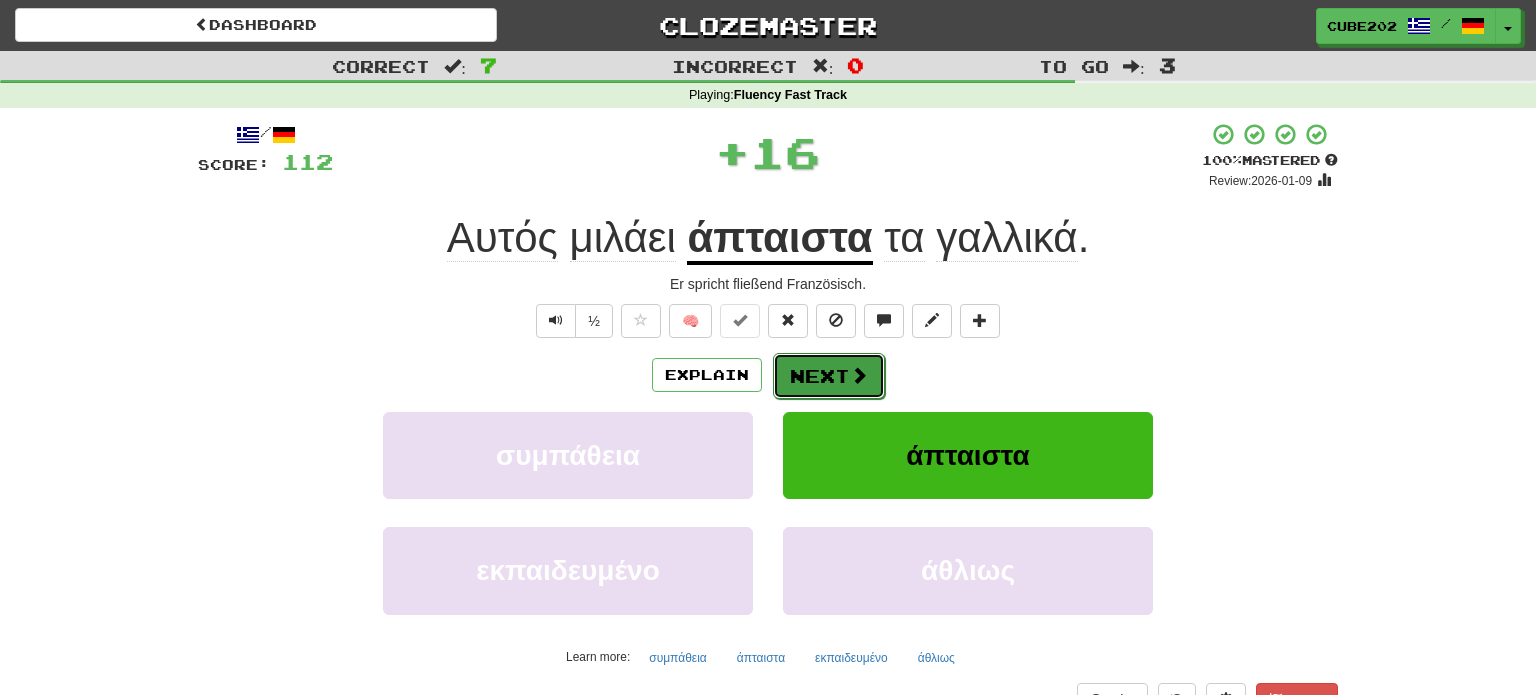 click on "Next" at bounding box center [829, 376] 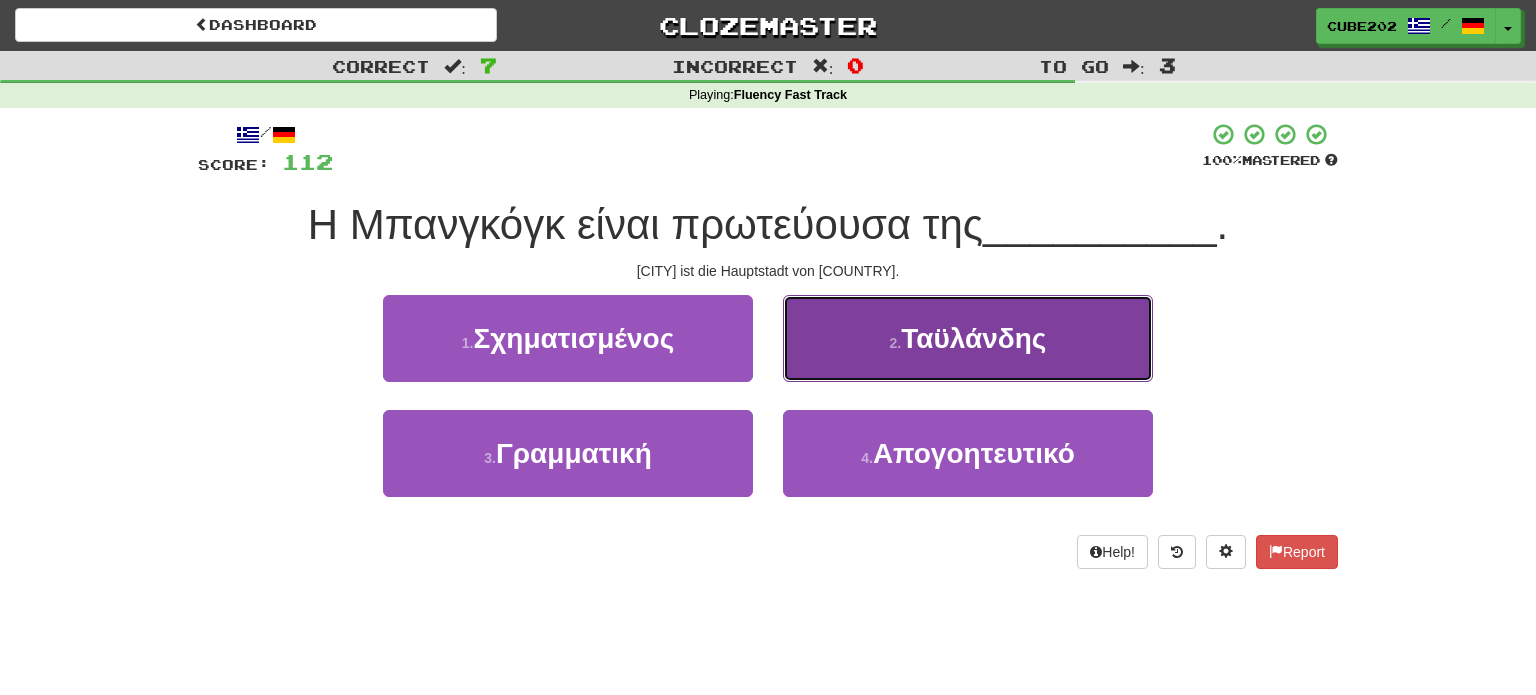 click on "2 ." at bounding box center (896, 343) 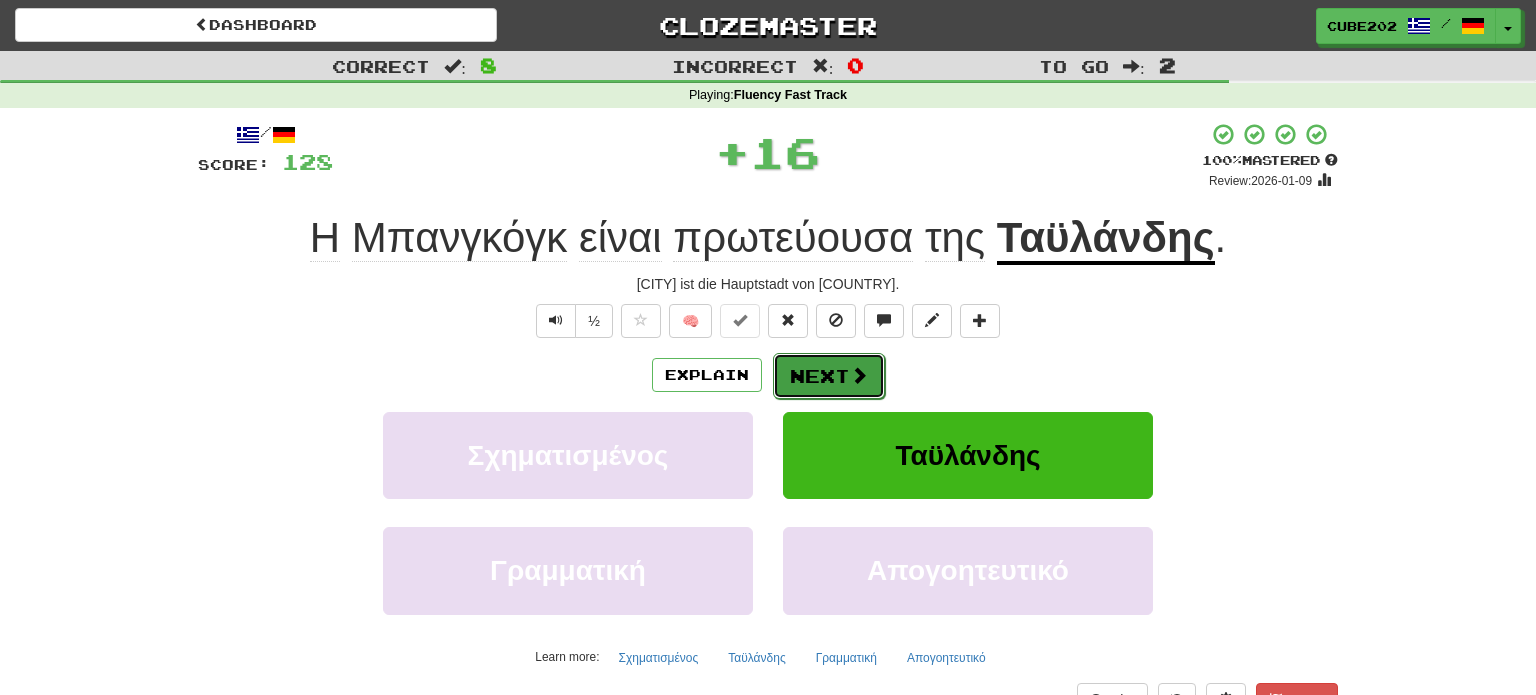 click at bounding box center (859, 375) 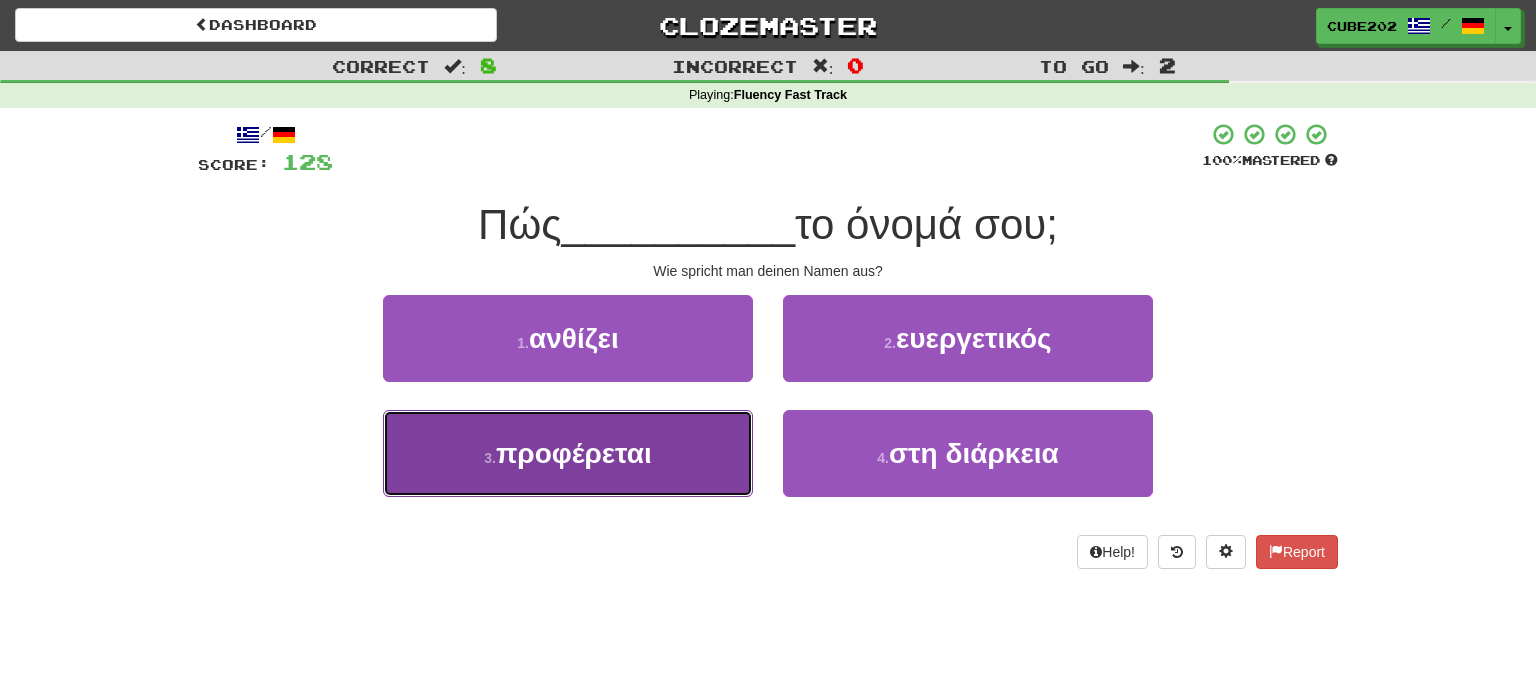 click on "3 .  προφέρεται" at bounding box center (568, 453) 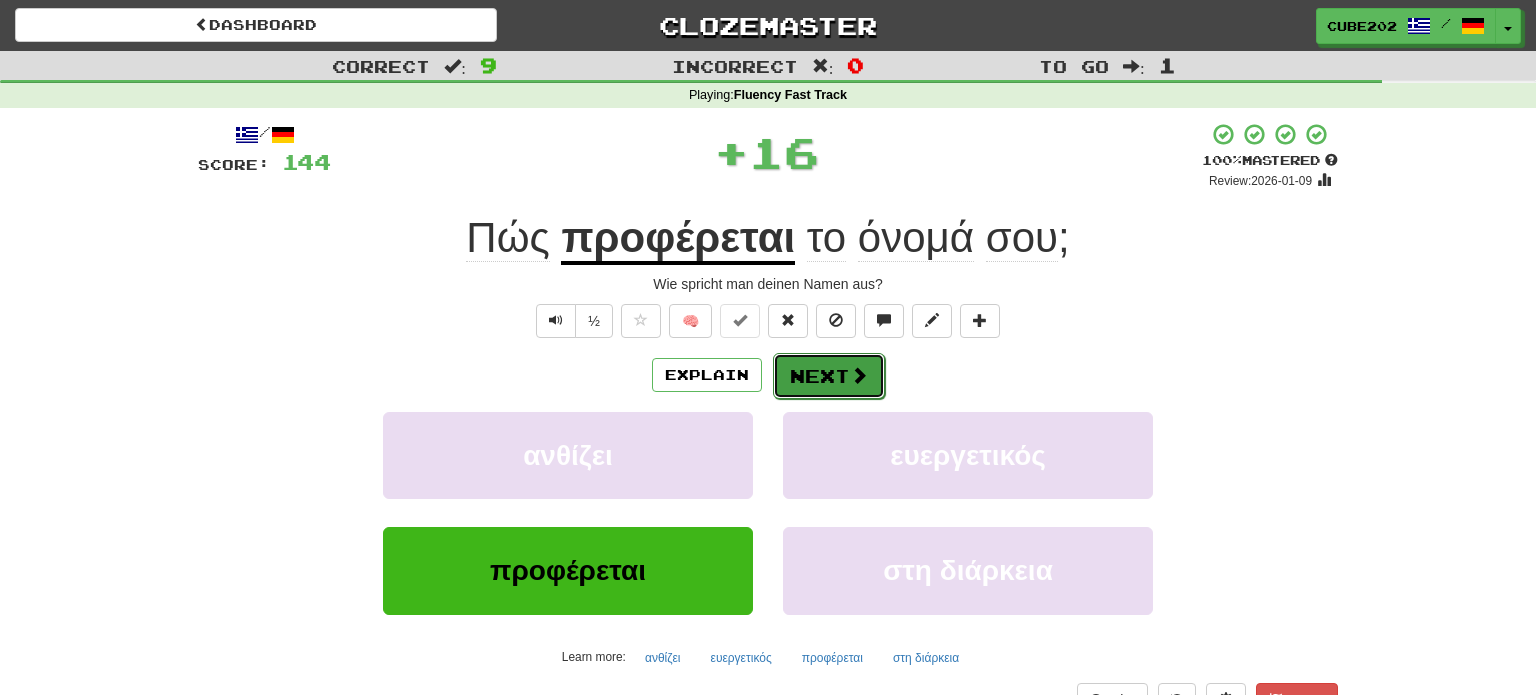 click on "Next" at bounding box center [829, 376] 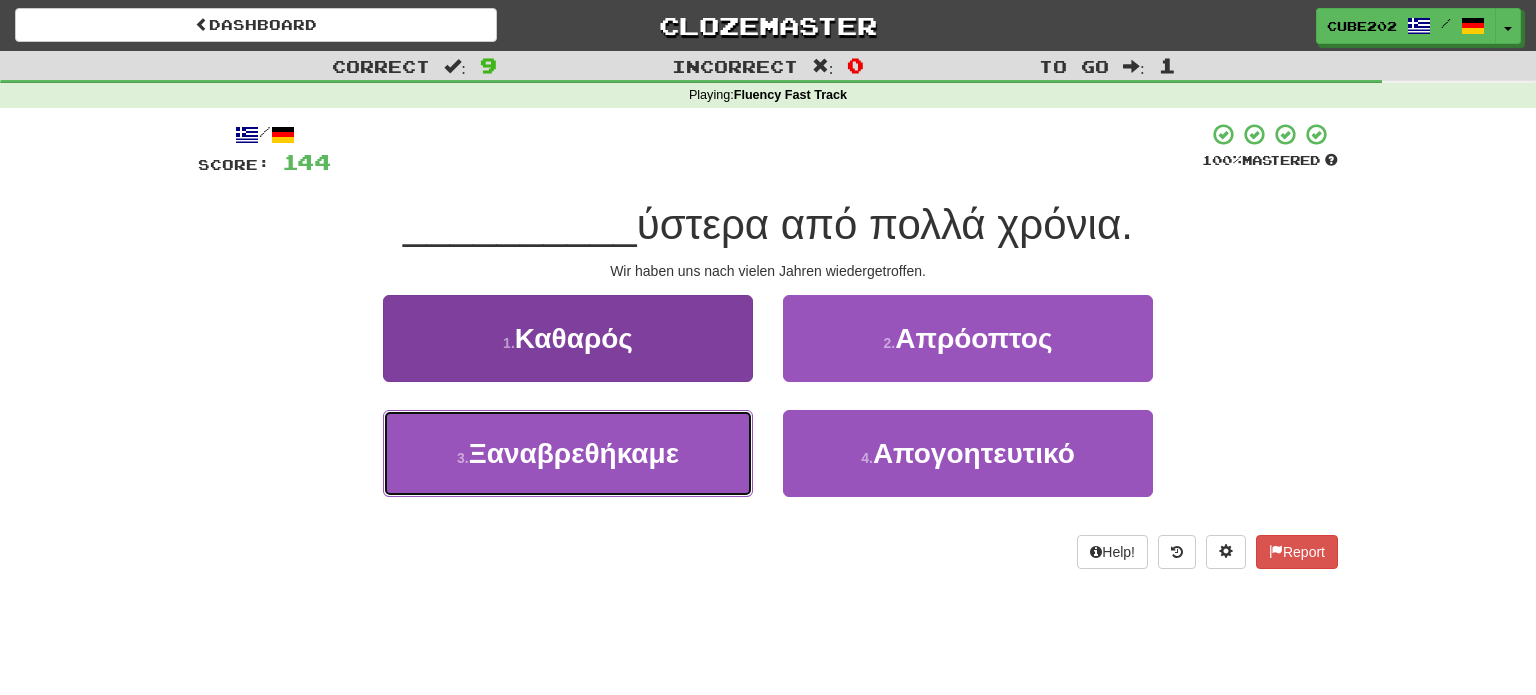 click on "3 .  Ξαναβρεθήκαμε" at bounding box center (568, 453) 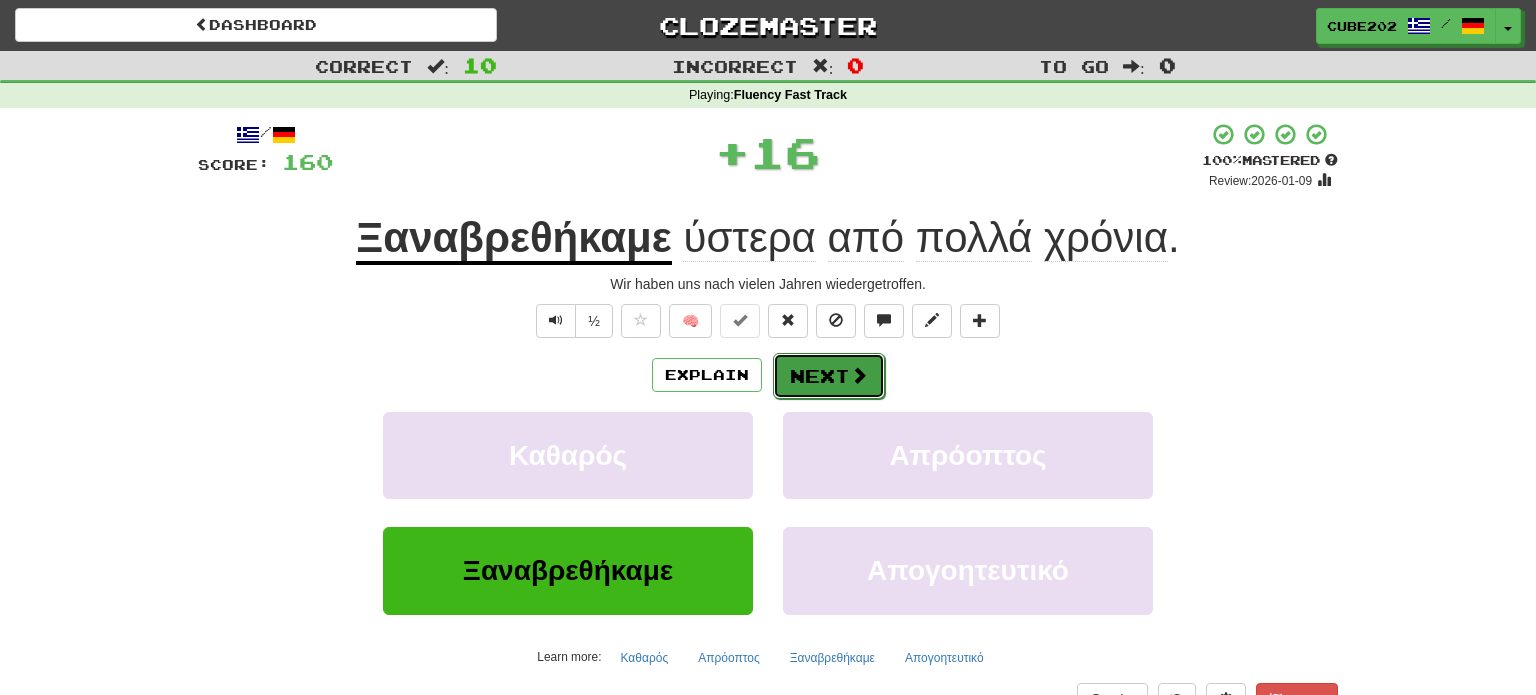 click on "Next" at bounding box center (829, 376) 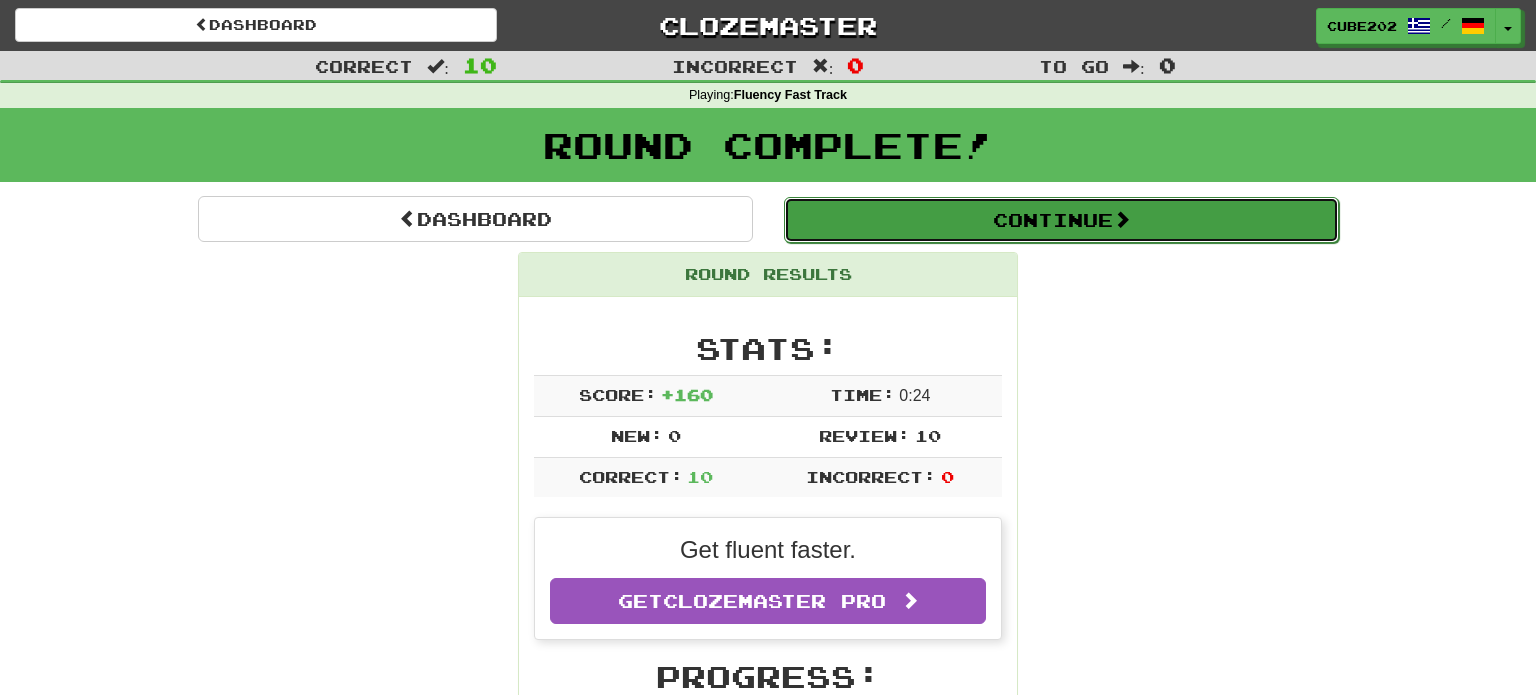 click on "Continue" at bounding box center [1061, 220] 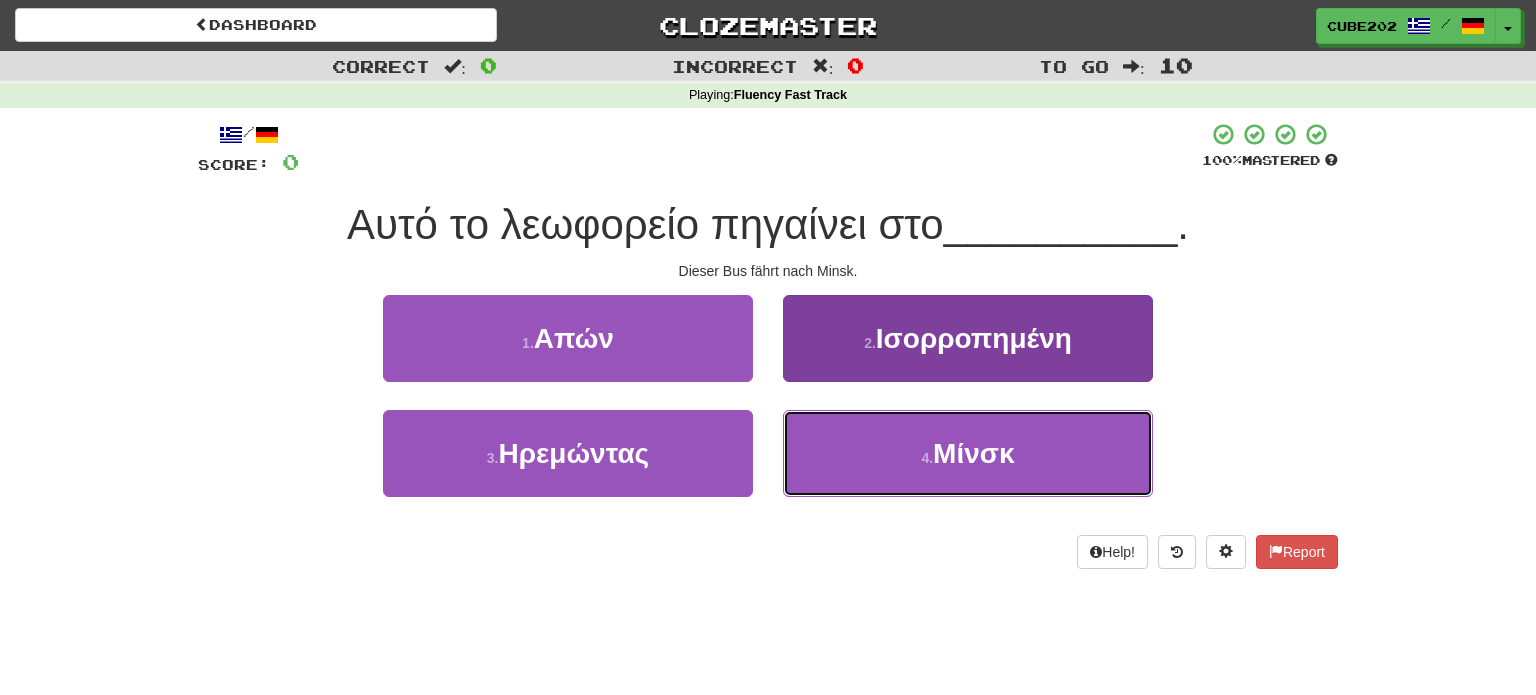 click on "4 .  Μίνσκ" at bounding box center [968, 453] 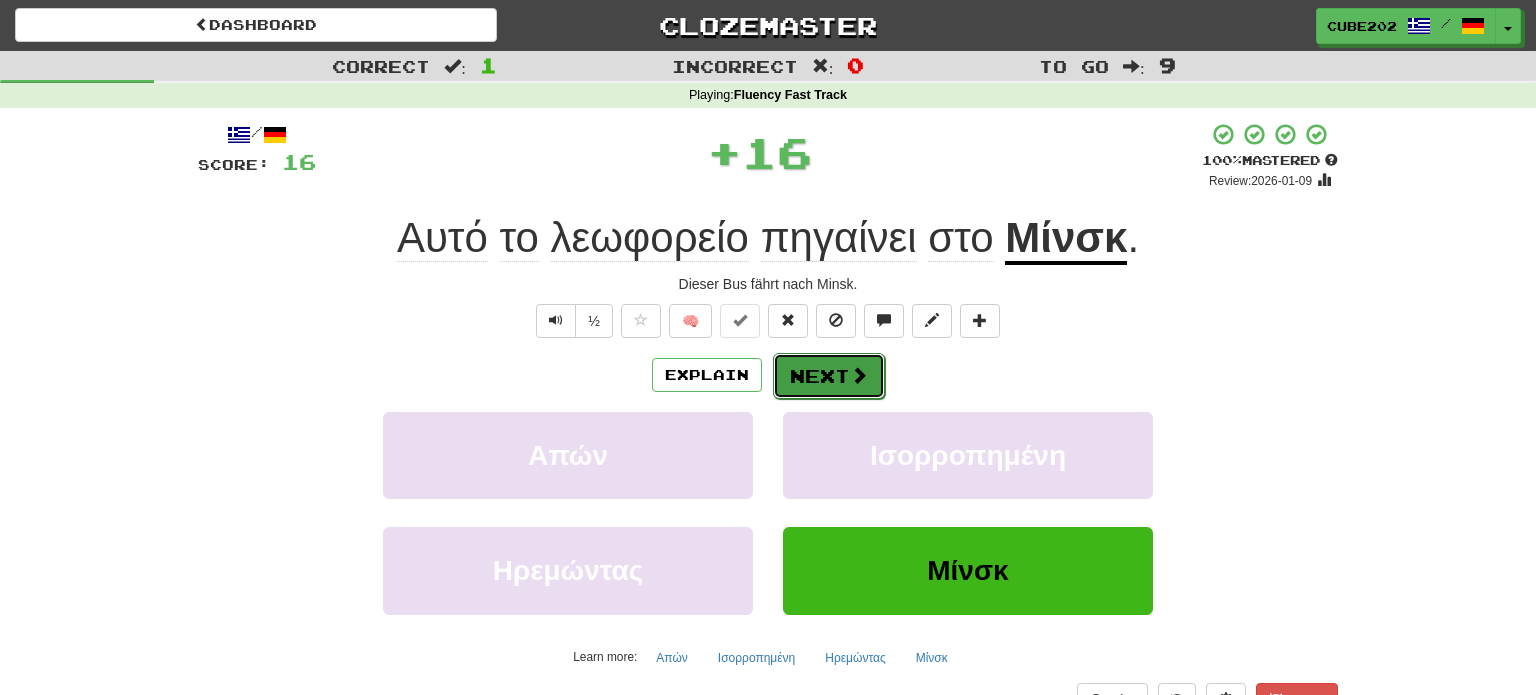 click on "Next" at bounding box center (829, 376) 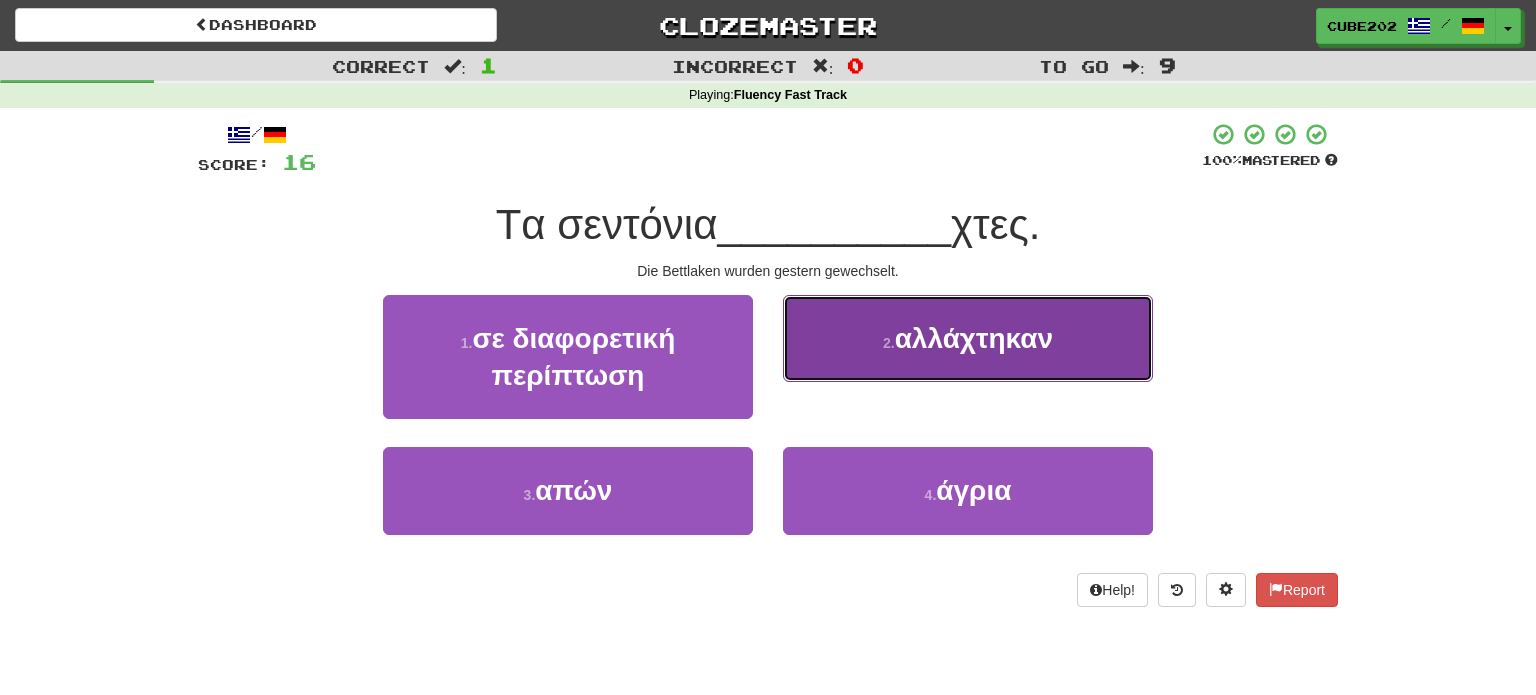 click on "2 .  αλλάχτηκαν" at bounding box center [968, 338] 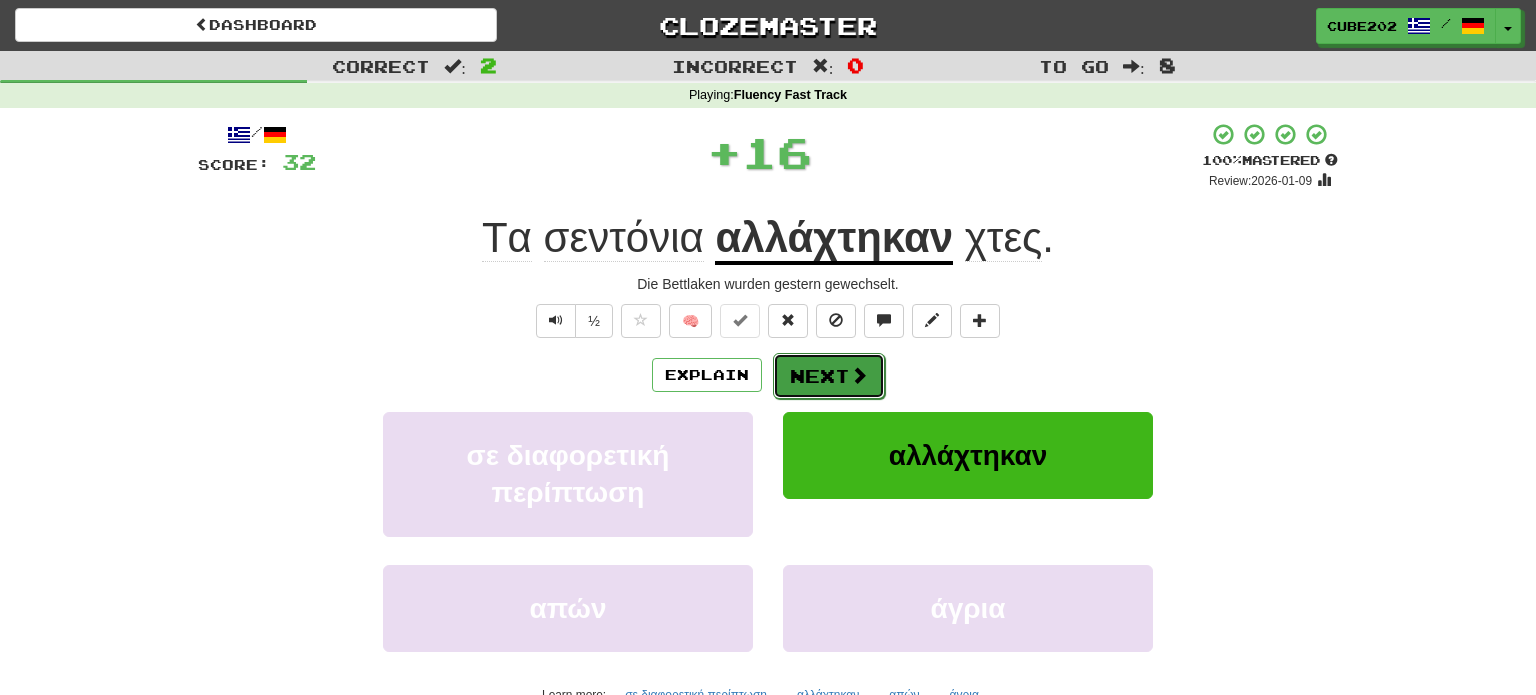 click on "Next" at bounding box center (829, 376) 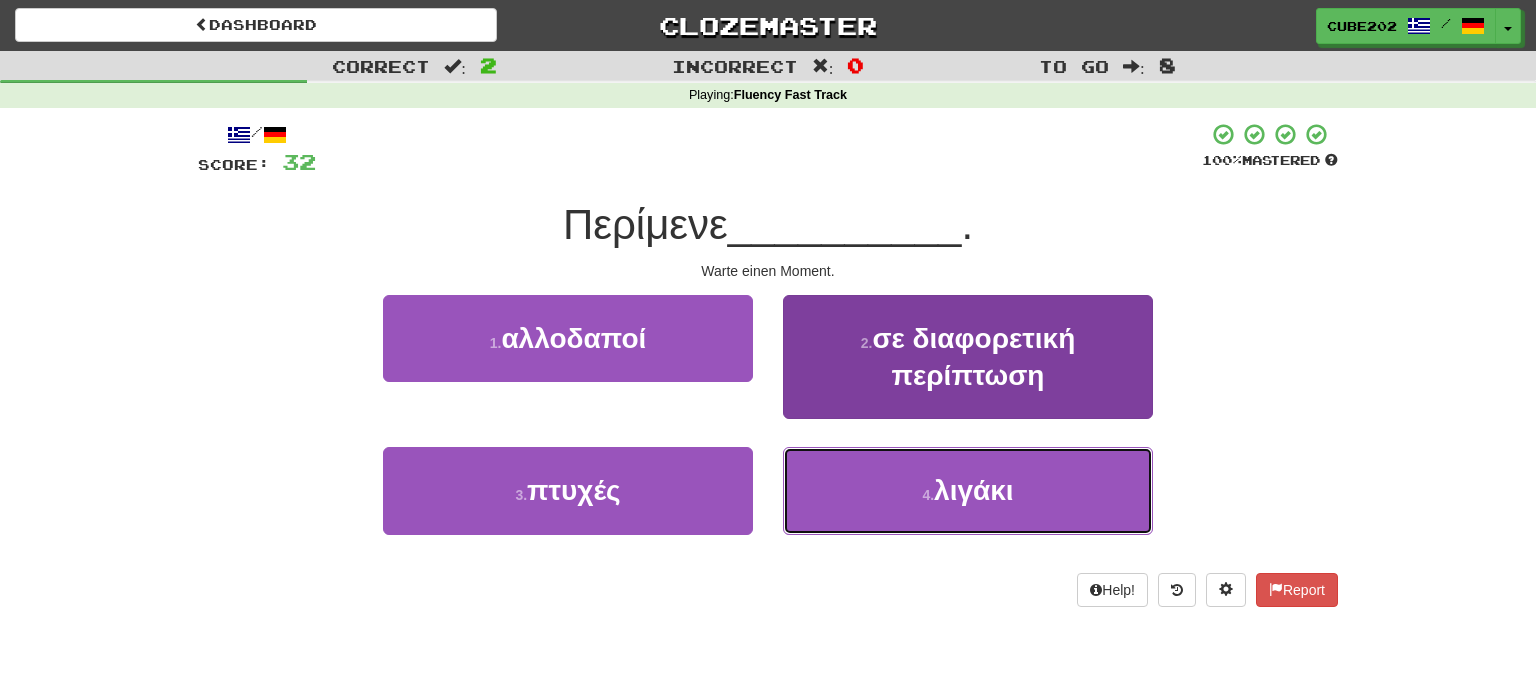 click on "4 .  λιγάκι" at bounding box center (968, 490) 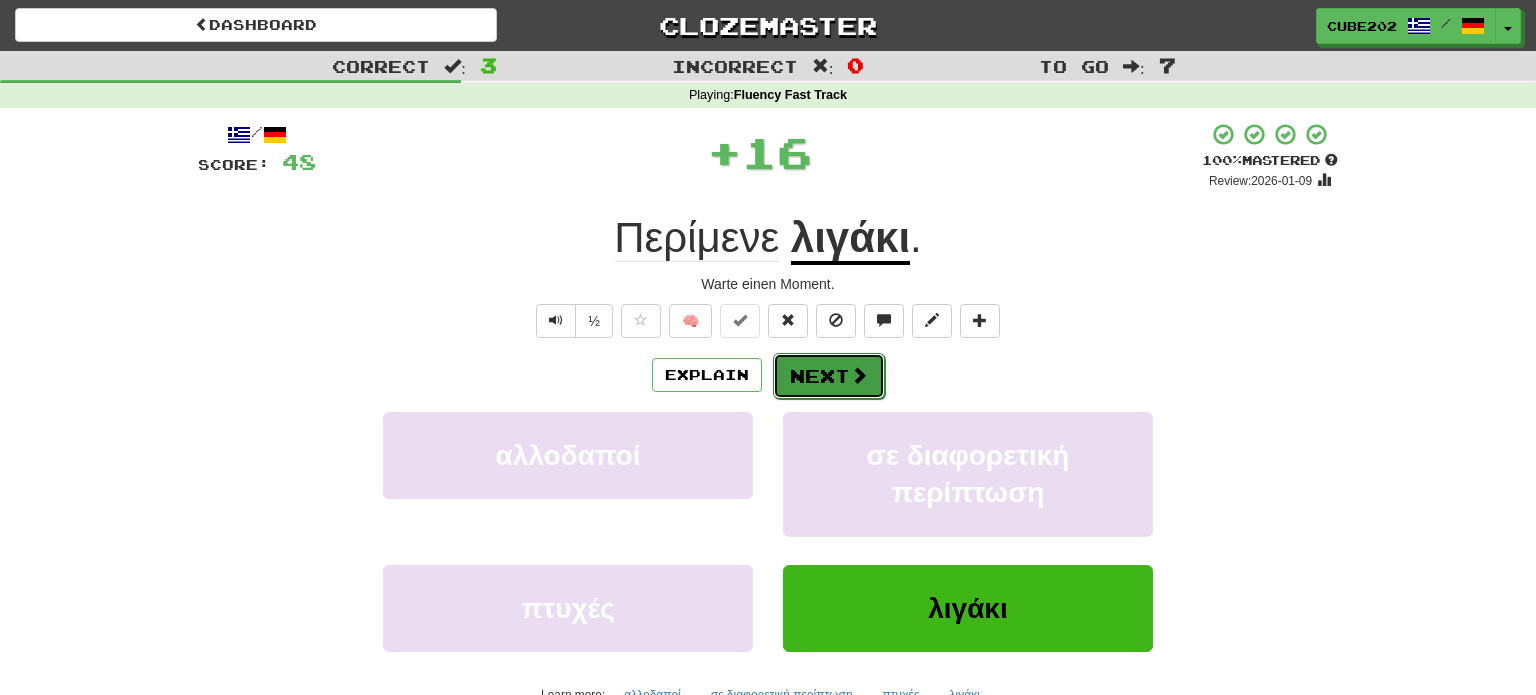click on "Next" at bounding box center [829, 376] 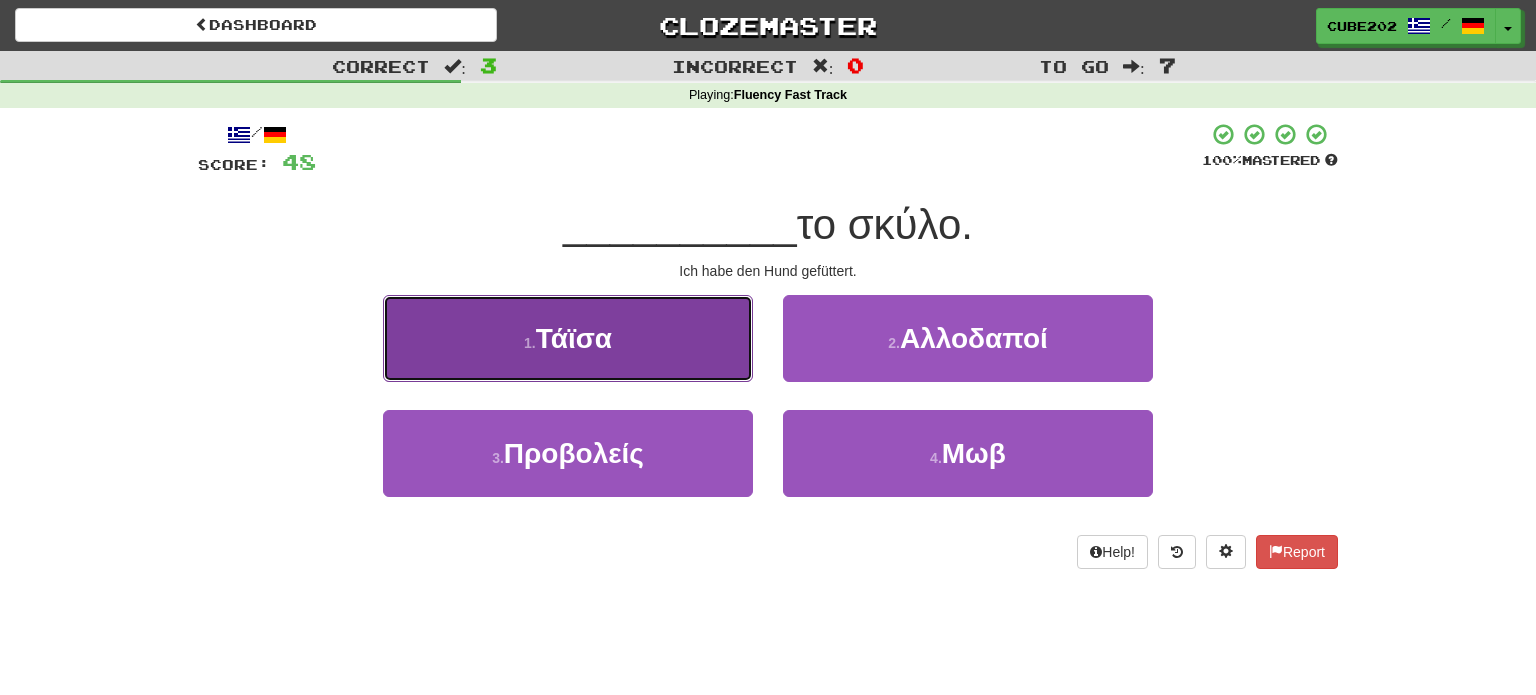click on "1 .  Τάϊσα" at bounding box center (568, 338) 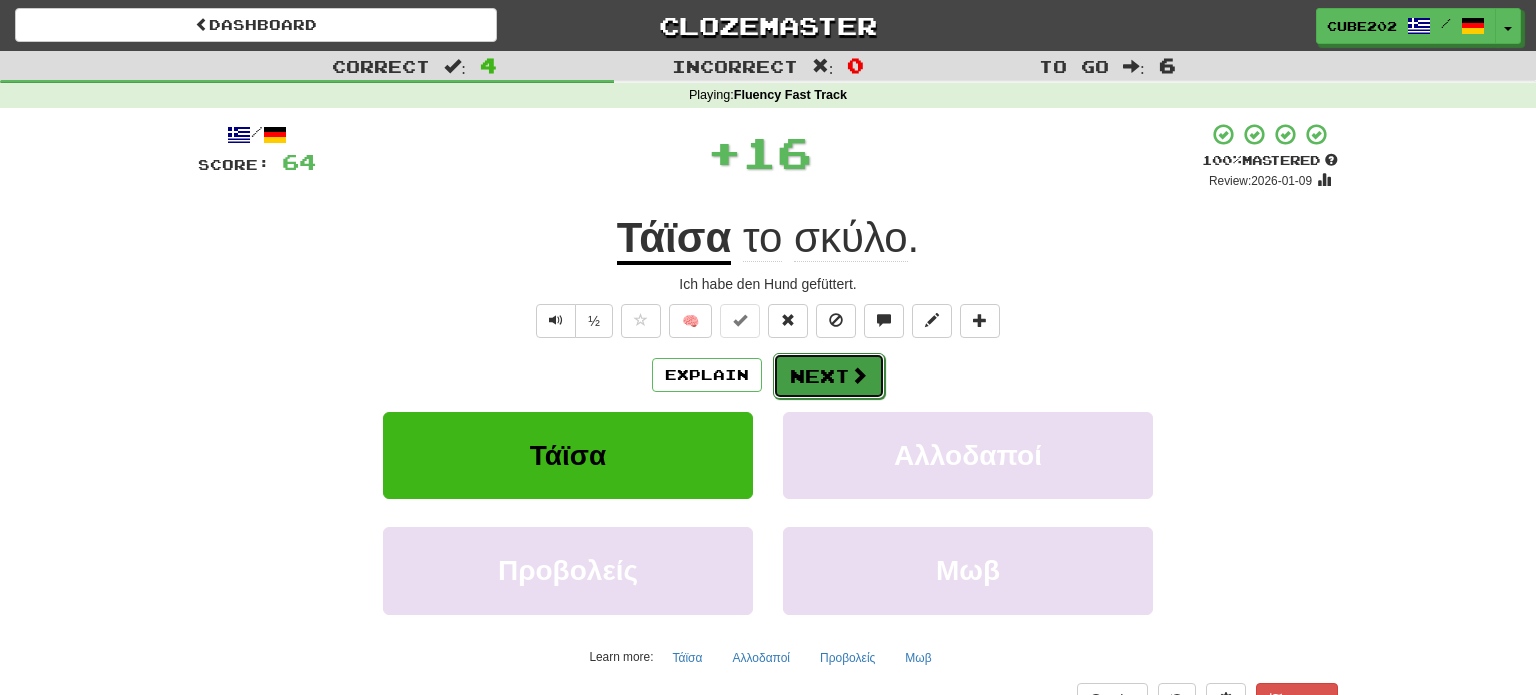 click on "Next" at bounding box center (829, 376) 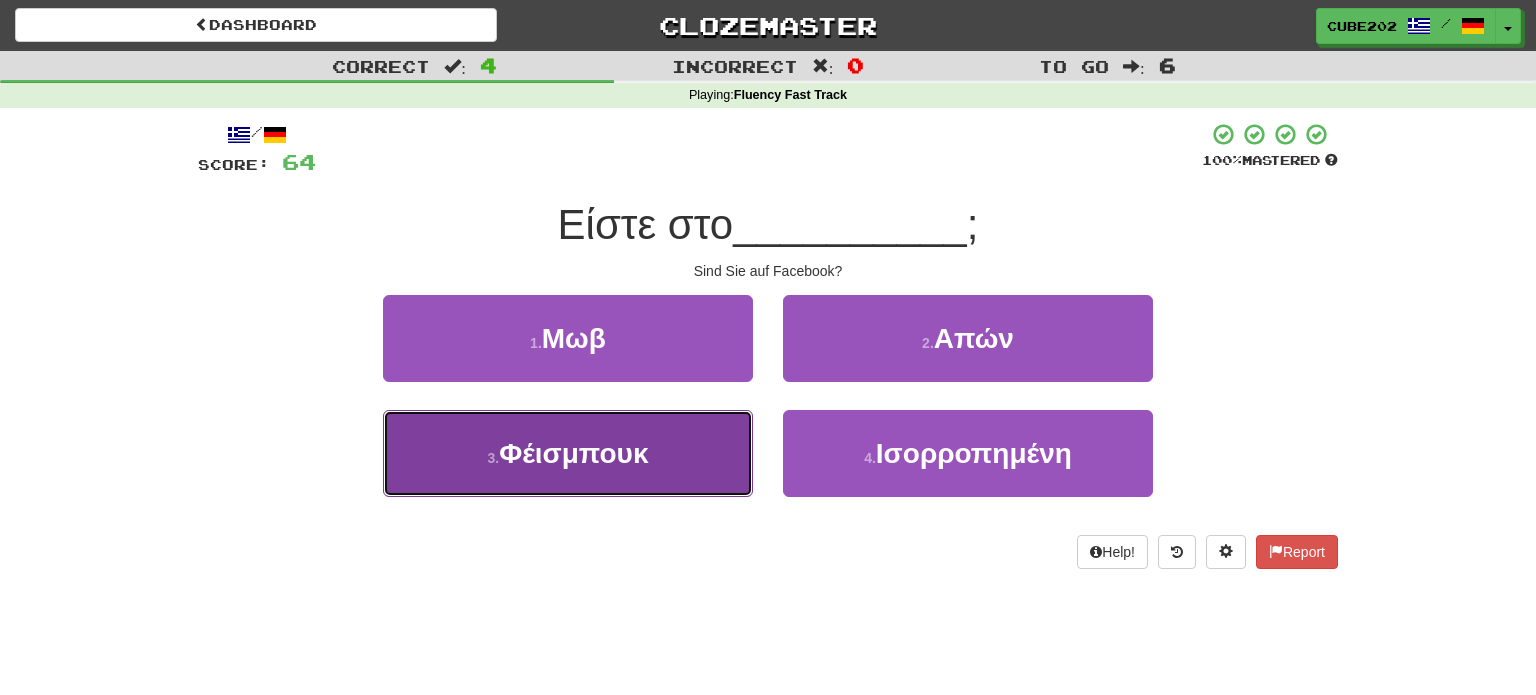 click on "3 .  Φέισμπουκ" at bounding box center [568, 453] 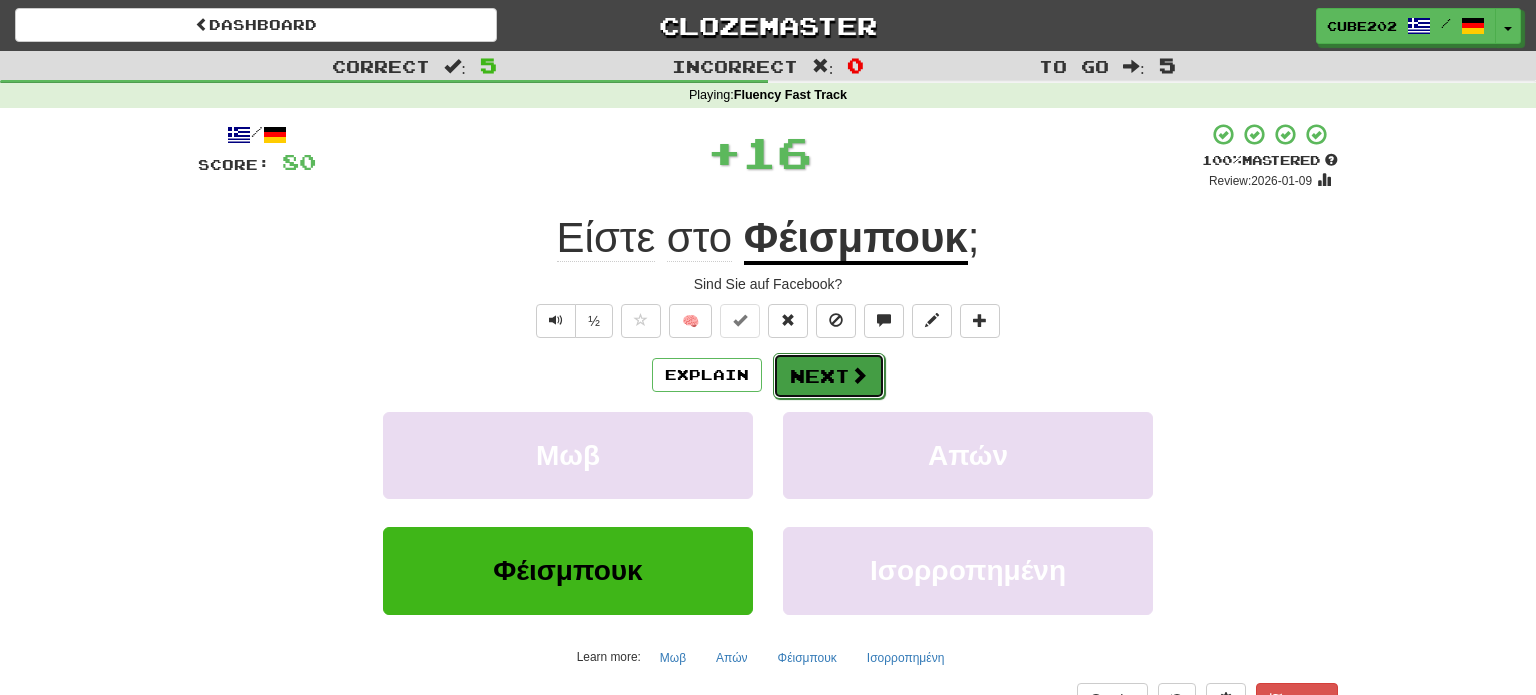 click on "Next" at bounding box center (829, 376) 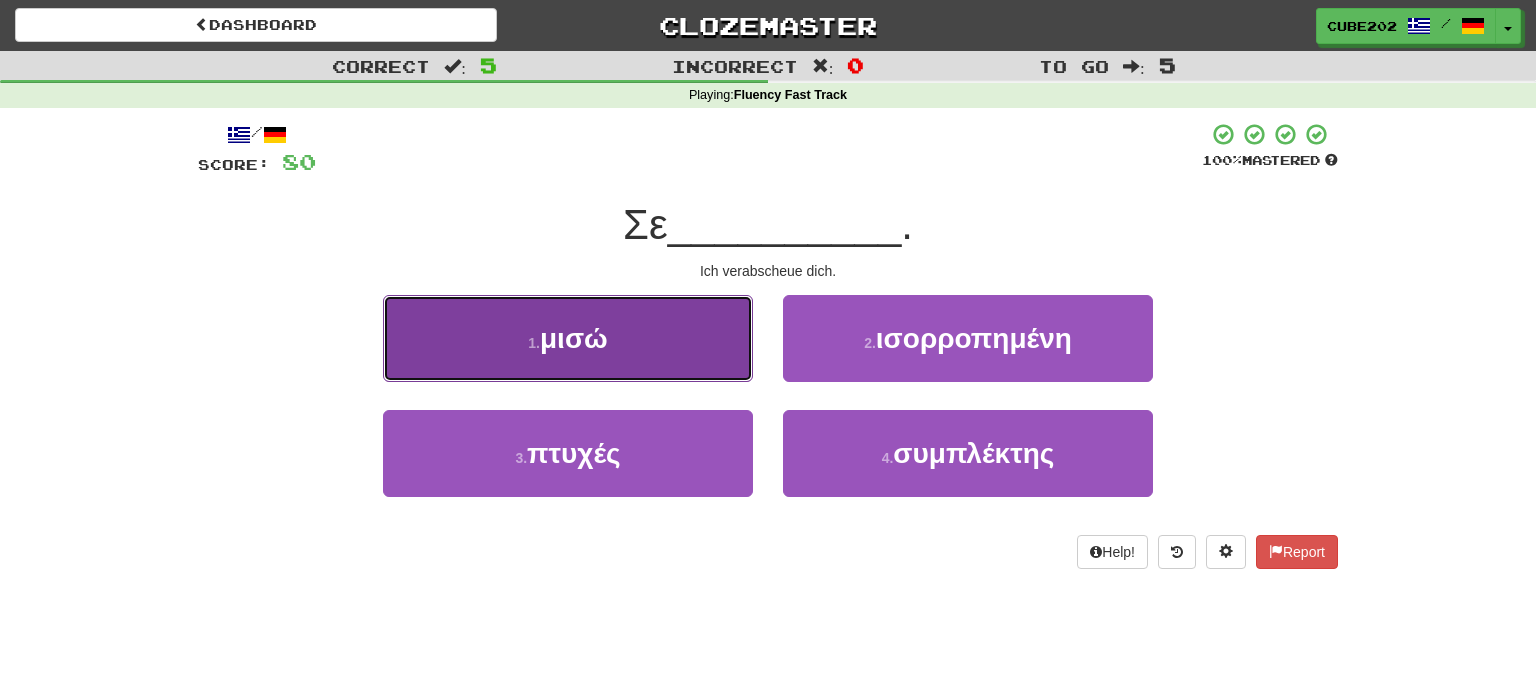 click on "1 .  μισώ" at bounding box center (568, 338) 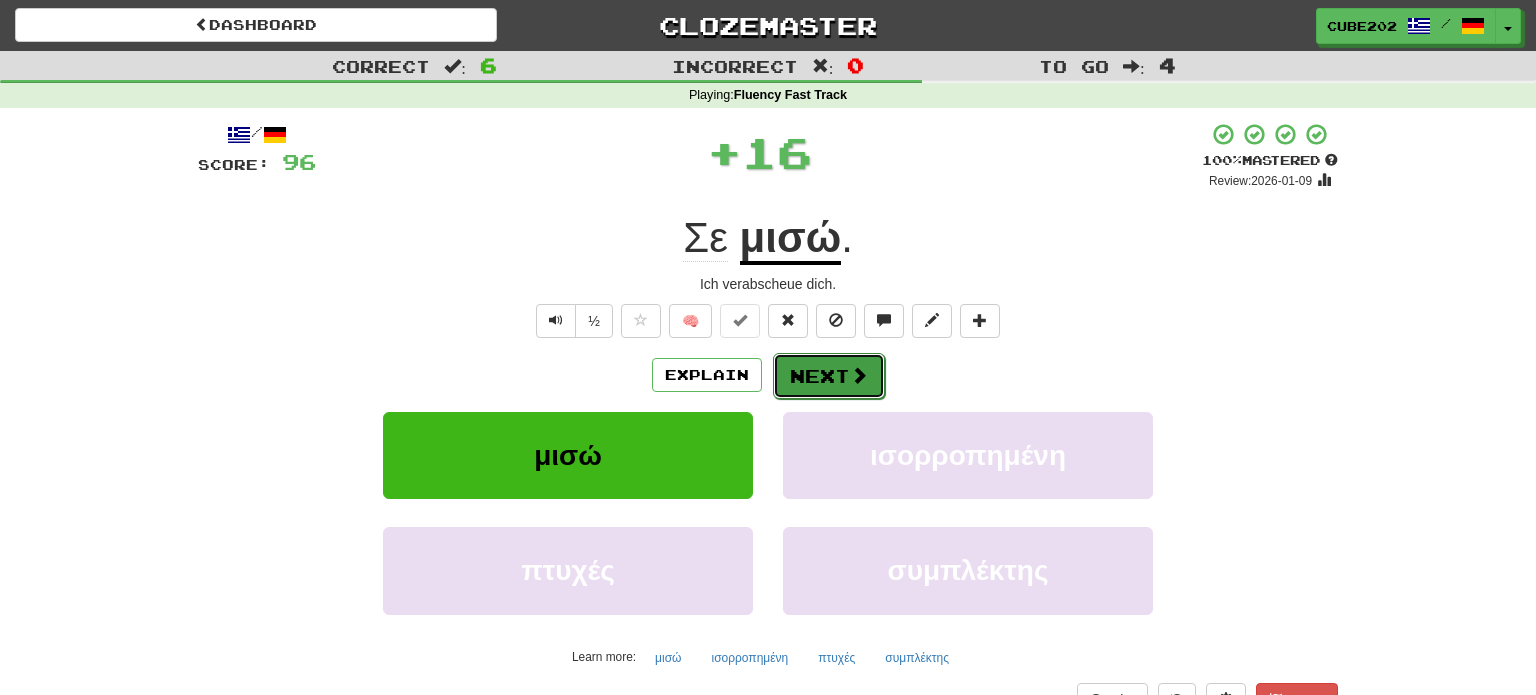 click on "Next" at bounding box center [829, 376] 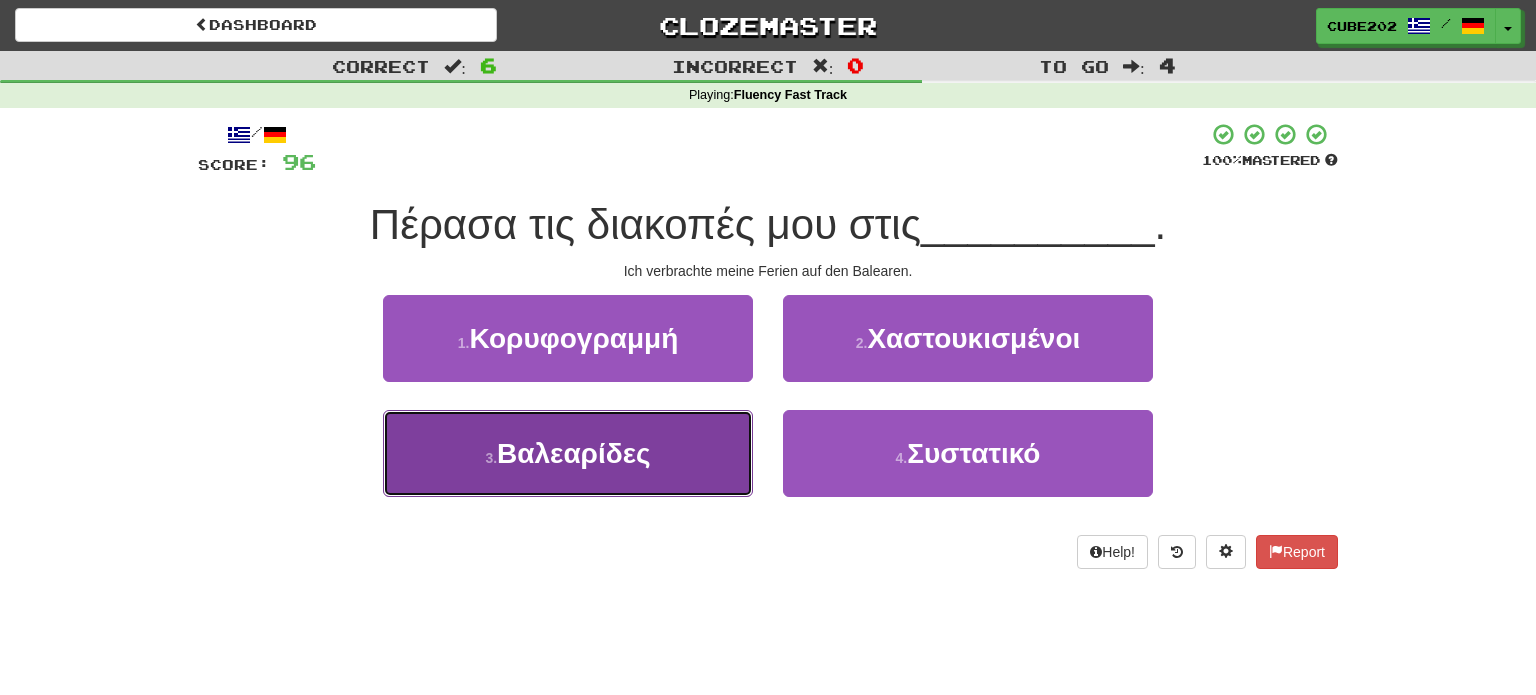 click on "3 .  Βαλεαρίδες" at bounding box center (568, 453) 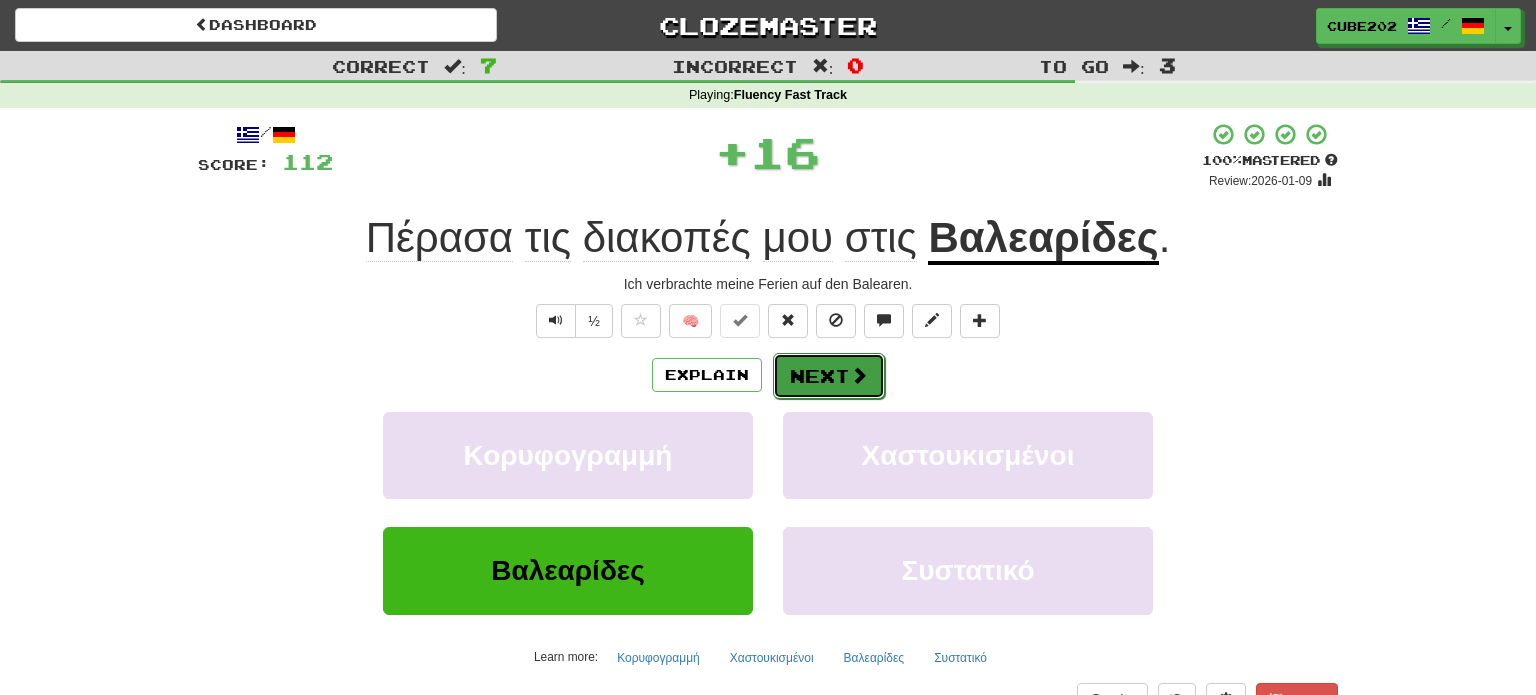click on "Next" at bounding box center [829, 376] 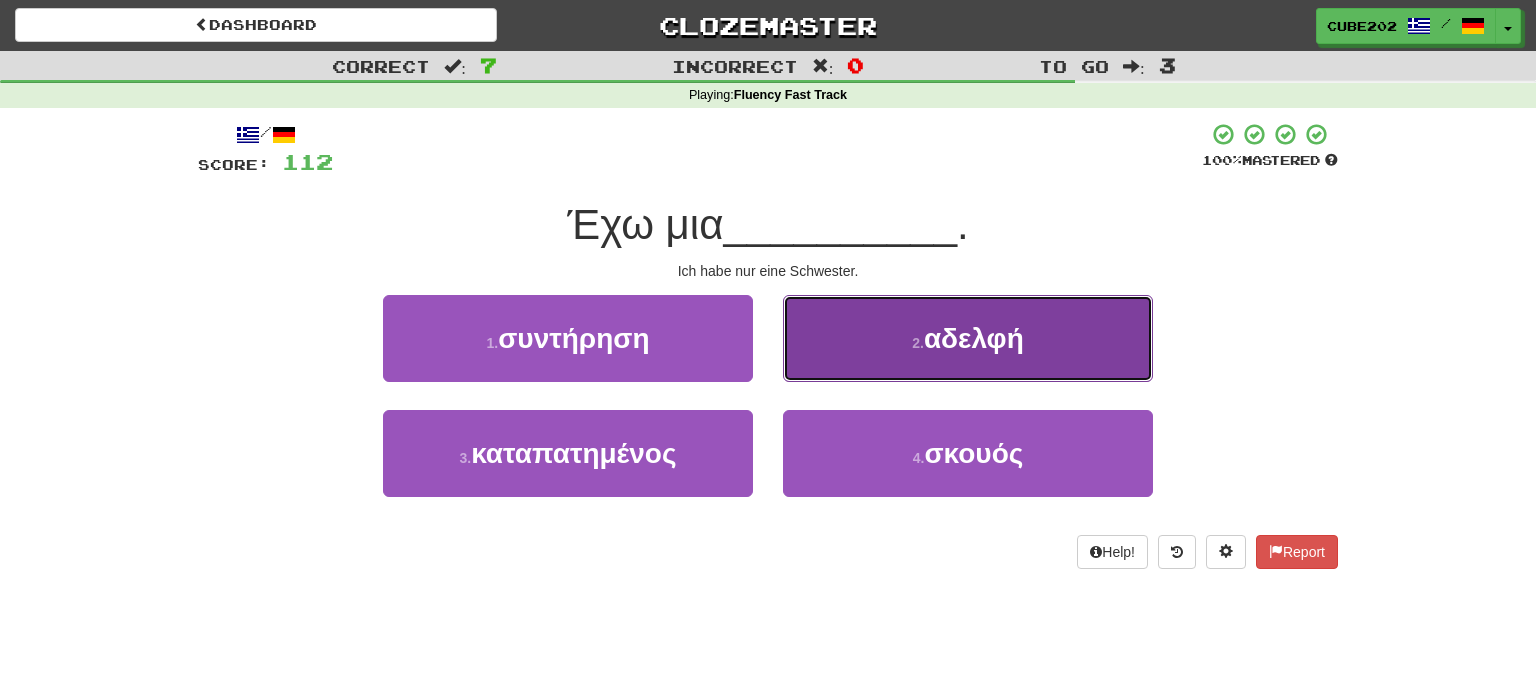 click on "2 .  αδελφή" at bounding box center (968, 338) 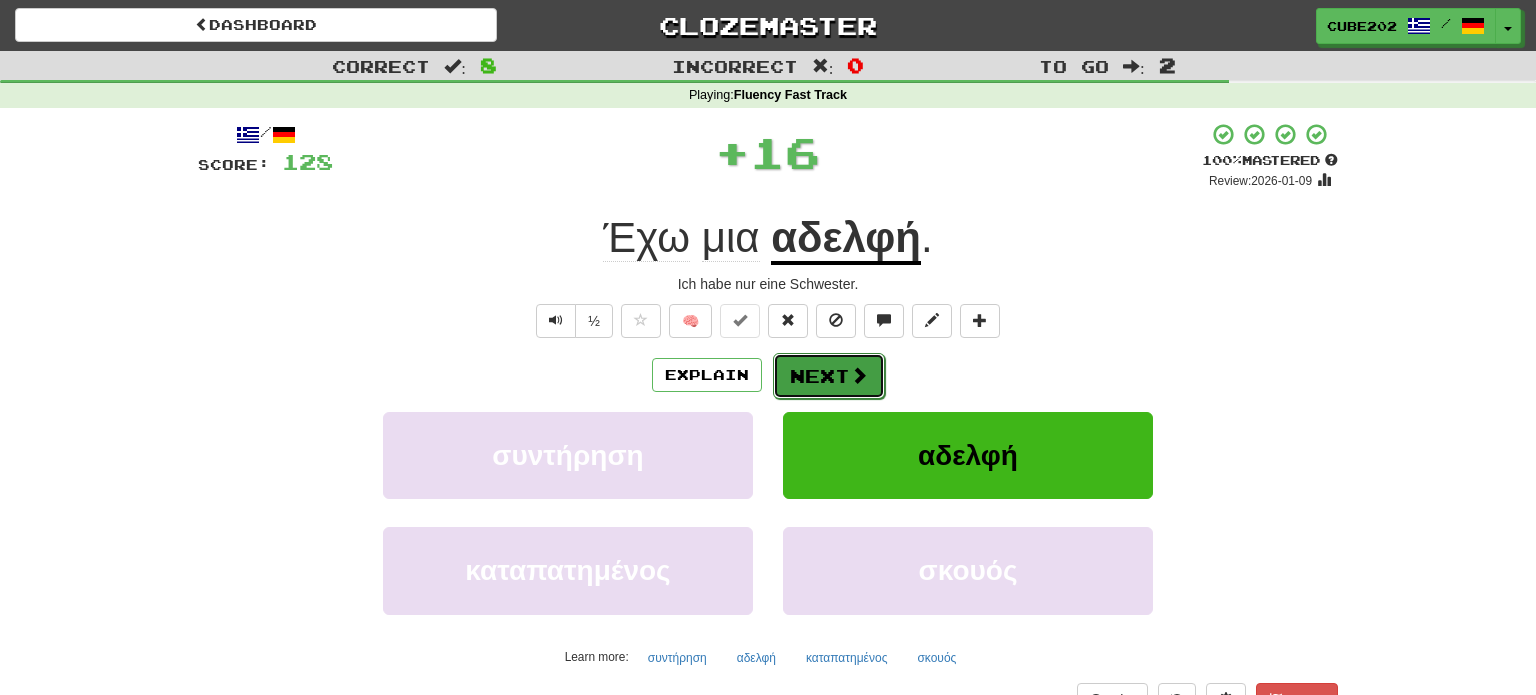 click on "Next" at bounding box center (829, 376) 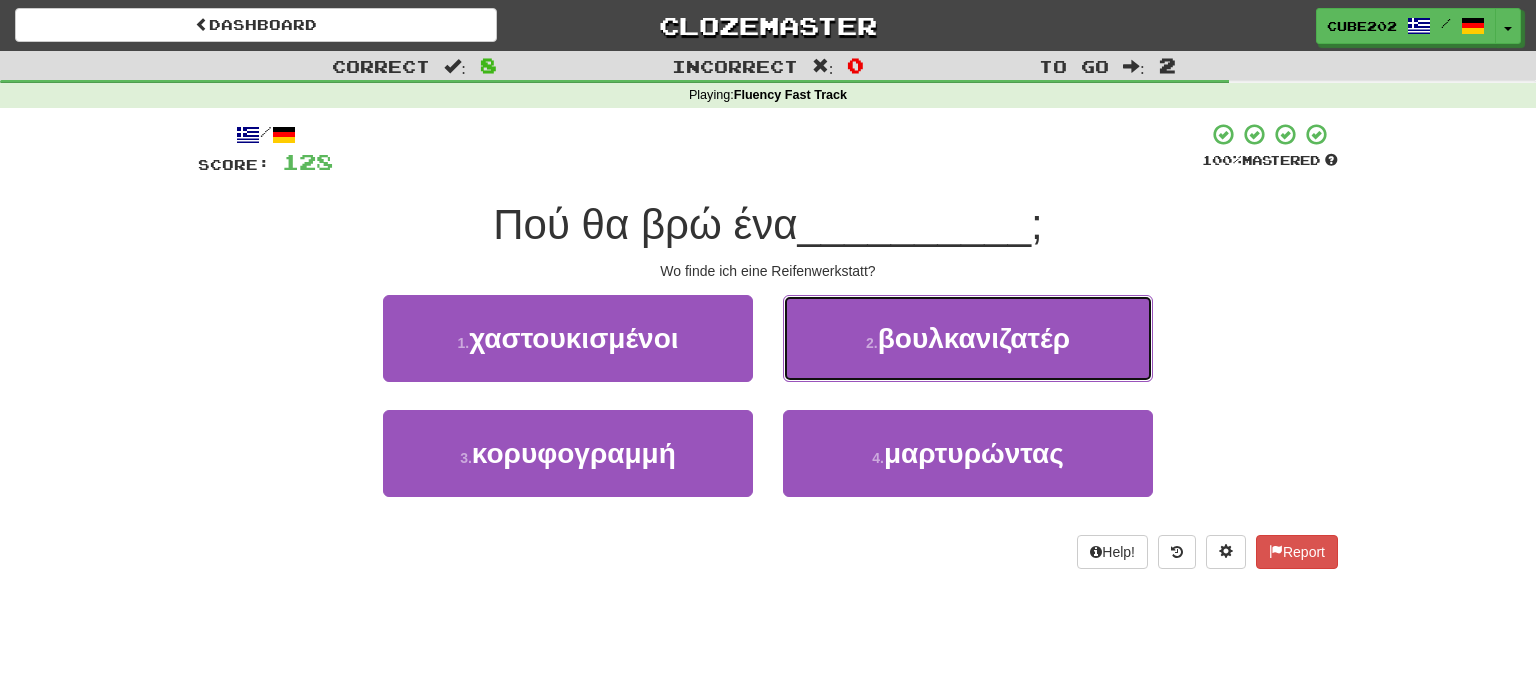 click on "2 .  βουλκανιζατέρ" at bounding box center (968, 338) 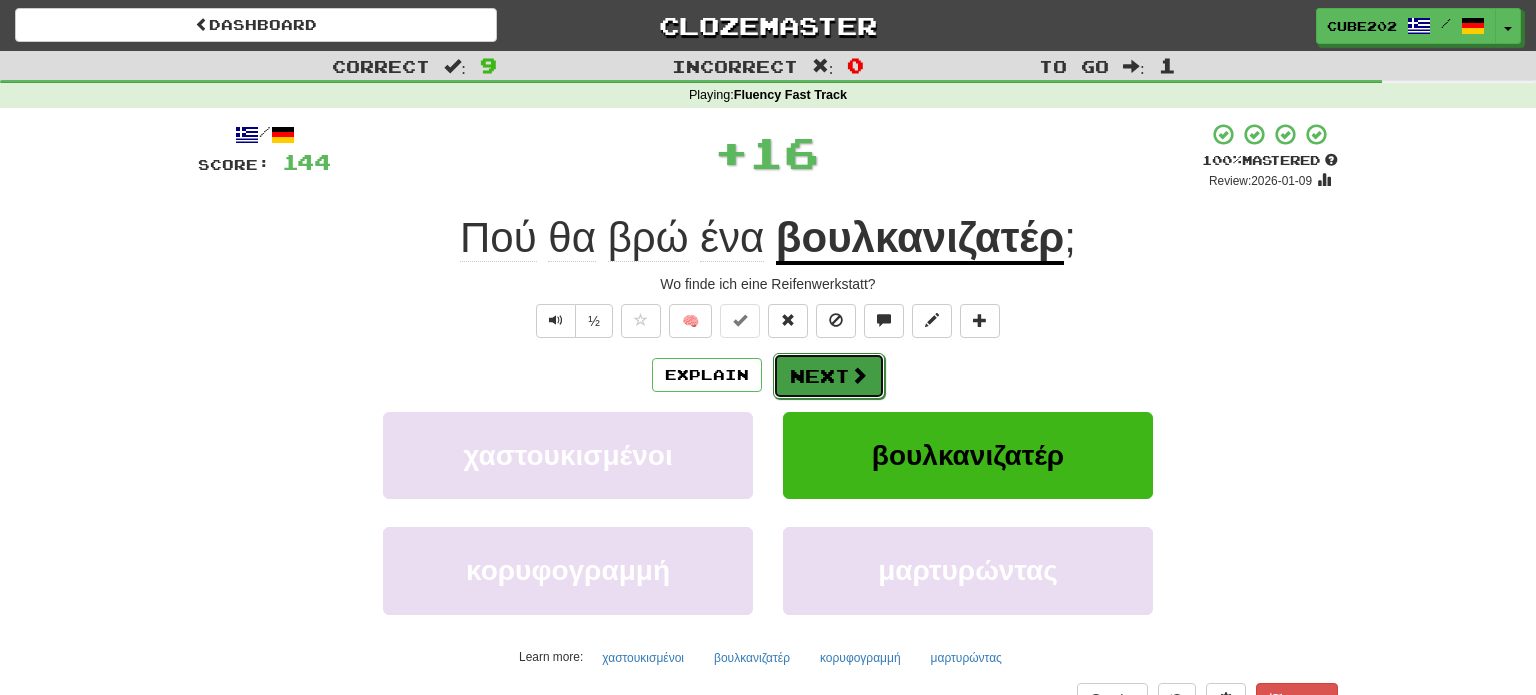 click on "Next" at bounding box center (829, 376) 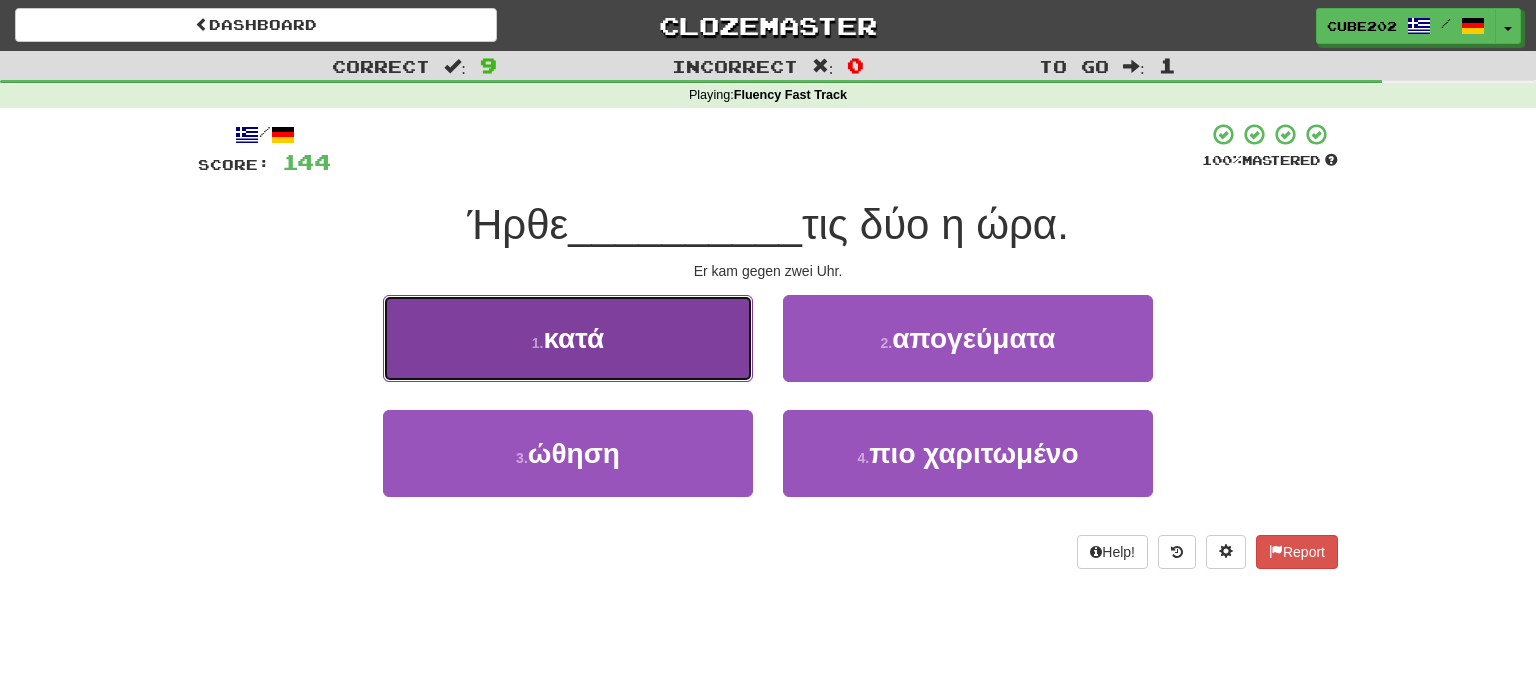 click on "1 .  κατά" at bounding box center (568, 338) 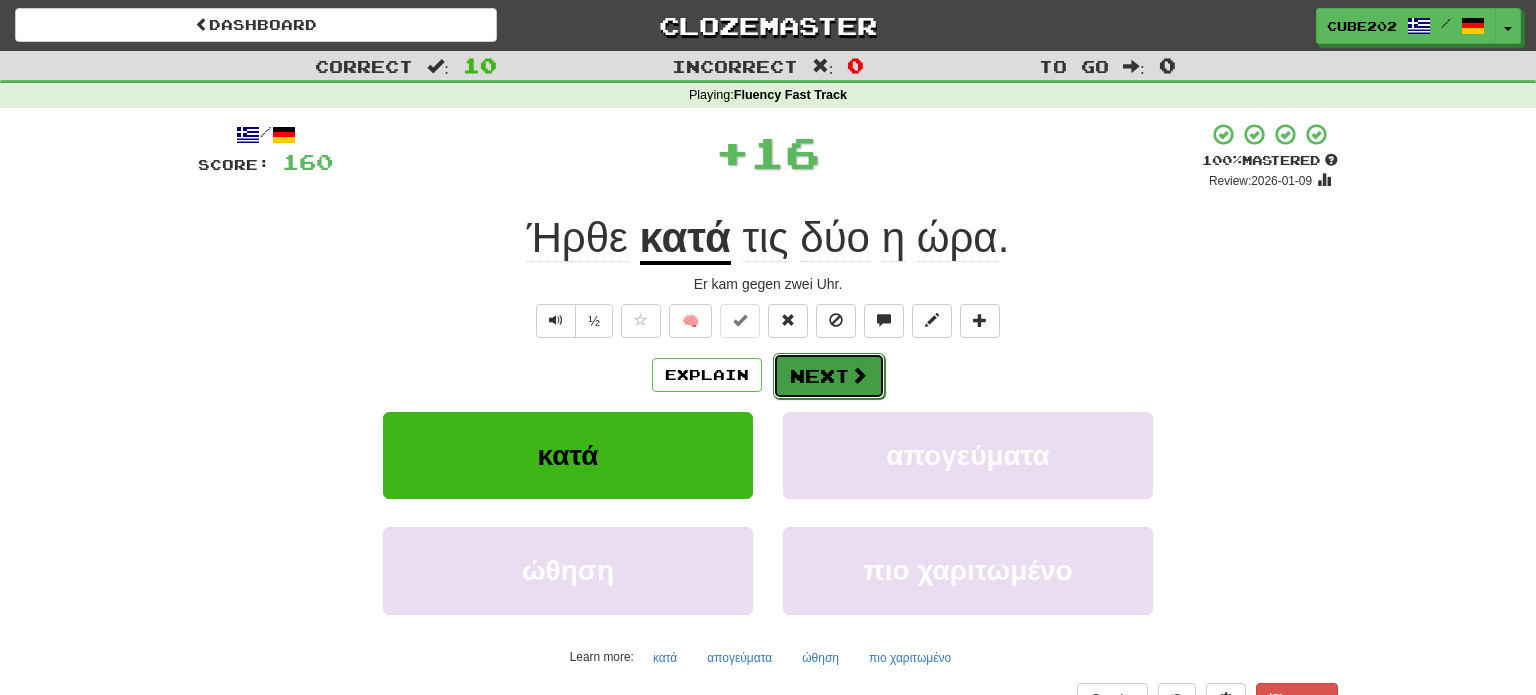 click at bounding box center [859, 375] 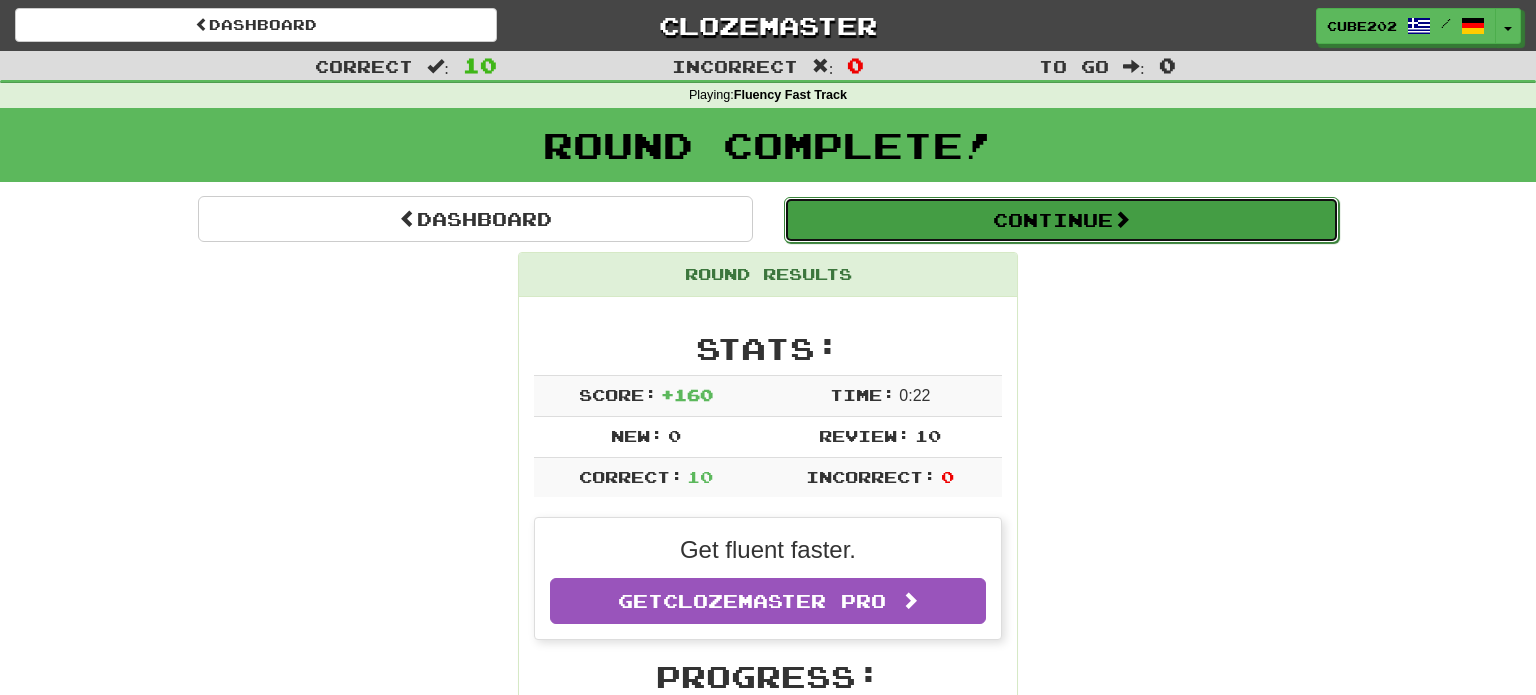 click on "Continue" at bounding box center (1061, 220) 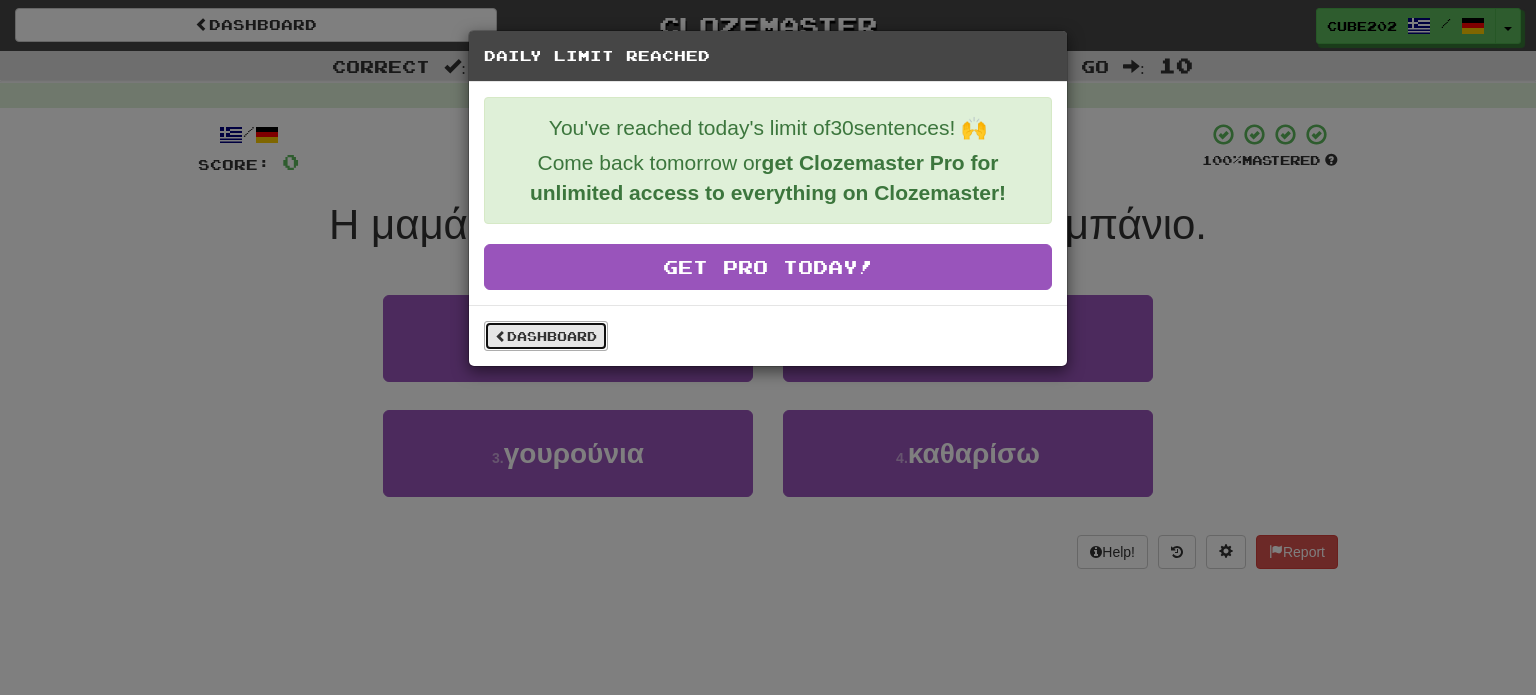 click on "Dashboard" at bounding box center (546, 336) 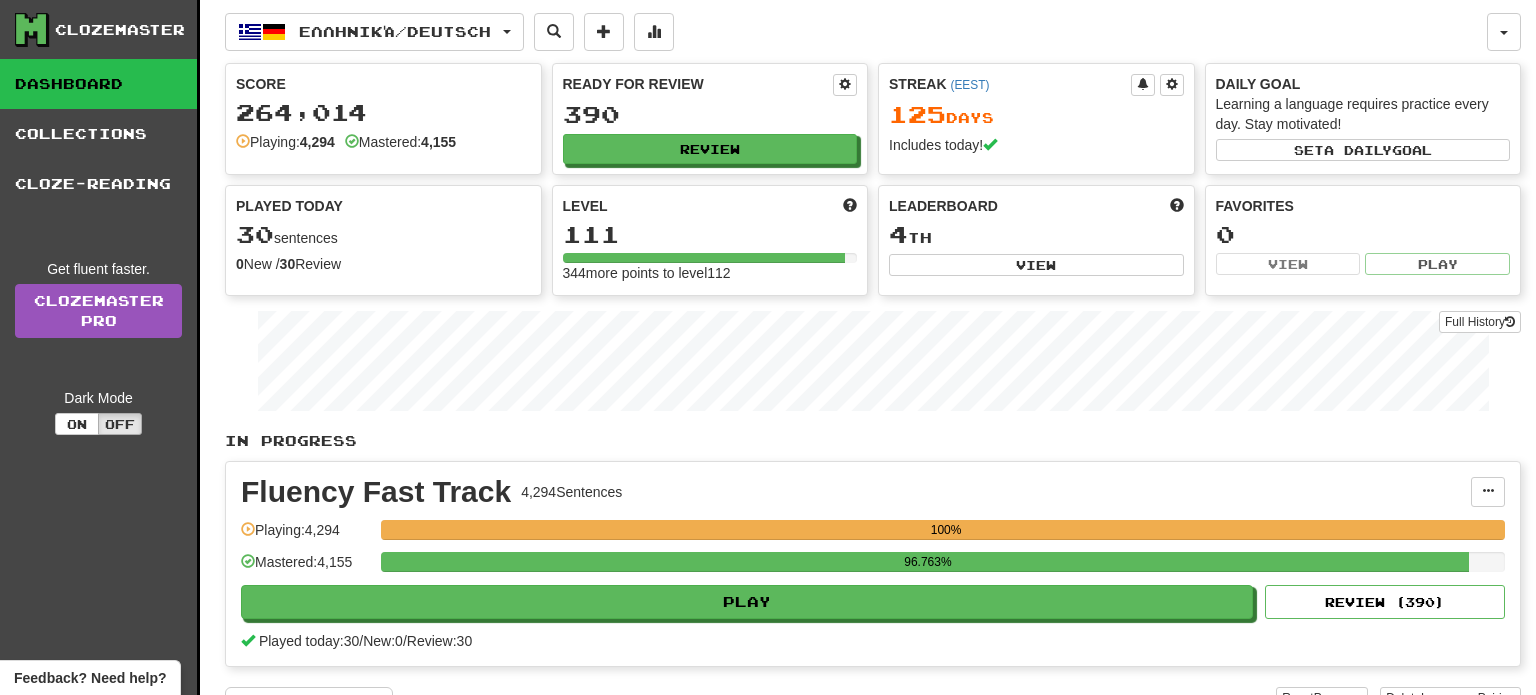 scroll, scrollTop: 0, scrollLeft: 0, axis: both 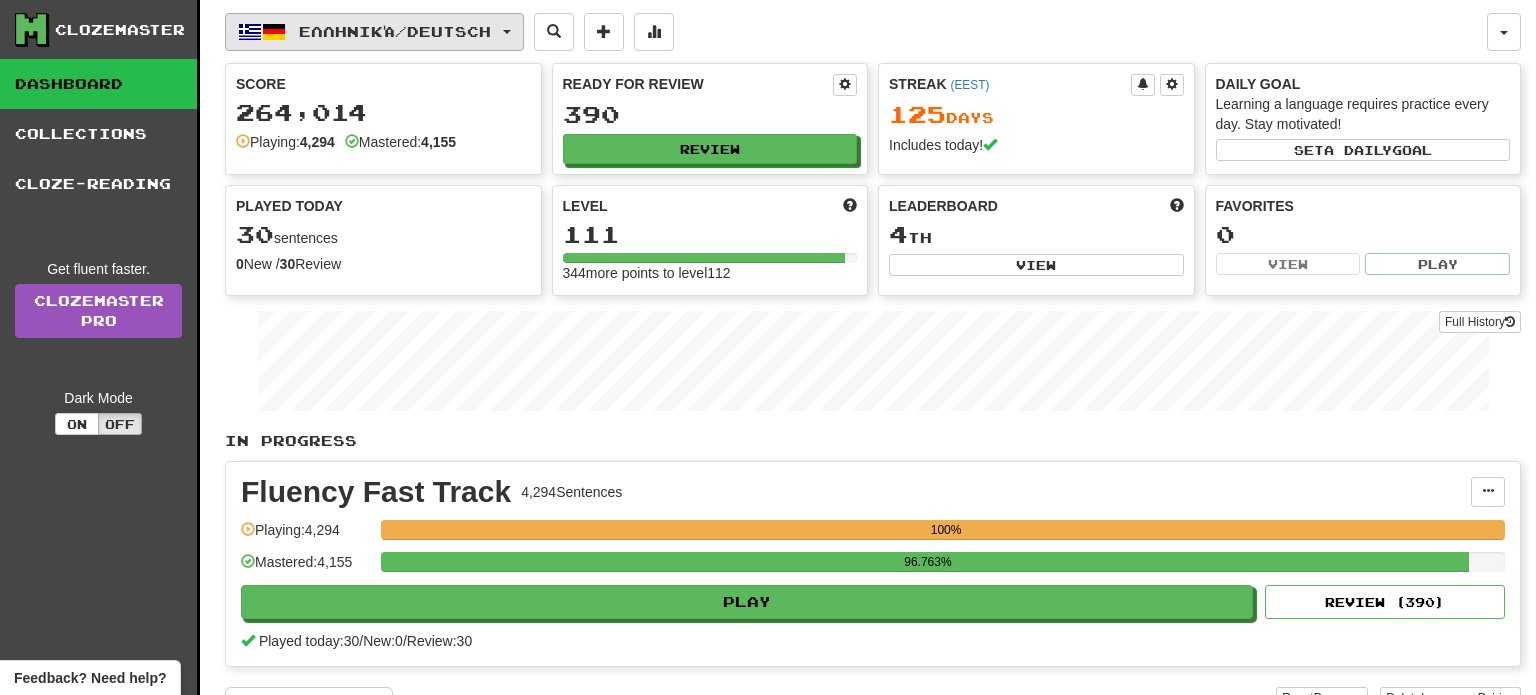 click on "Ελληνικά  /  Deutsch" at bounding box center (374, 32) 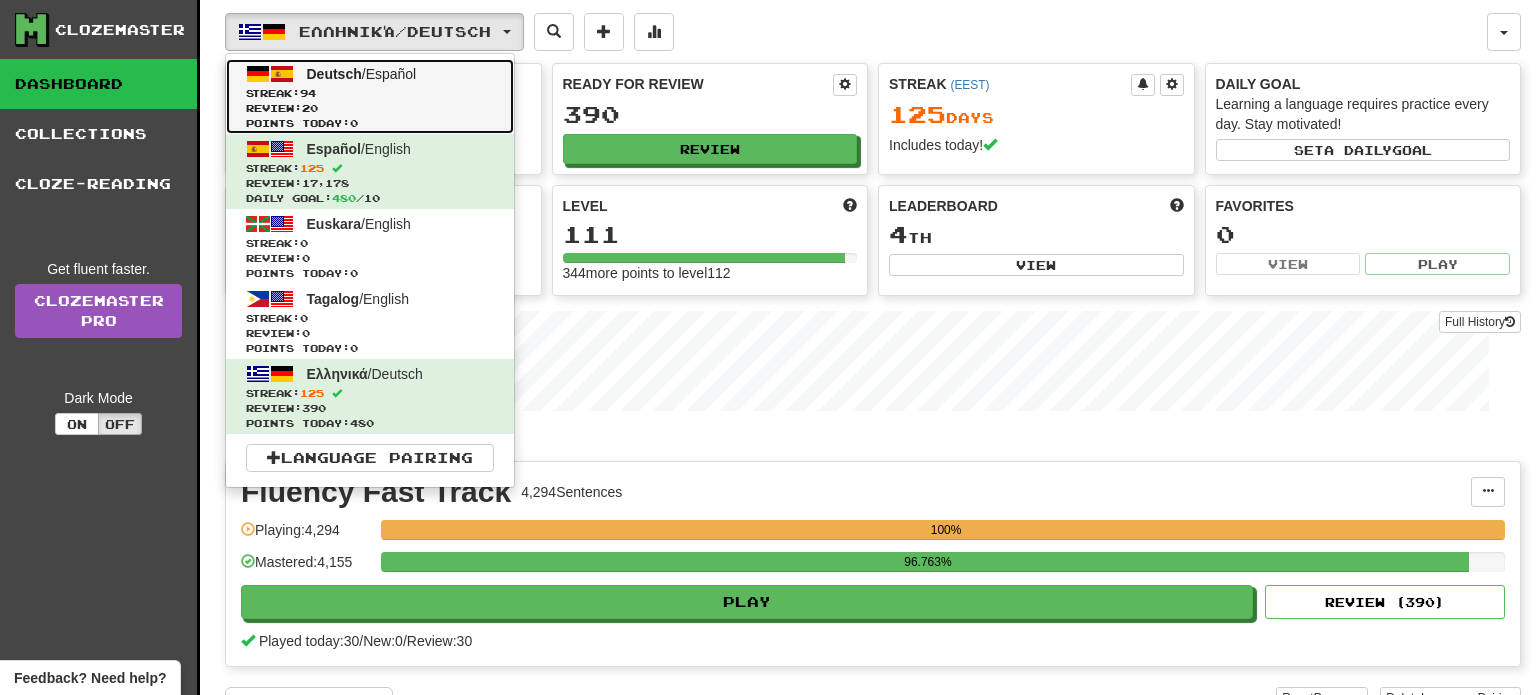 click on "Streak:  94" at bounding box center (370, 93) 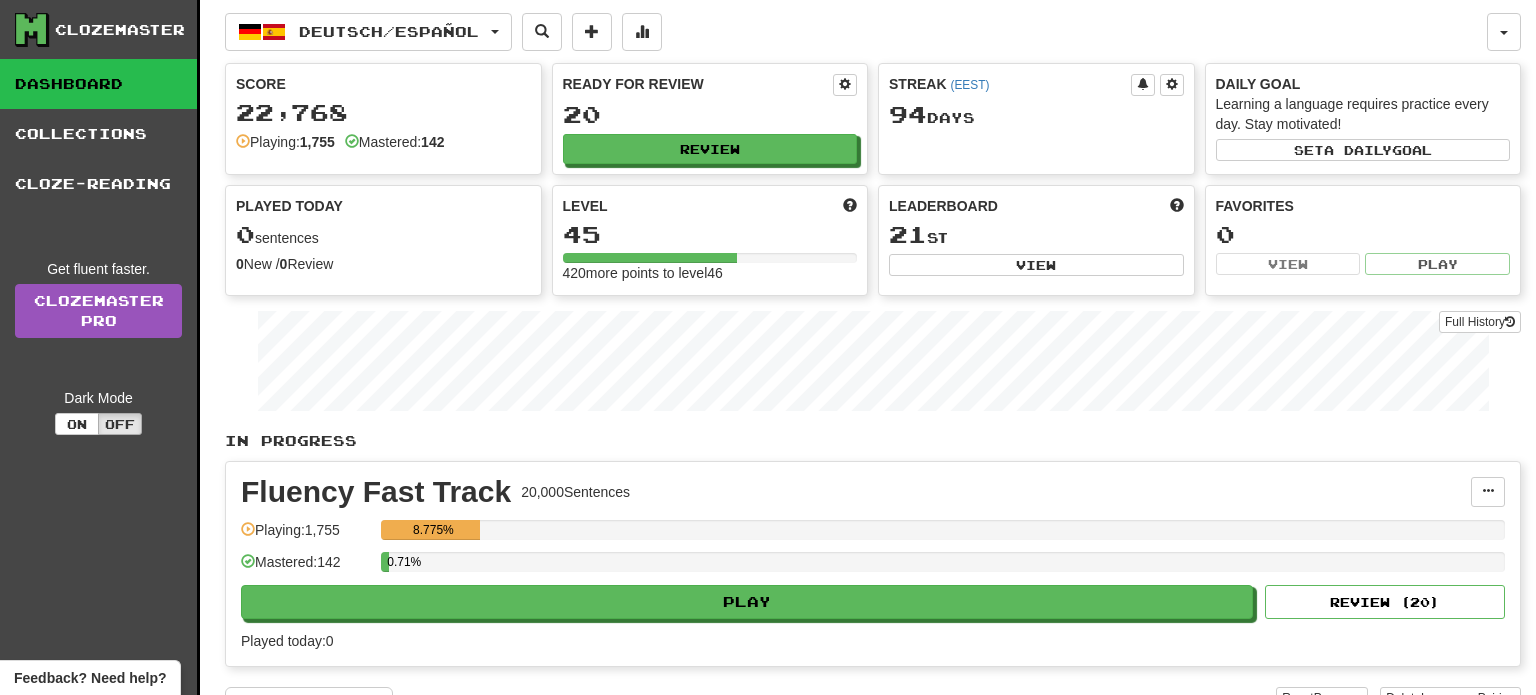 scroll, scrollTop: 0, scrollLeft: 0, axis: both 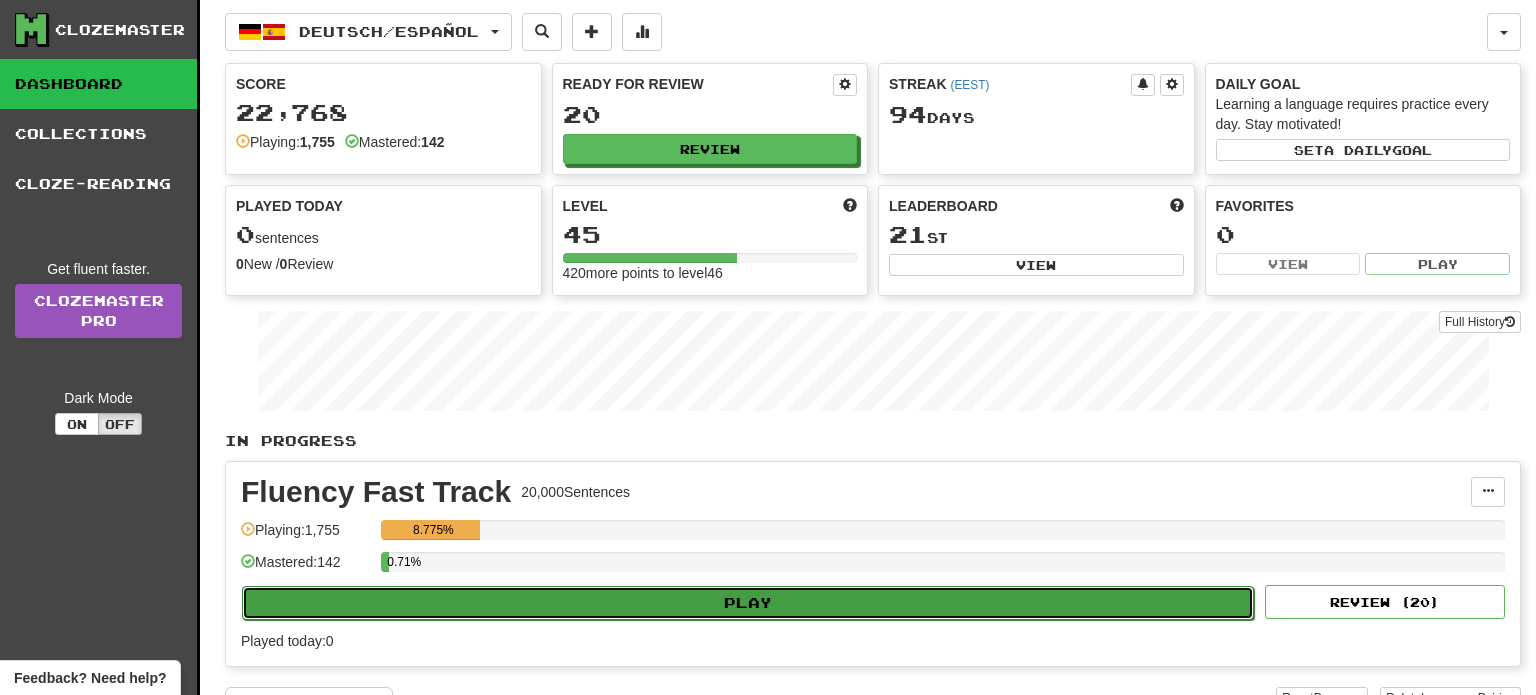 click on "Play" at bounding box center [748, 603] 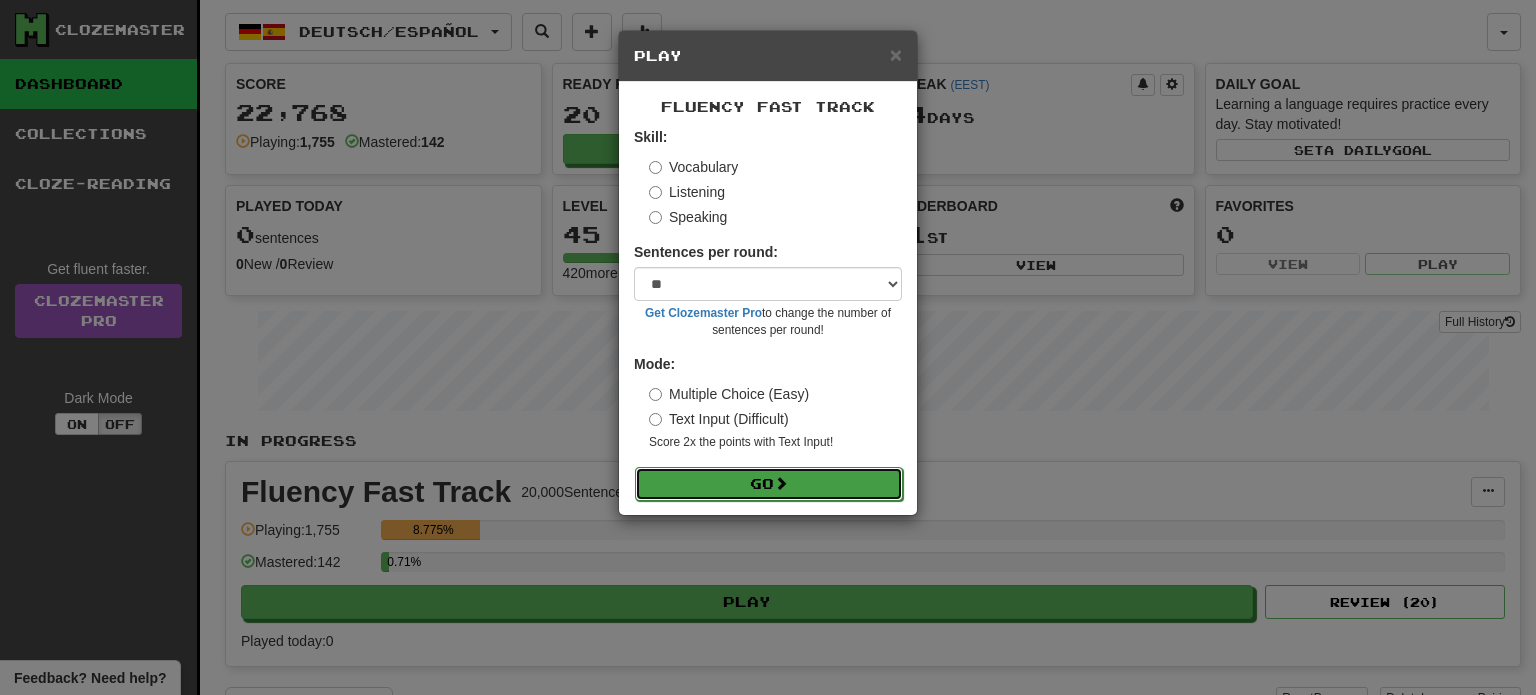 click on "Go" at bounding box center (769, 484) 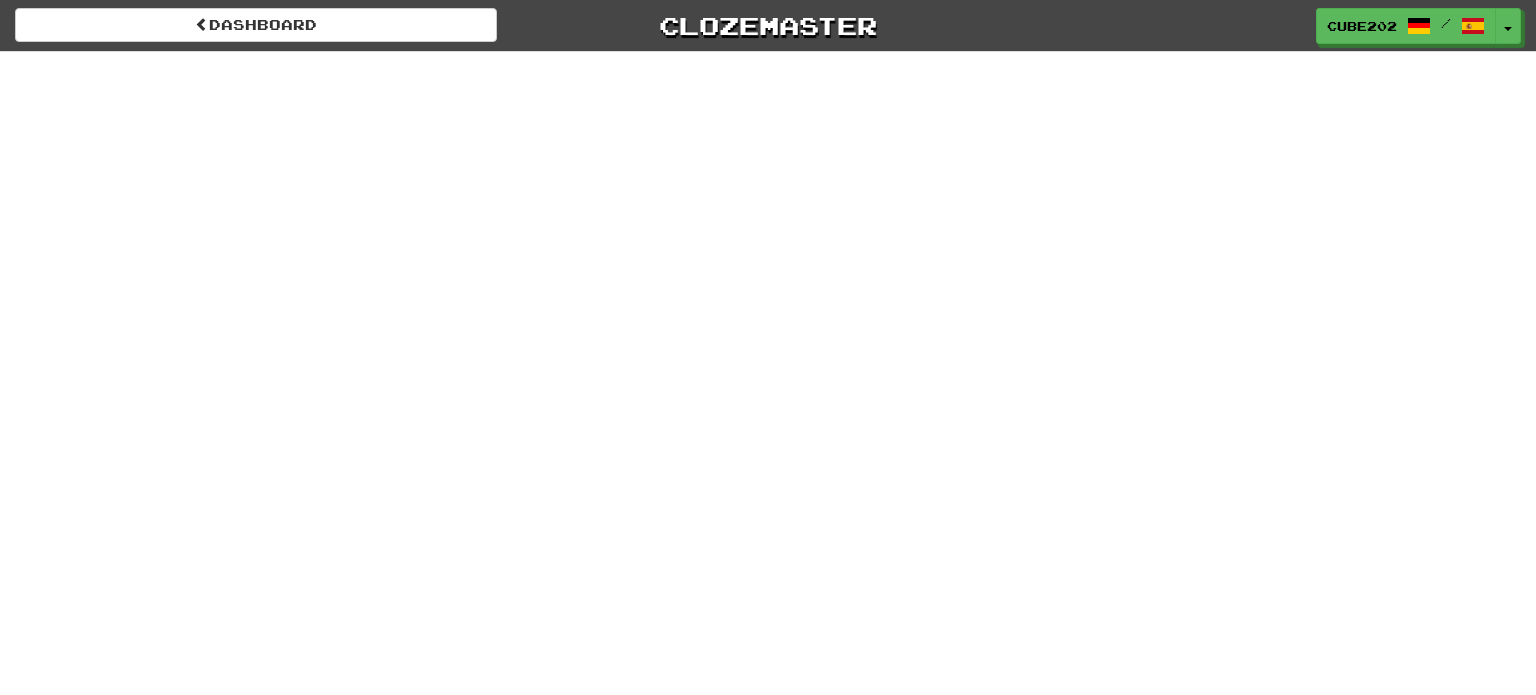 scroll, scrollTop: 0, scrollLeft: 0, axis: both 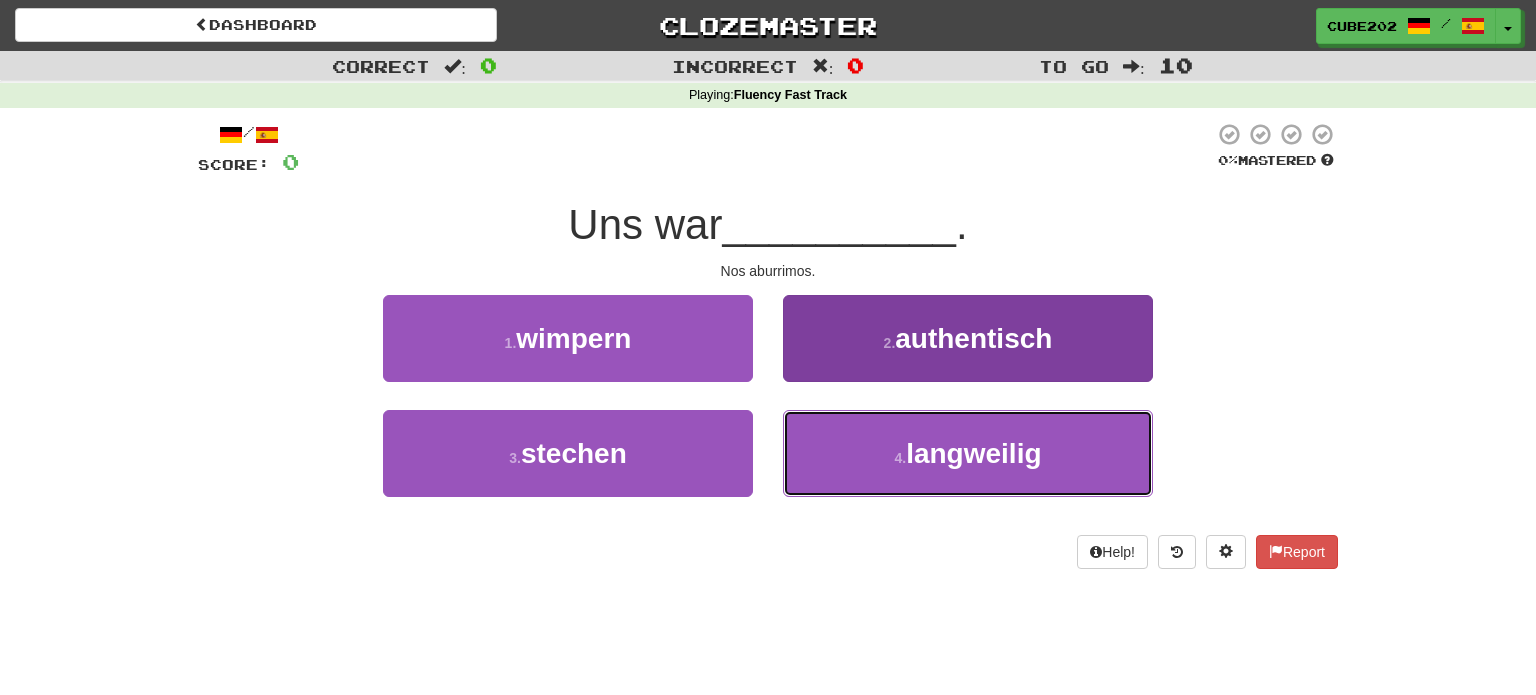 click on "[NUMBER] .  langweilig" at bounding box center [968, 453] 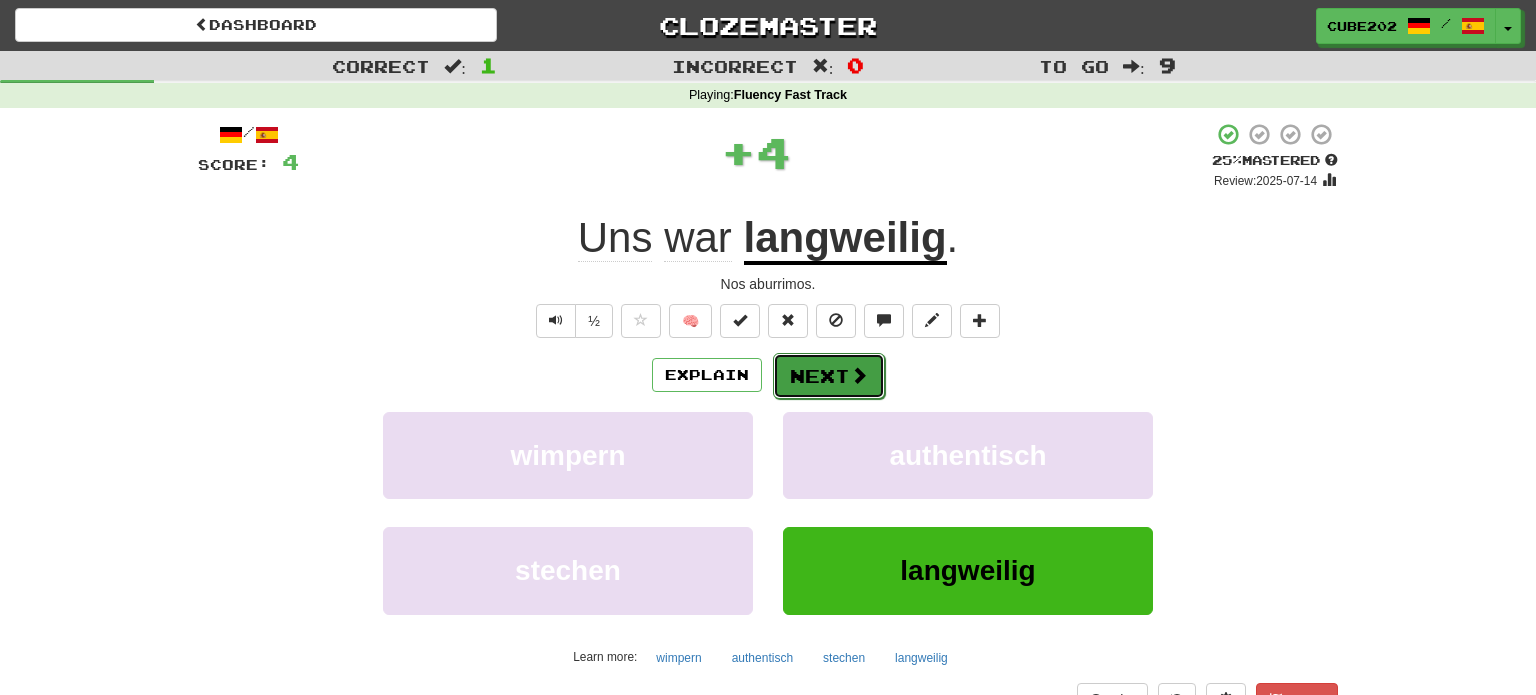 click on "Next" at bounding box center [829, 376] 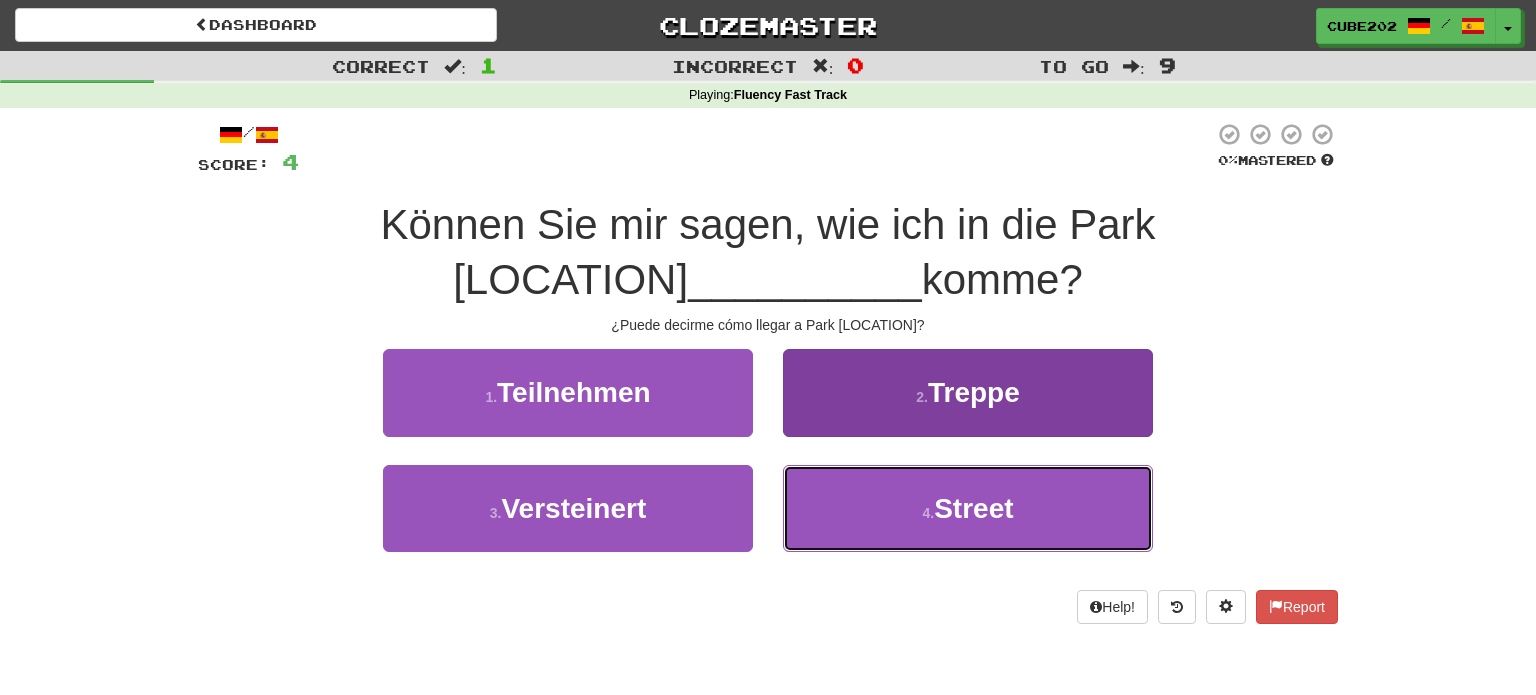 click on "[NUMBER] .  Street" at bounding box center [968, 508] 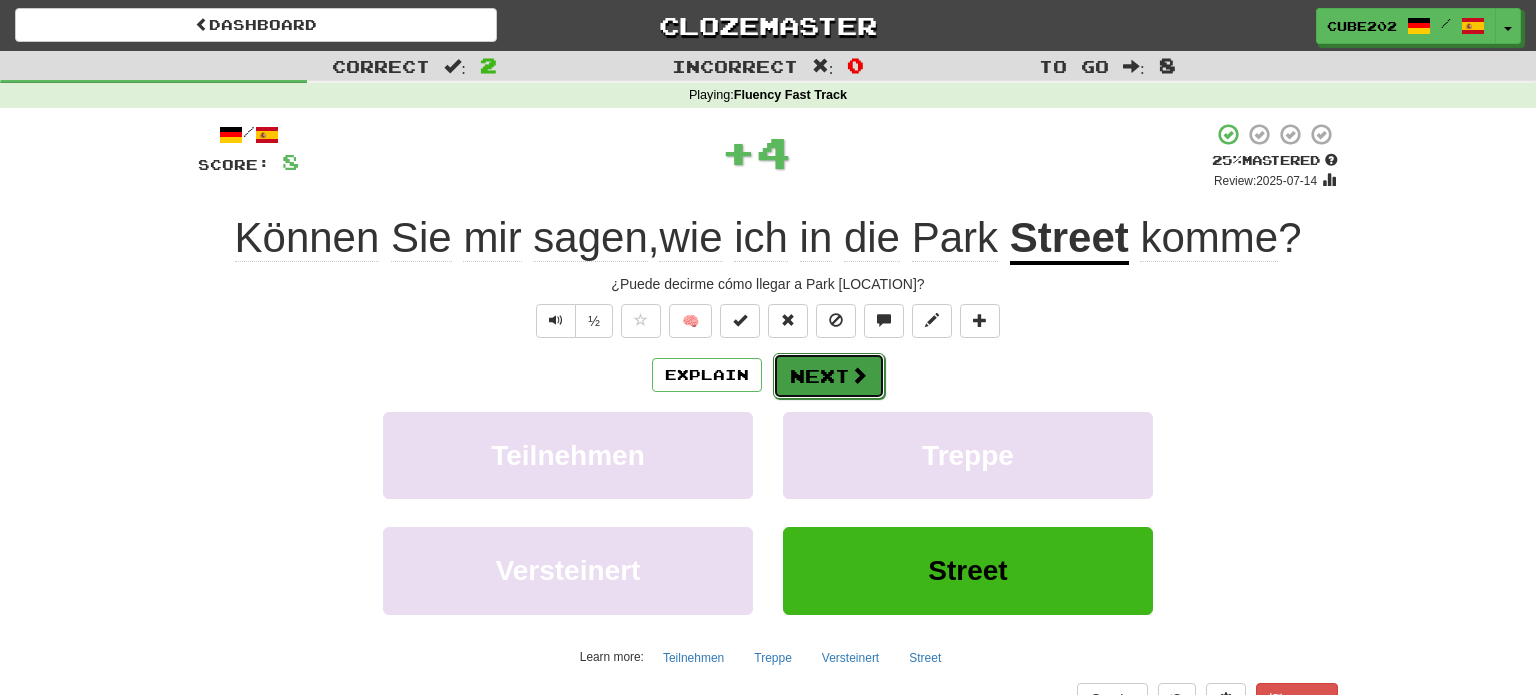 click on "Next" at bounding box center [829, 376] 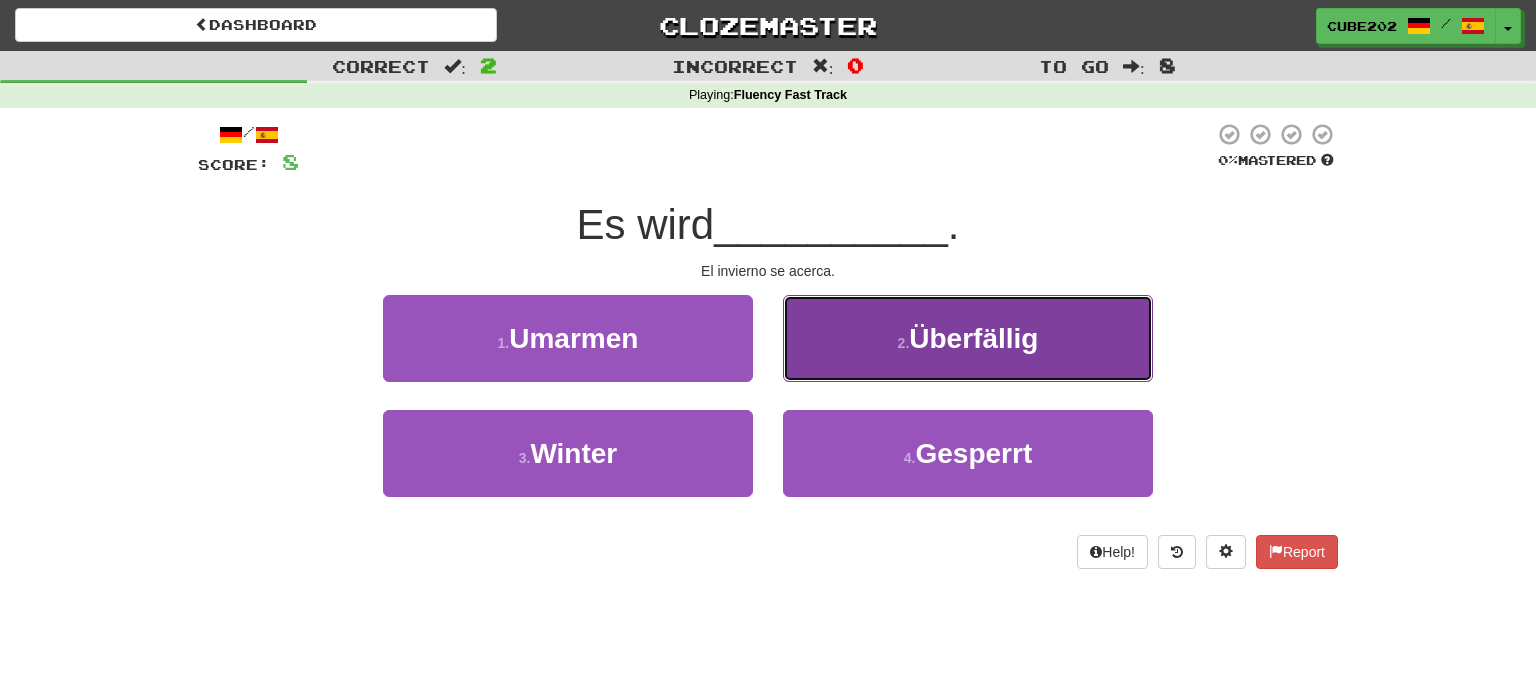click on "[NUMBER] .  Überfällig" at bounding box center (968, 338) 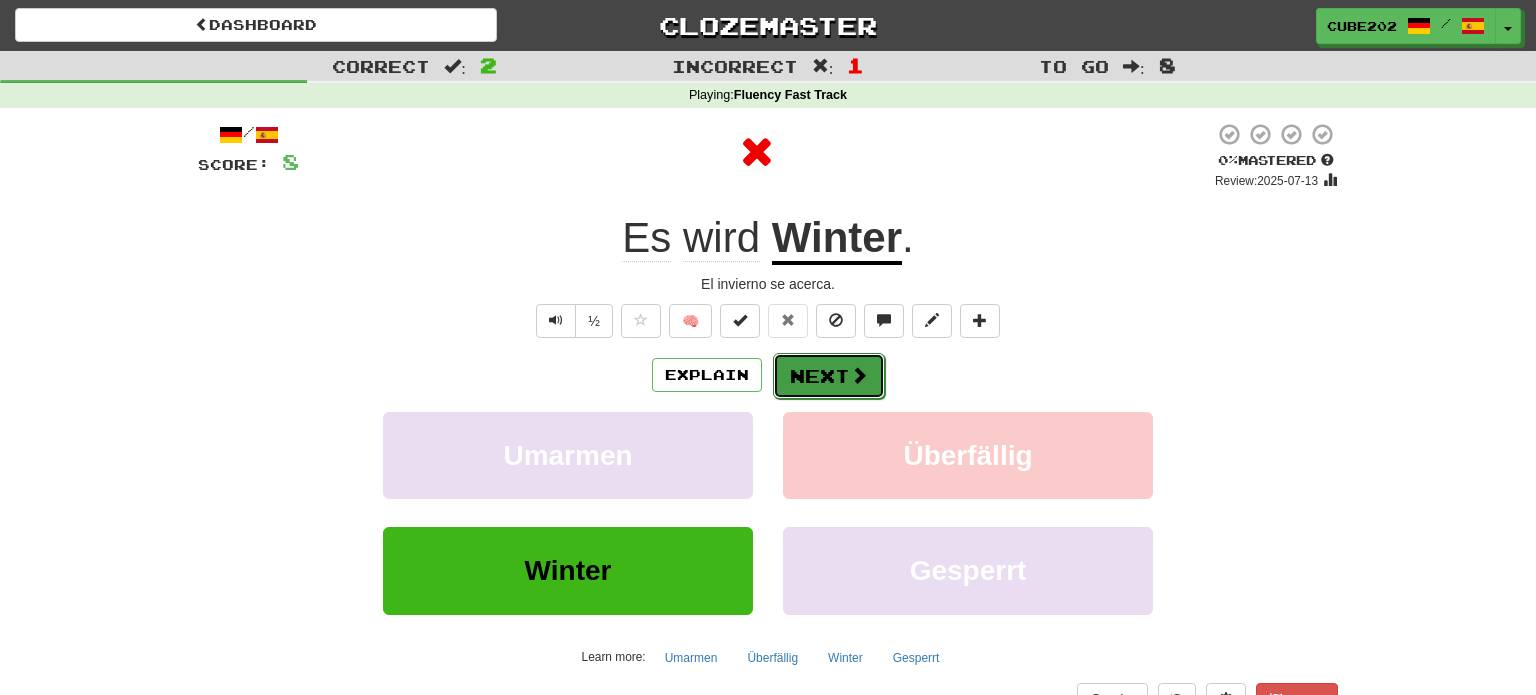 click on "Next" at bounding box center [829, 376] 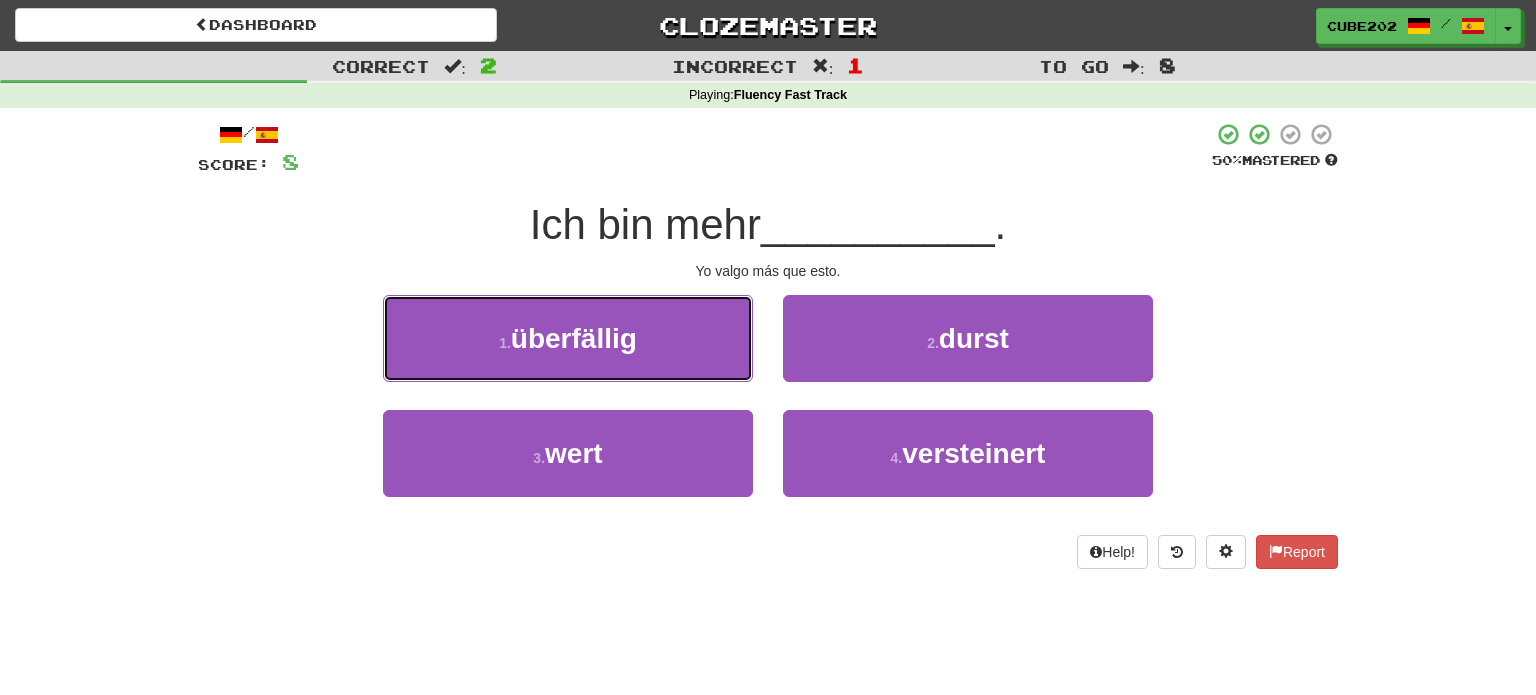 drag, startPoint x: 724, startPoint y: 327, endPoint x: 780, endPoint y: 344, distance: 58.5235 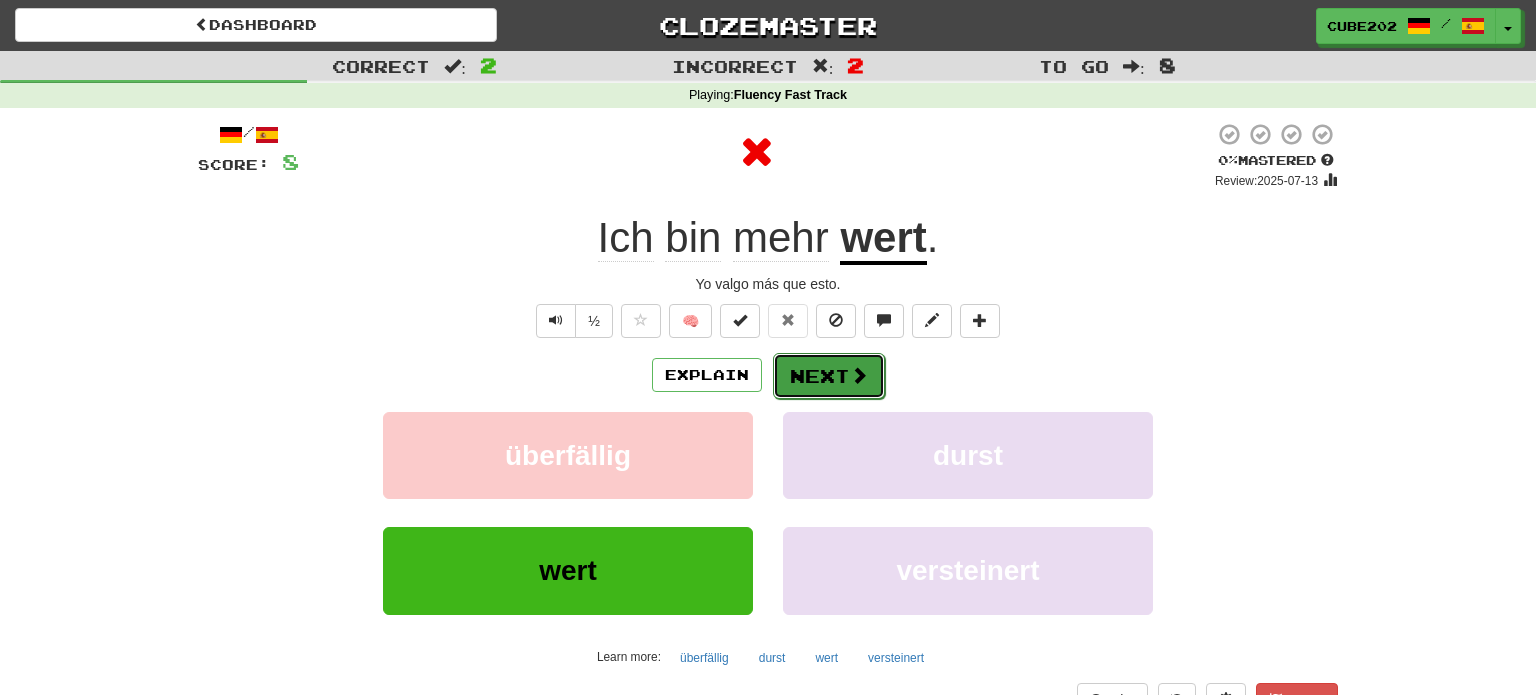 click on "Next" at bounding box center (829, 376) 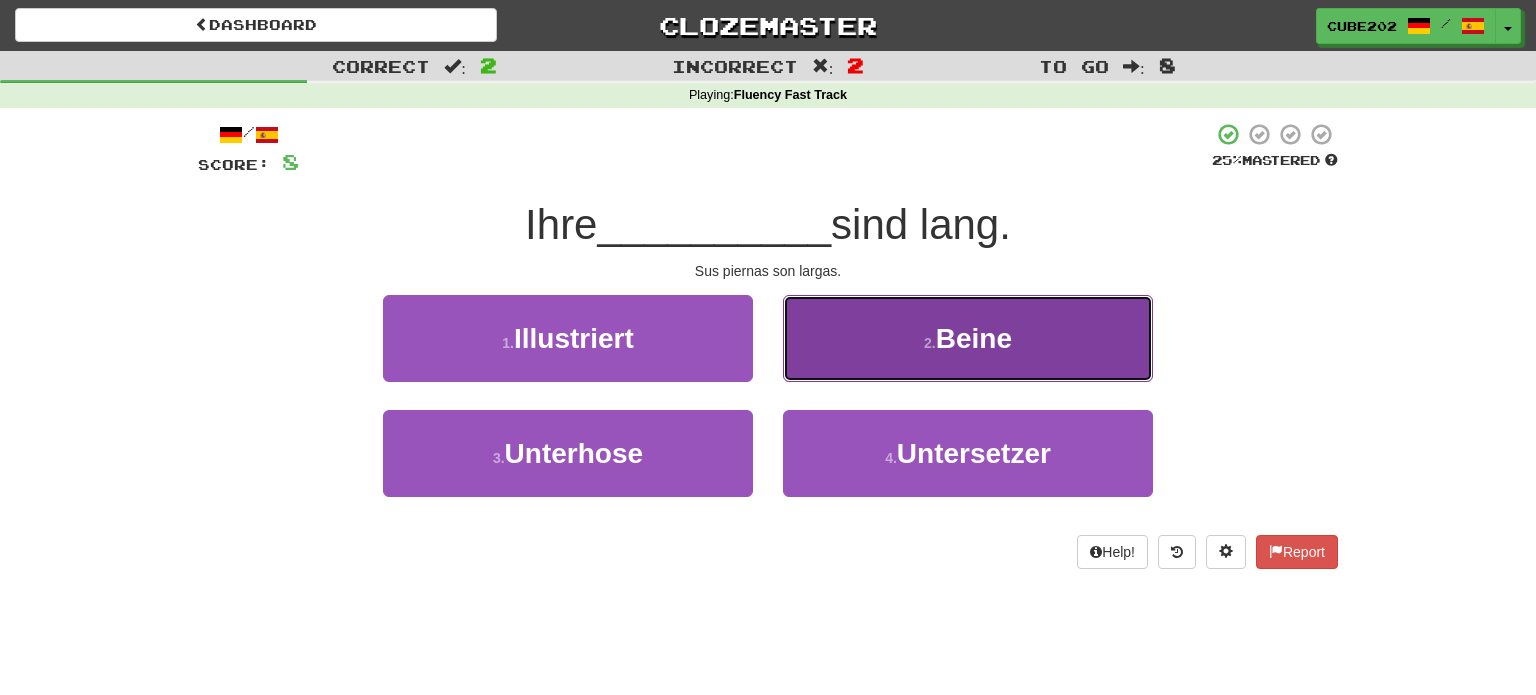 click on "2 .  Beine" at bounding box center (968, 338) 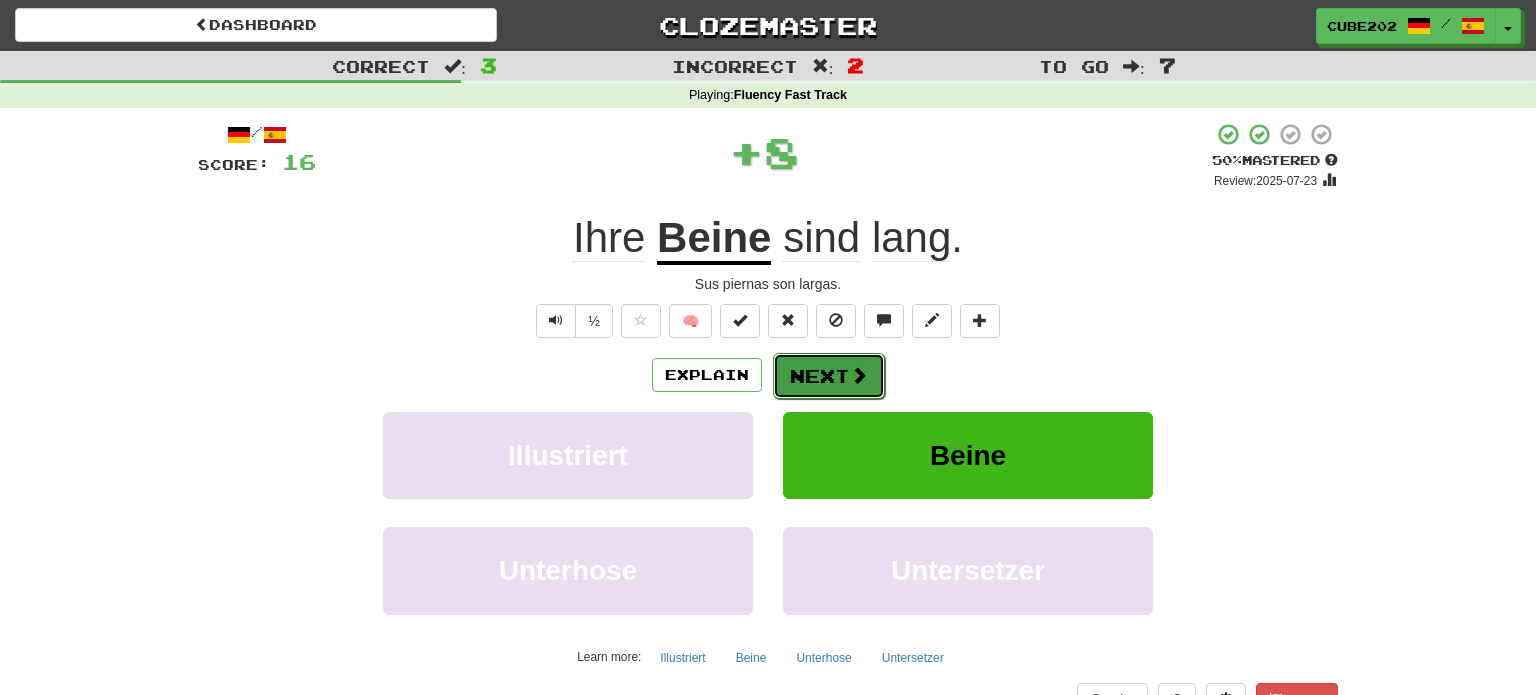 click on "Next" at bounding box center [829, 376] 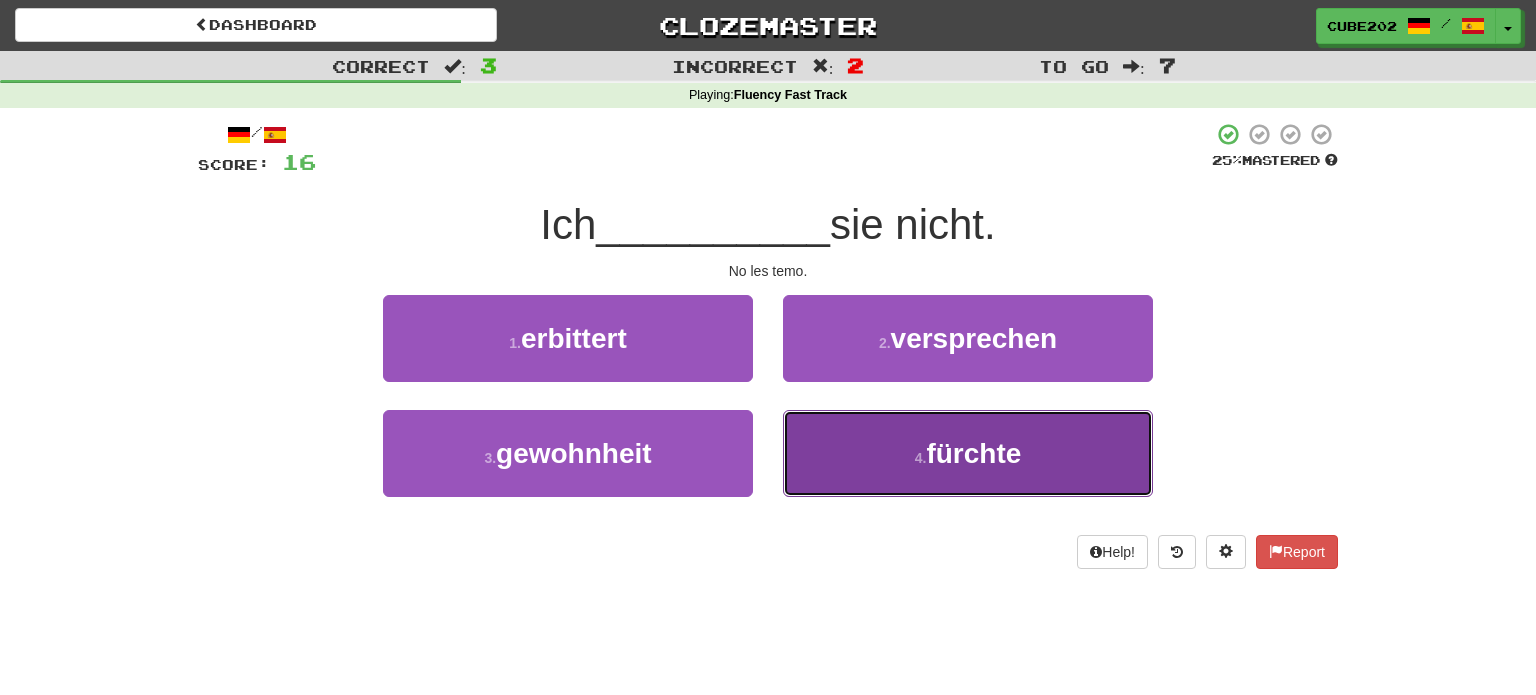 click on "4 .  fürchte" at bounding box center [968, 453] 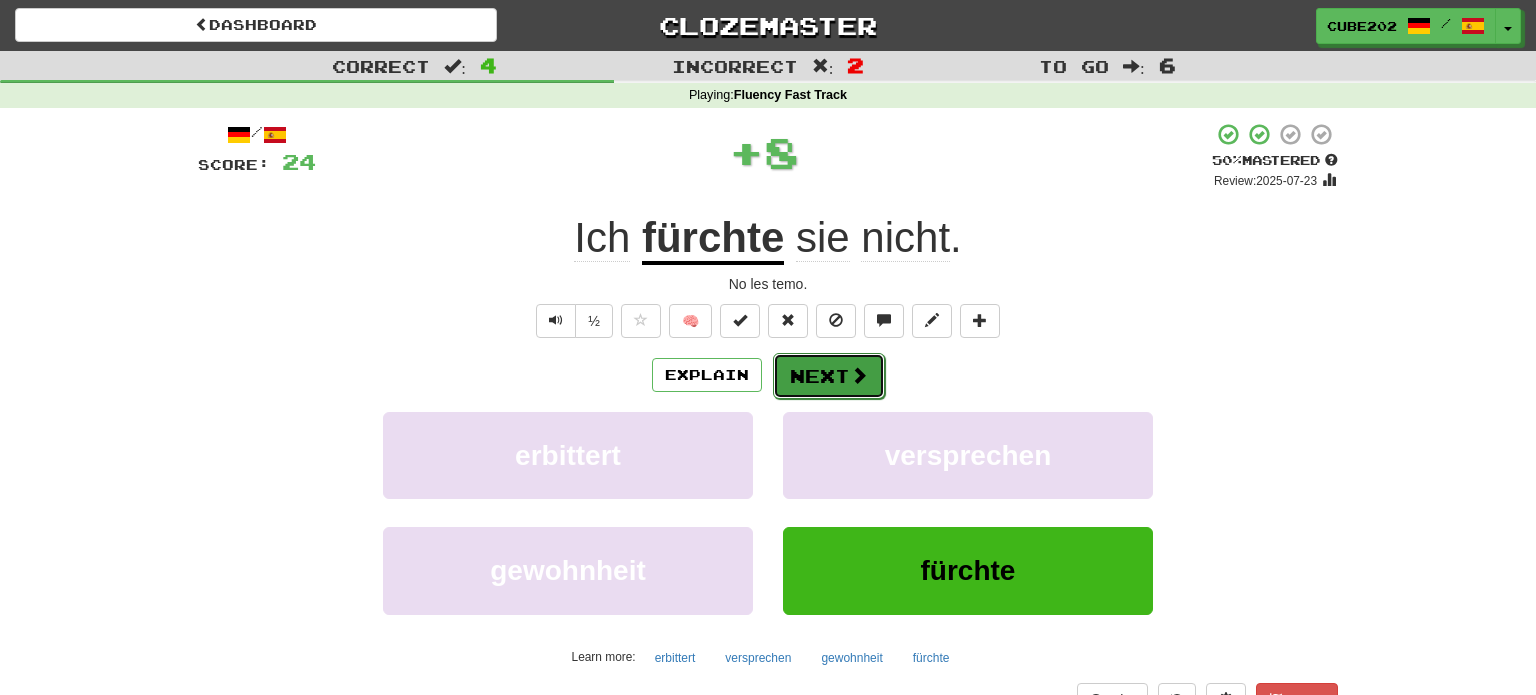 click on "Next" at bounding box center (829, 376) 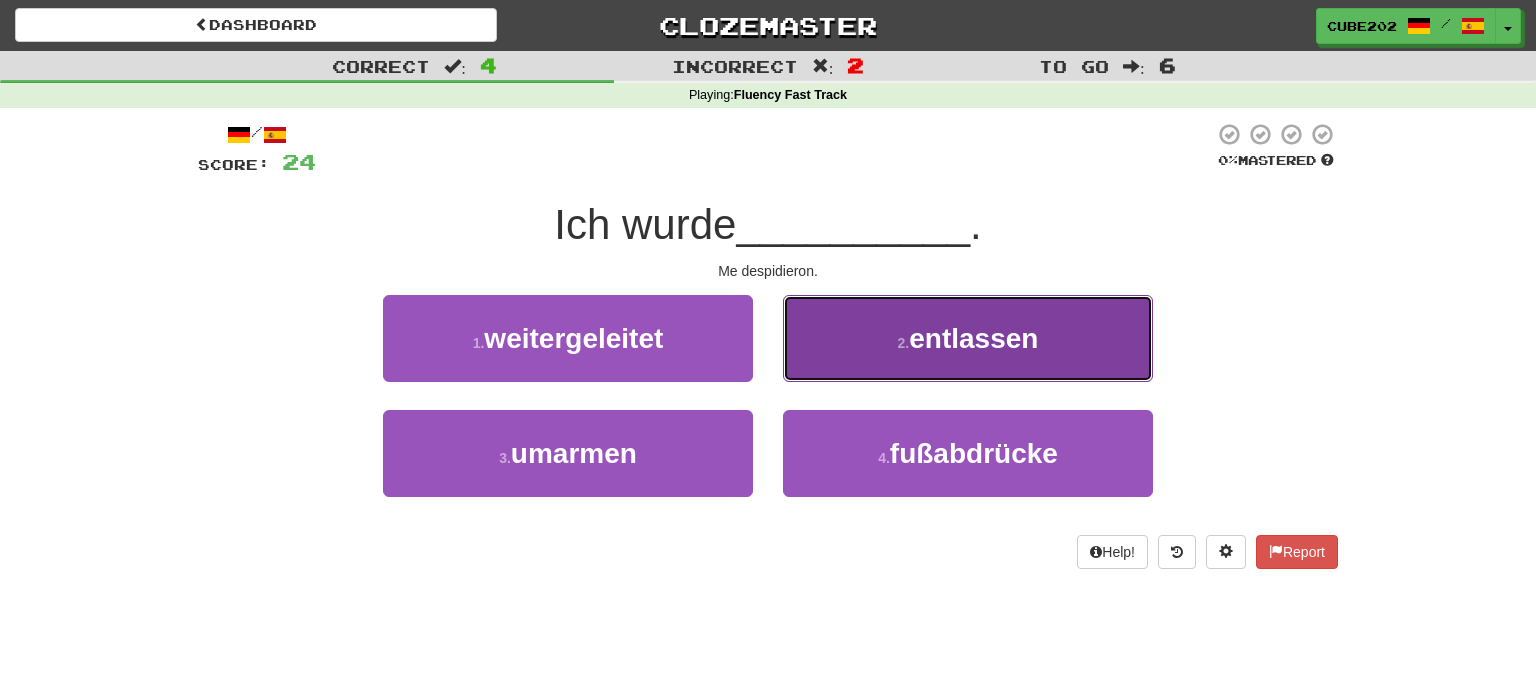 click on "2 .  entlassen" at bounding box center [968, 338] 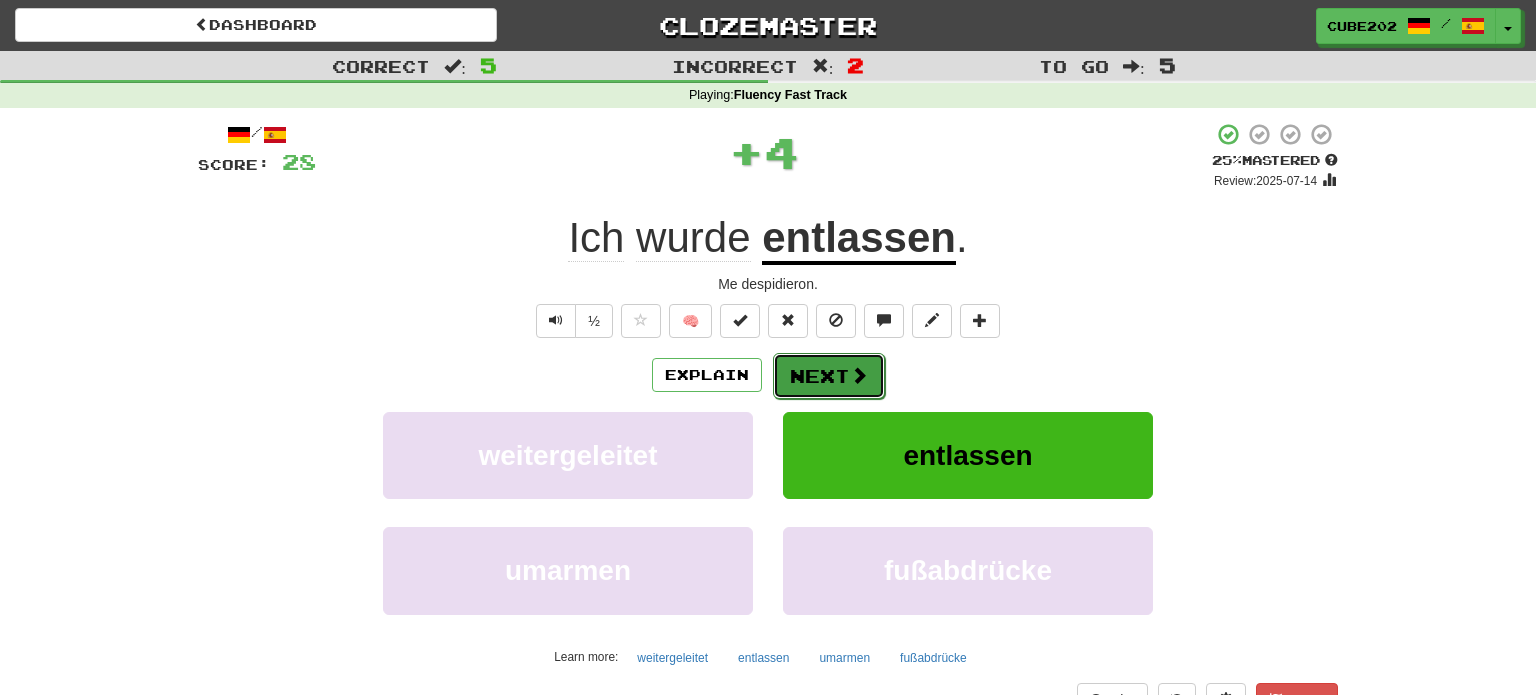 click on "Next" at bounding box center [829, 376] 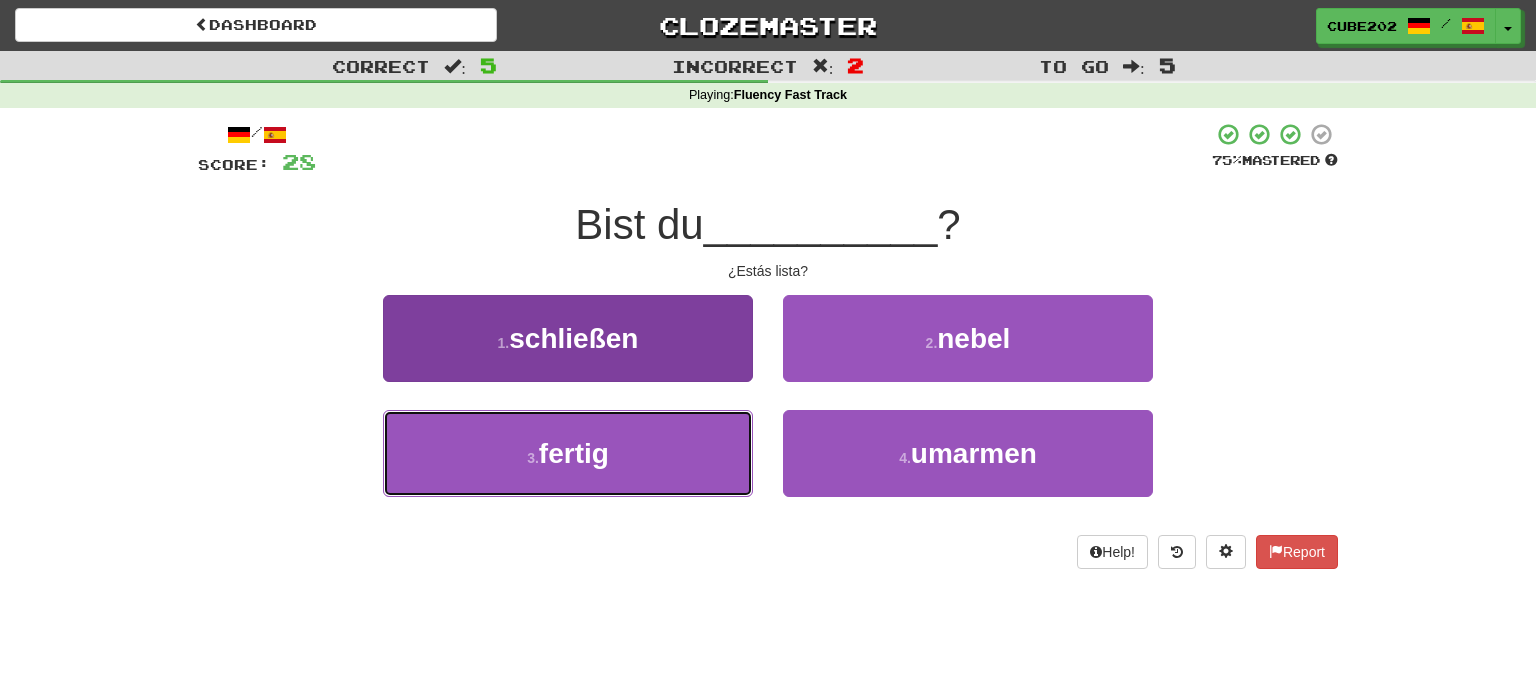 click on "3 .  fertig" at bounding box center (568, 453) 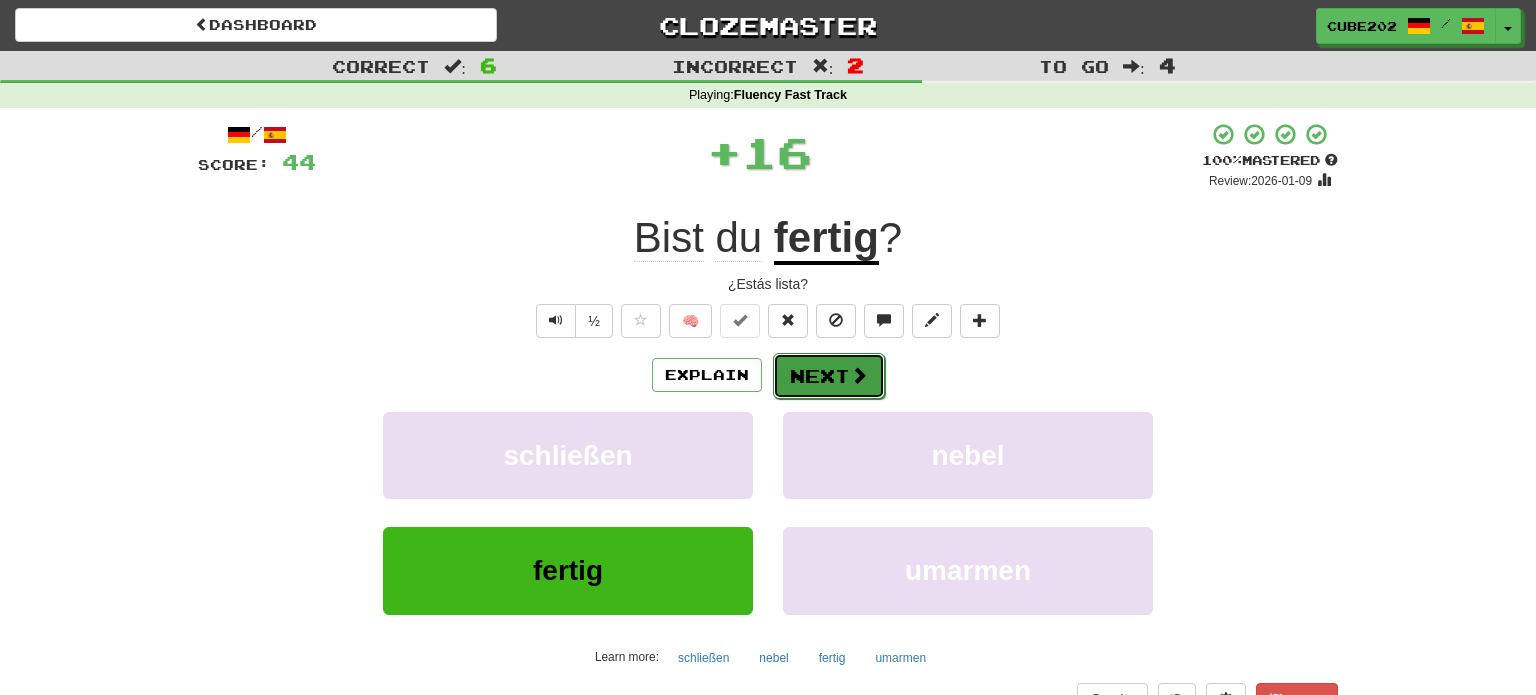 click on "Next" at bounding box center (829, 376) 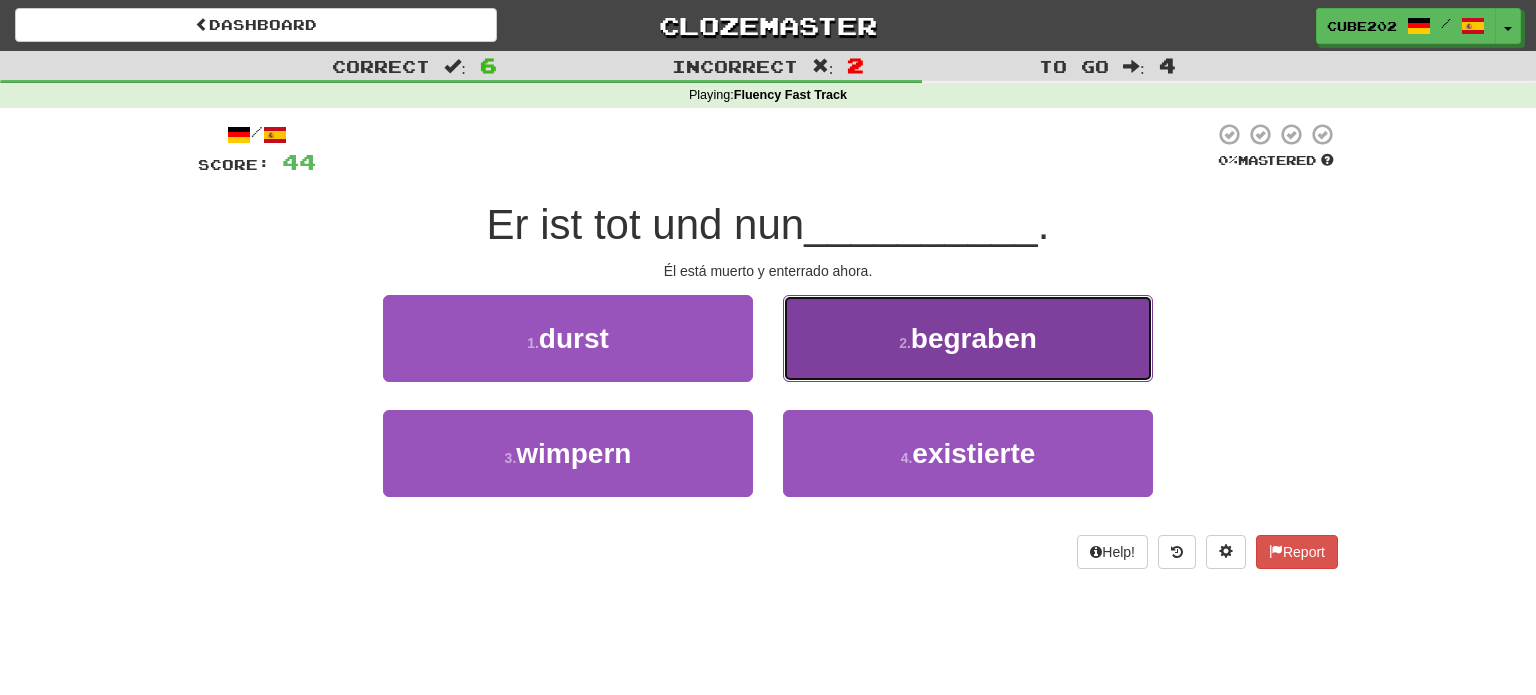 click on "2 .  begraben" at bounding box center (968, 338) 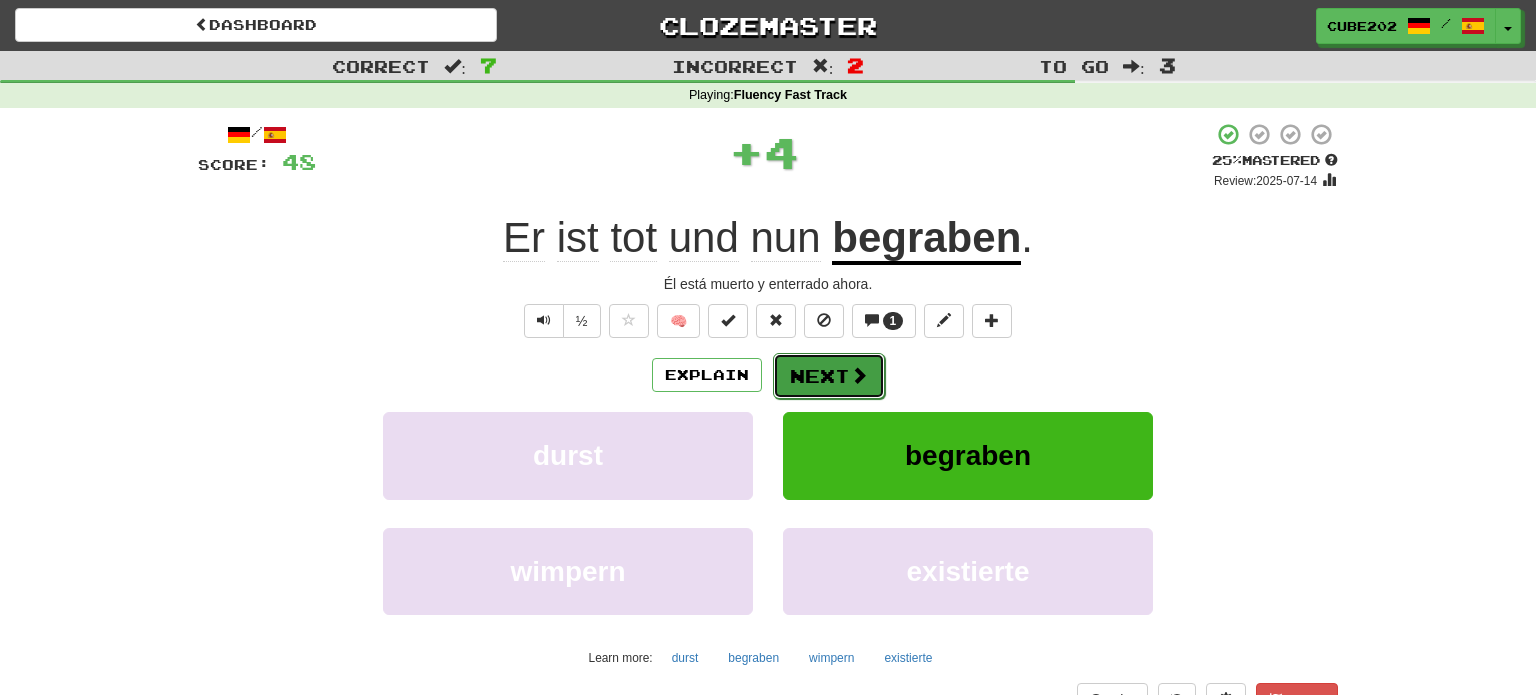 click on "Next" at bounding box center [829, 376] 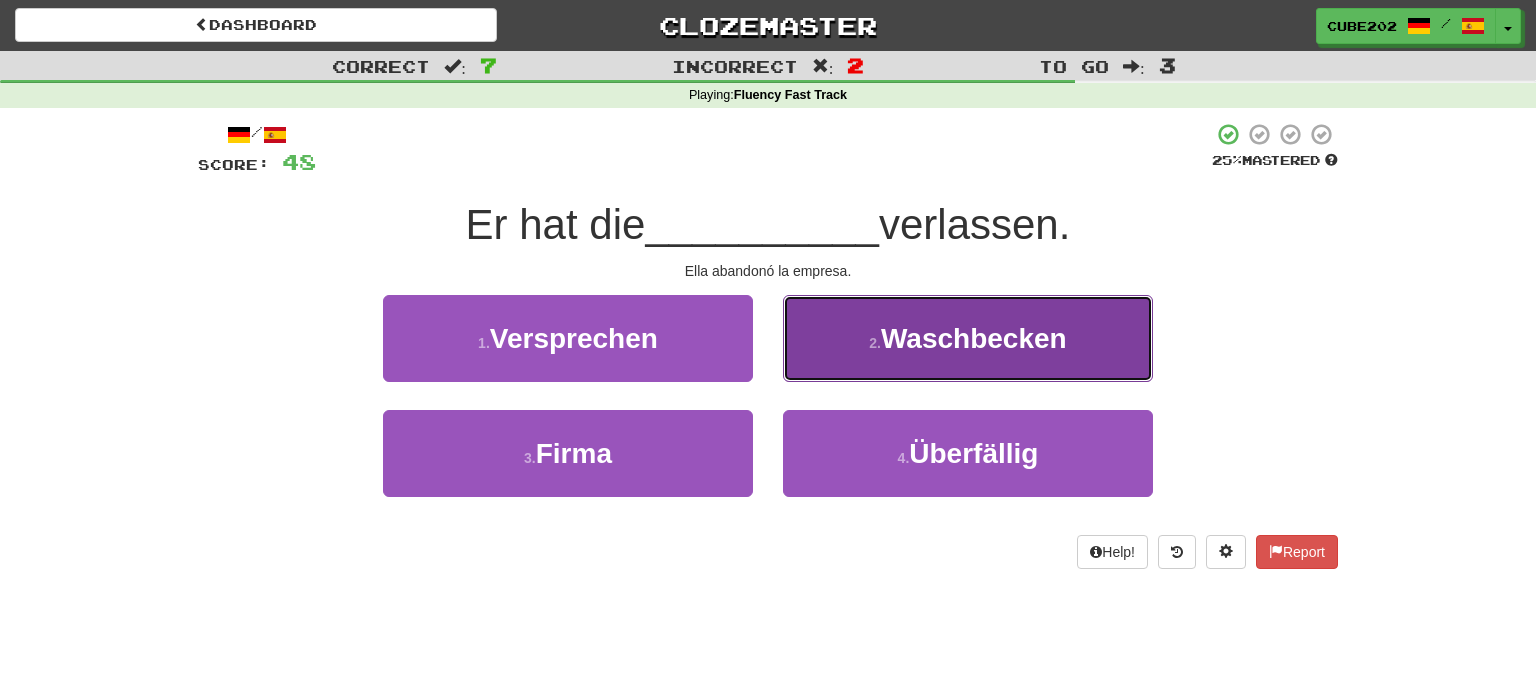 click on "2 .  Waschbecken" at bounding box center [968, 338] 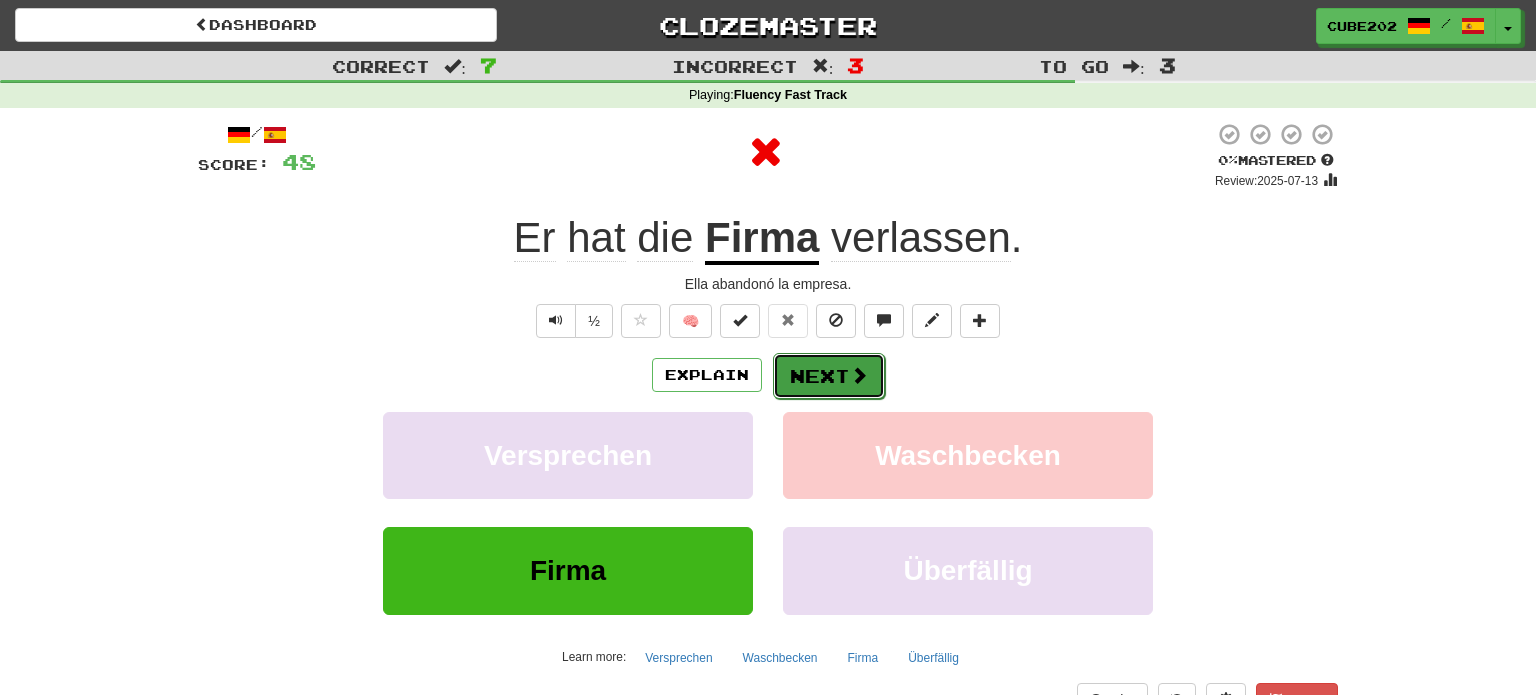 click on "Next" at bounding box center (829, 376) 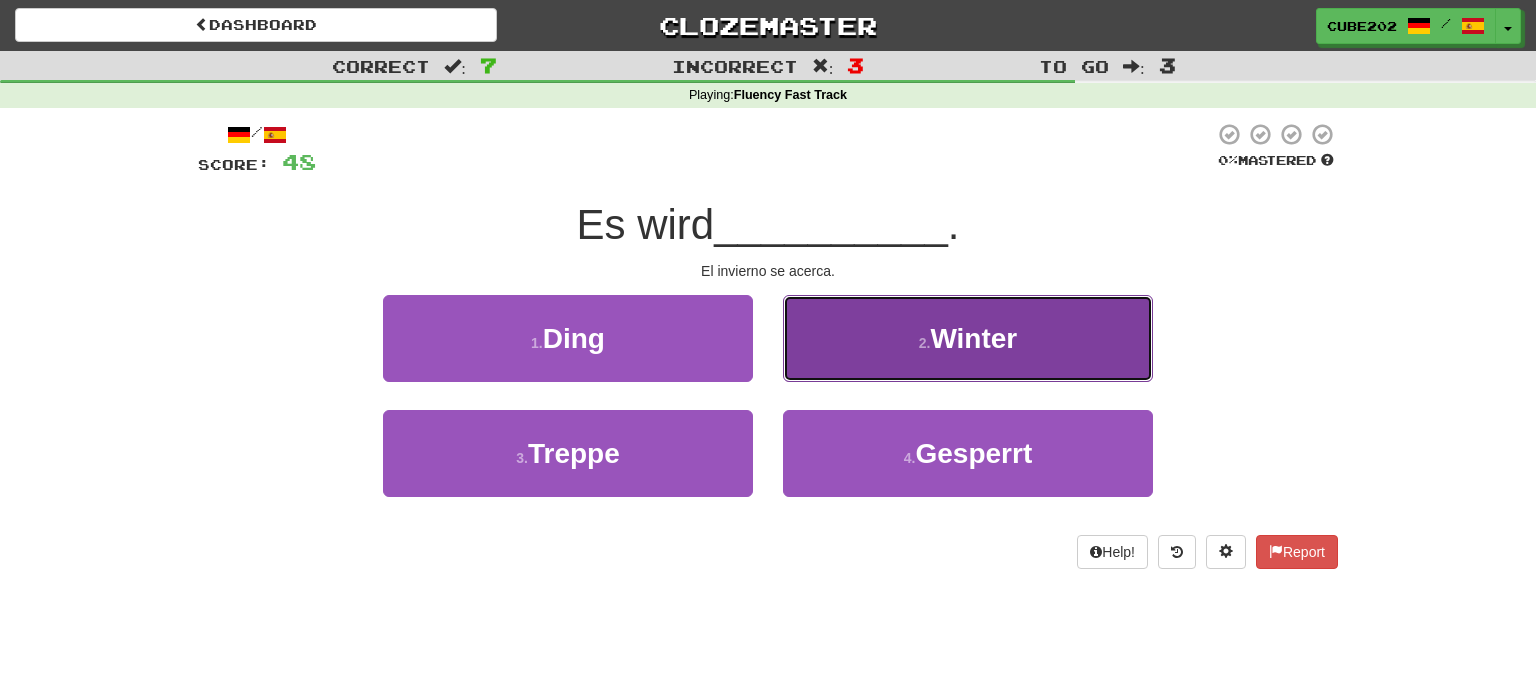 click on "2 .  Winter" at bounding box center (968, 338) 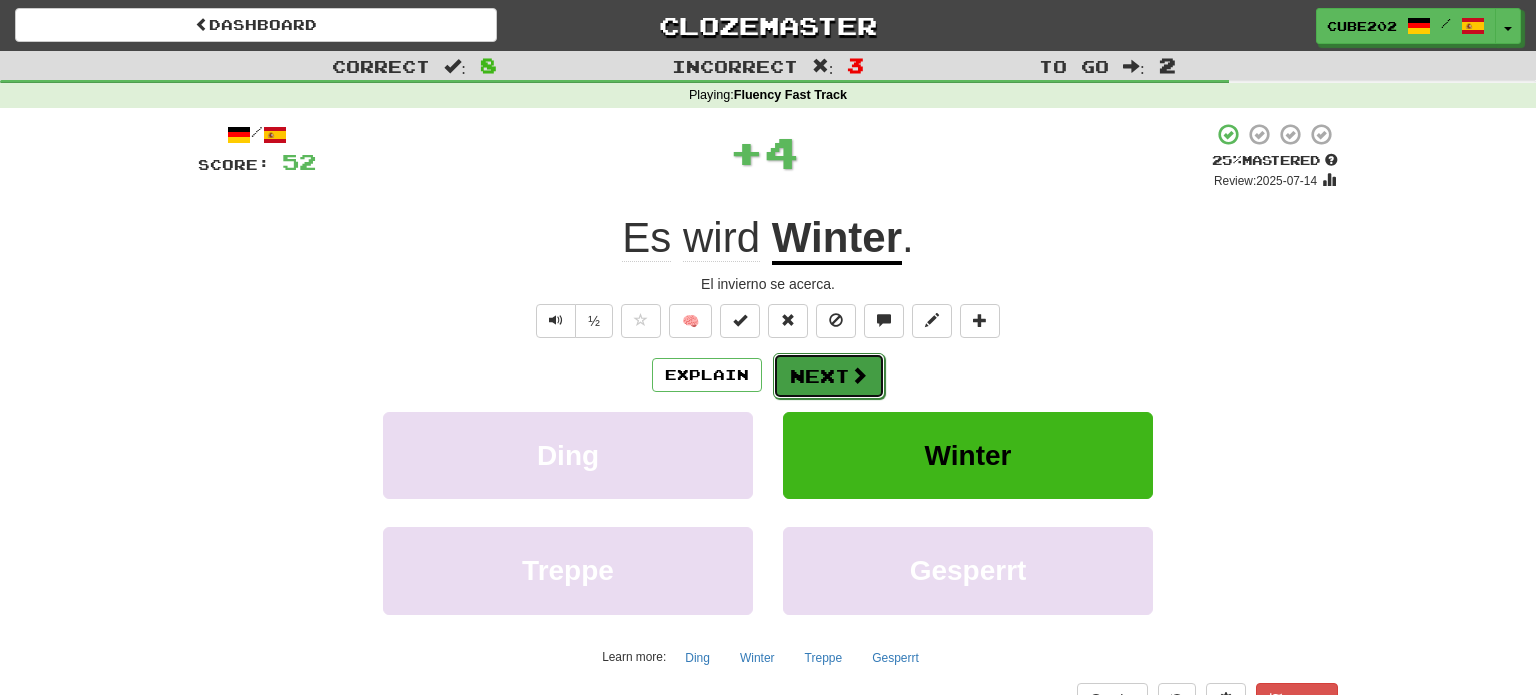 click on "Next" at bounding box center (829, 376) 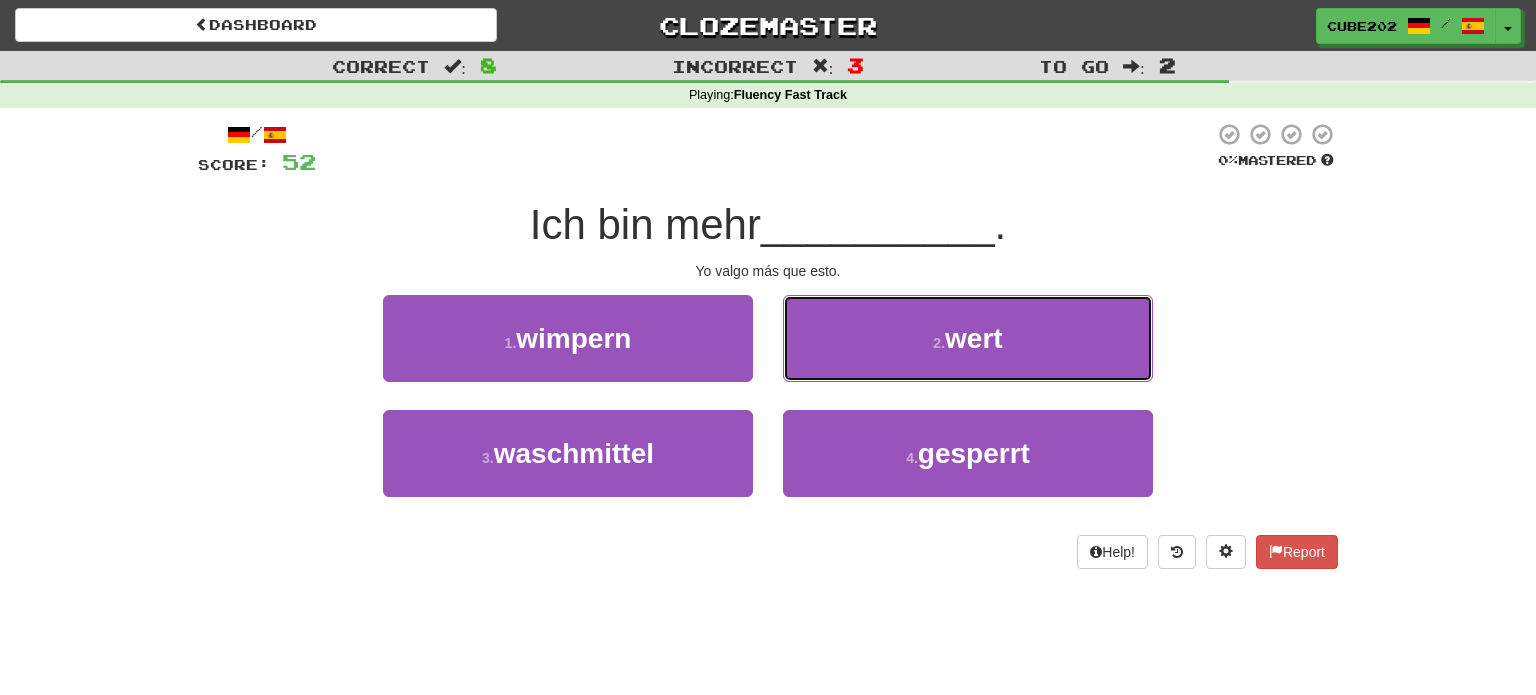 click on "2 .  wert" at bounding box center [968, 338] 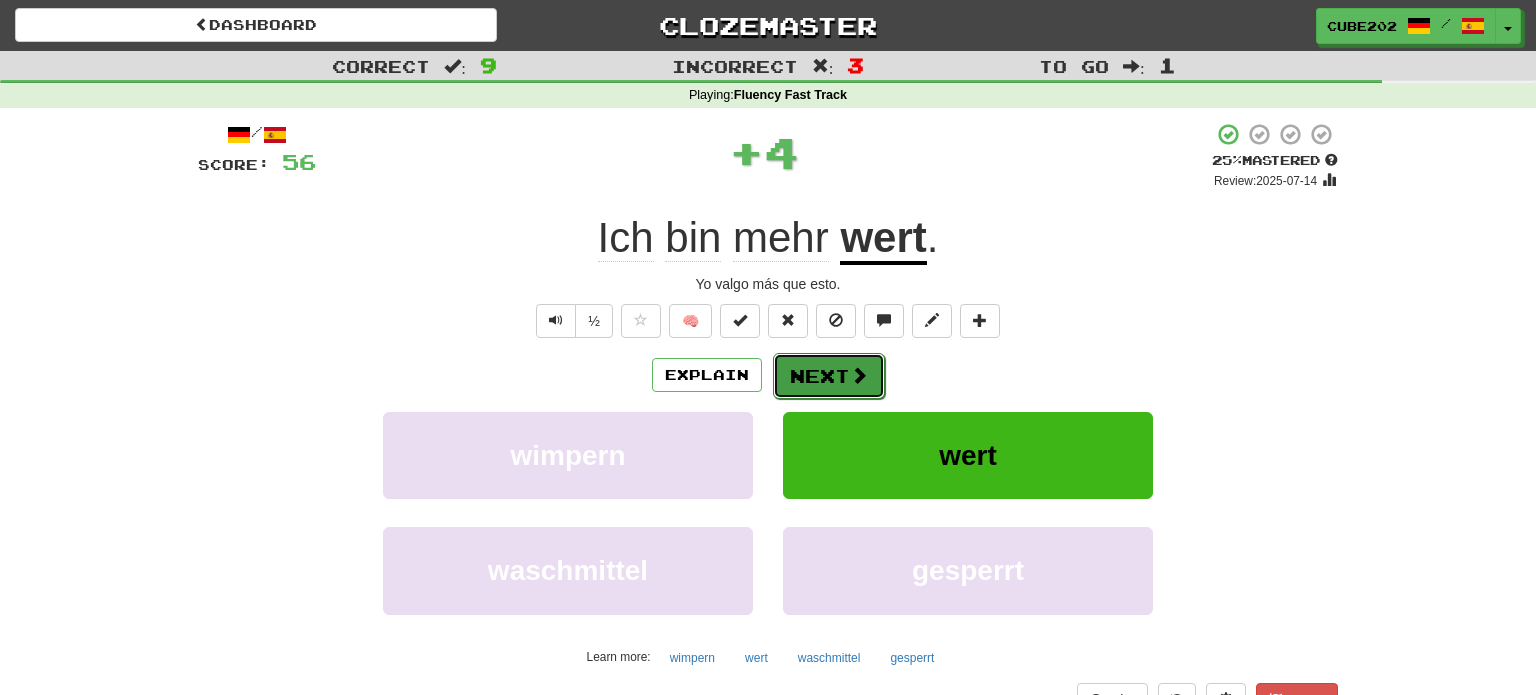 click on "Next" at bounding box center (829, 376) 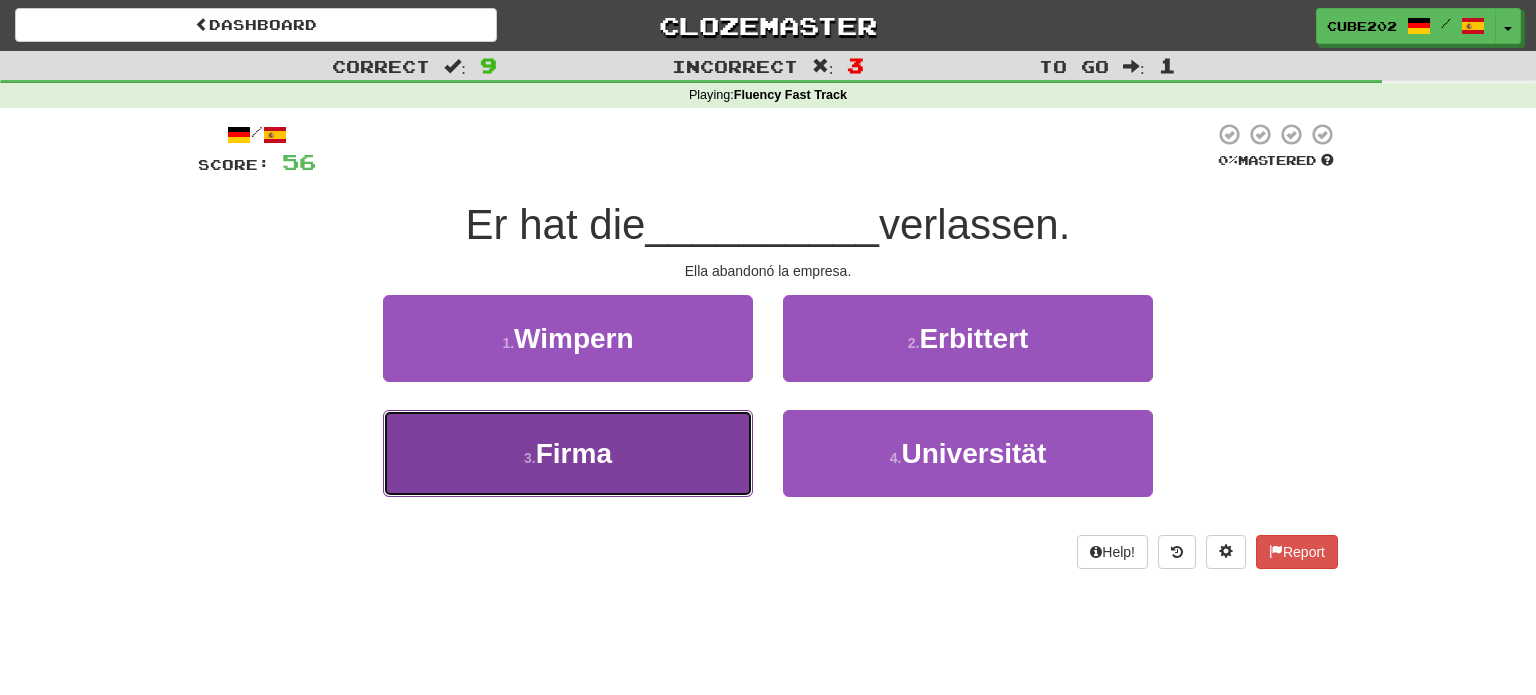 click on "3 .  Firma" at bounding box center (568, 453) 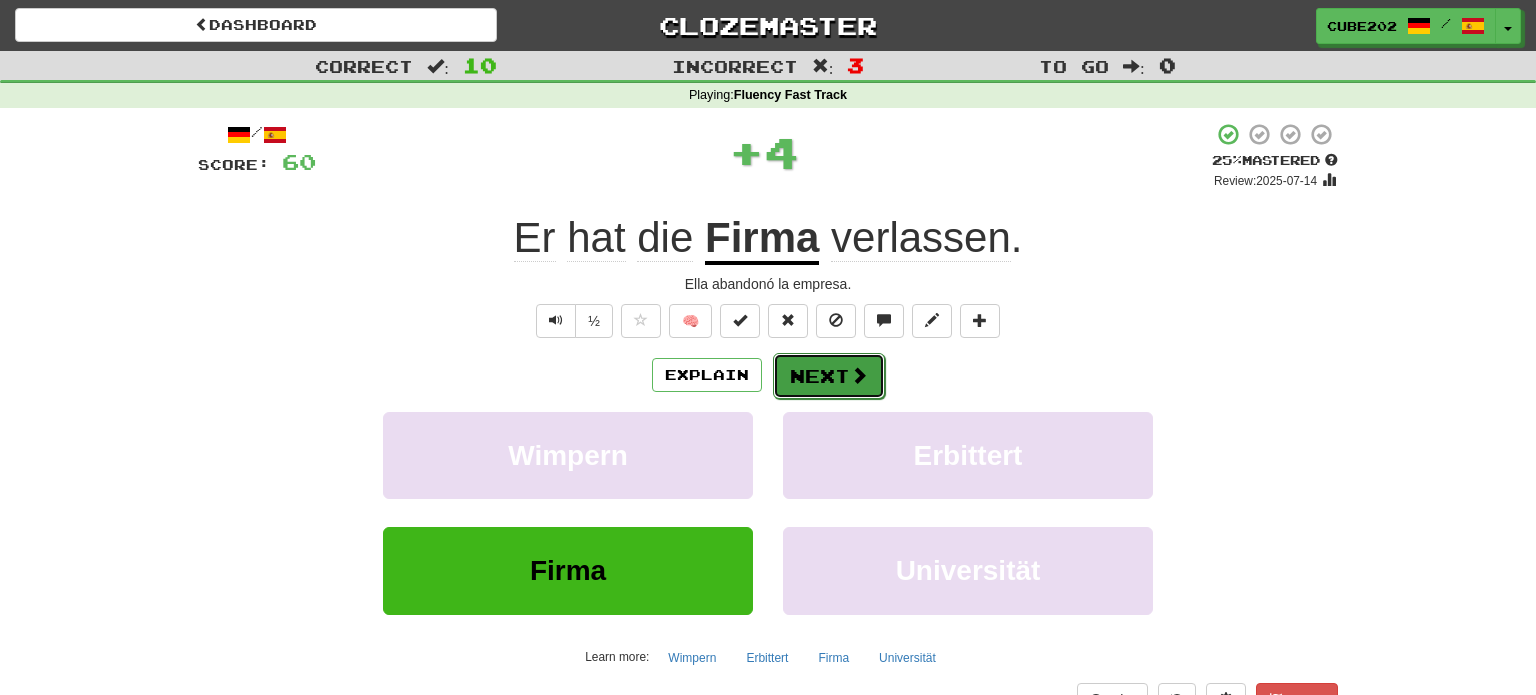 click on "Next" at bounding box center (829, 376) 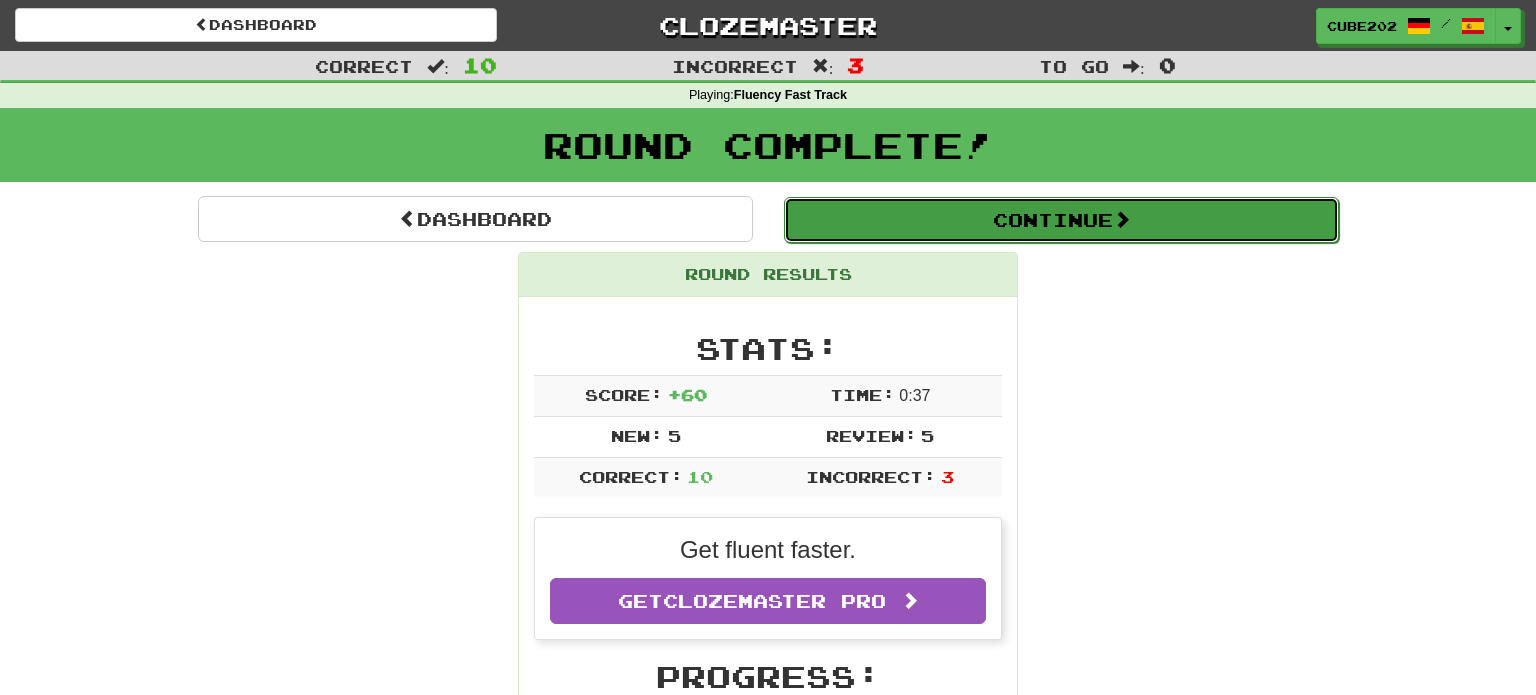 click on "Continue" at bounding box center (1061, 220) 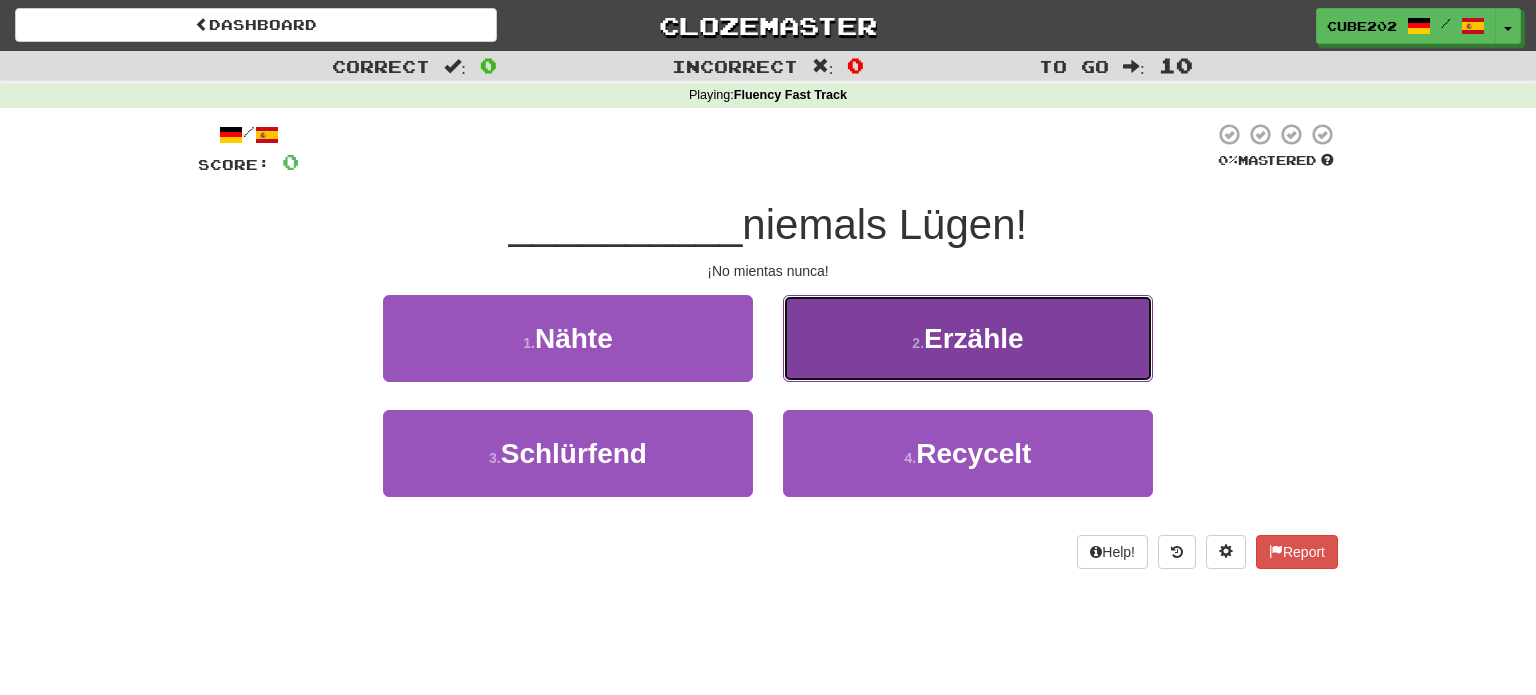 click on "2 .  Erzähle" at bounding box center (968, 338) 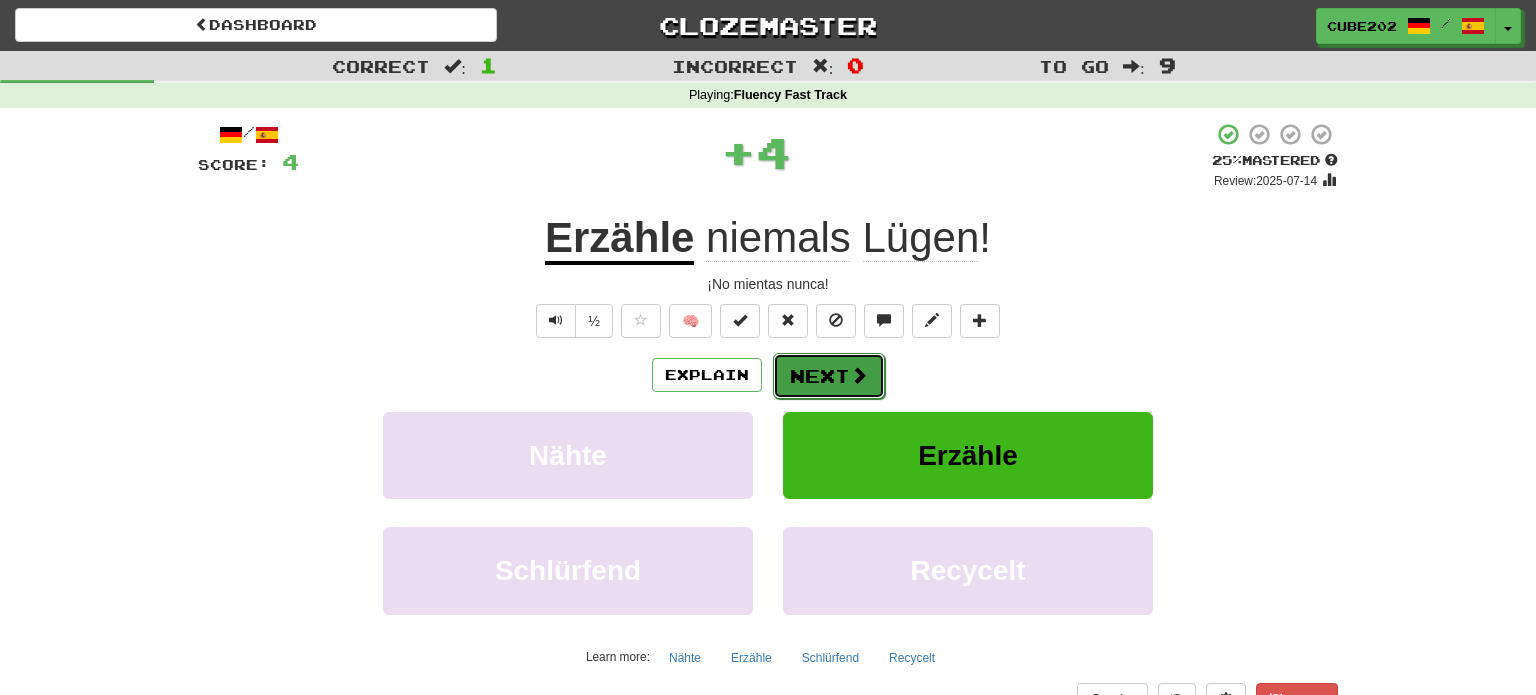 click on "Next" at bounding box center [829, 376] 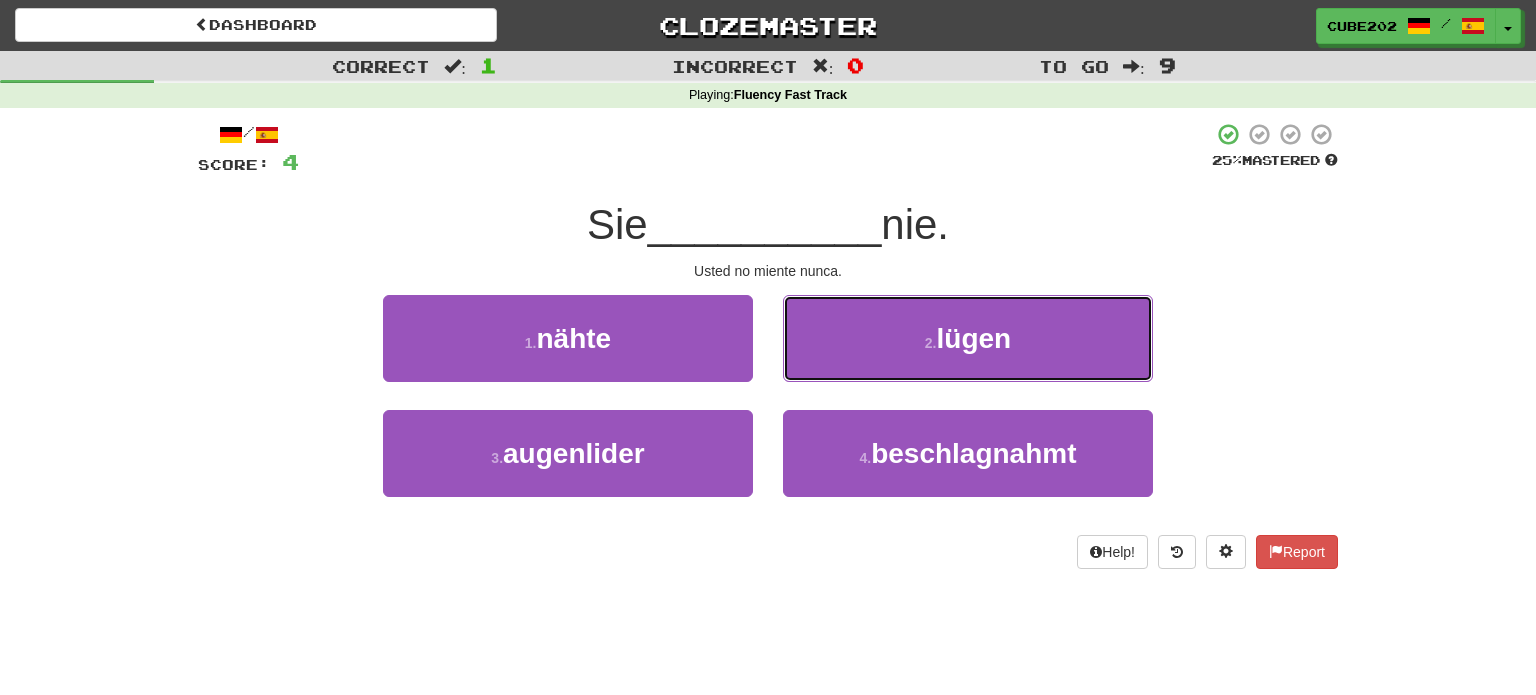 click on "2 .  lügen" at bounding box center [968, 338] 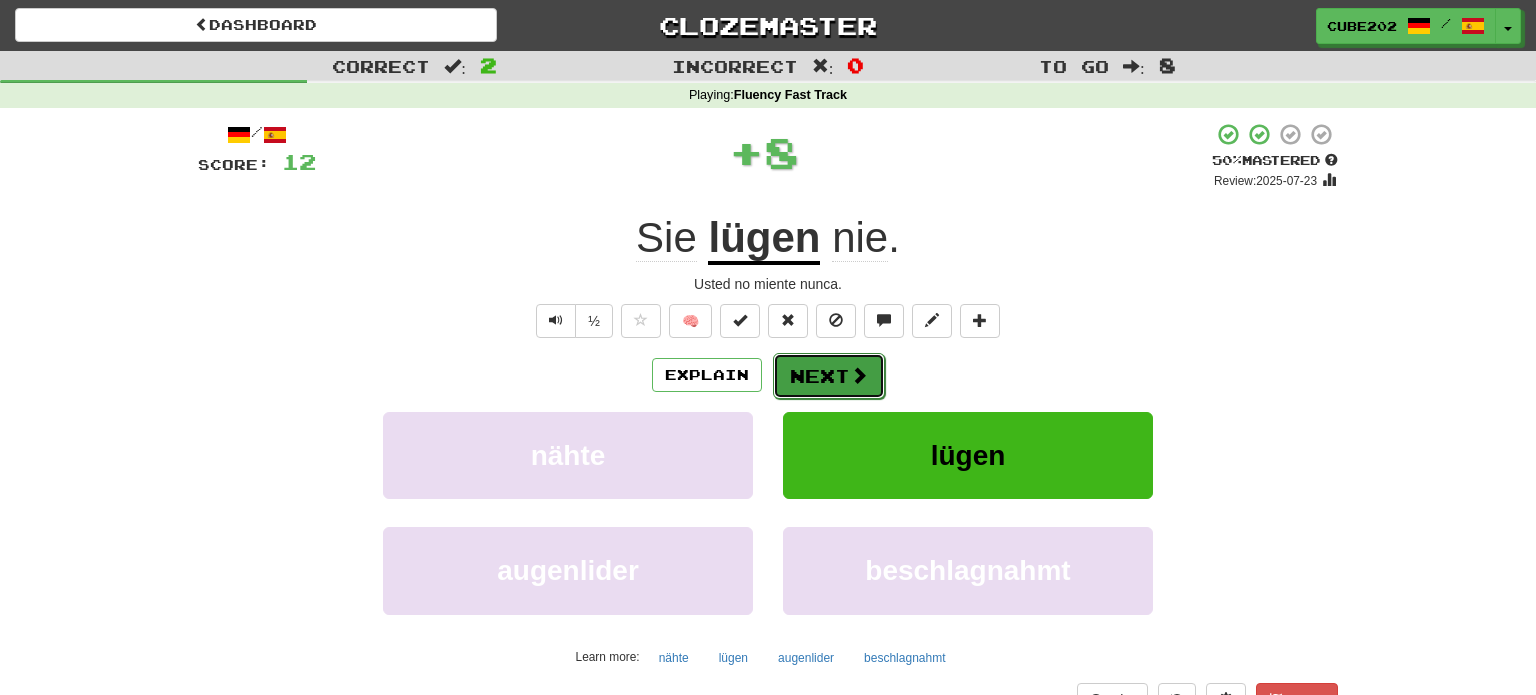 click on "Next" at bounding box center [829, 376] 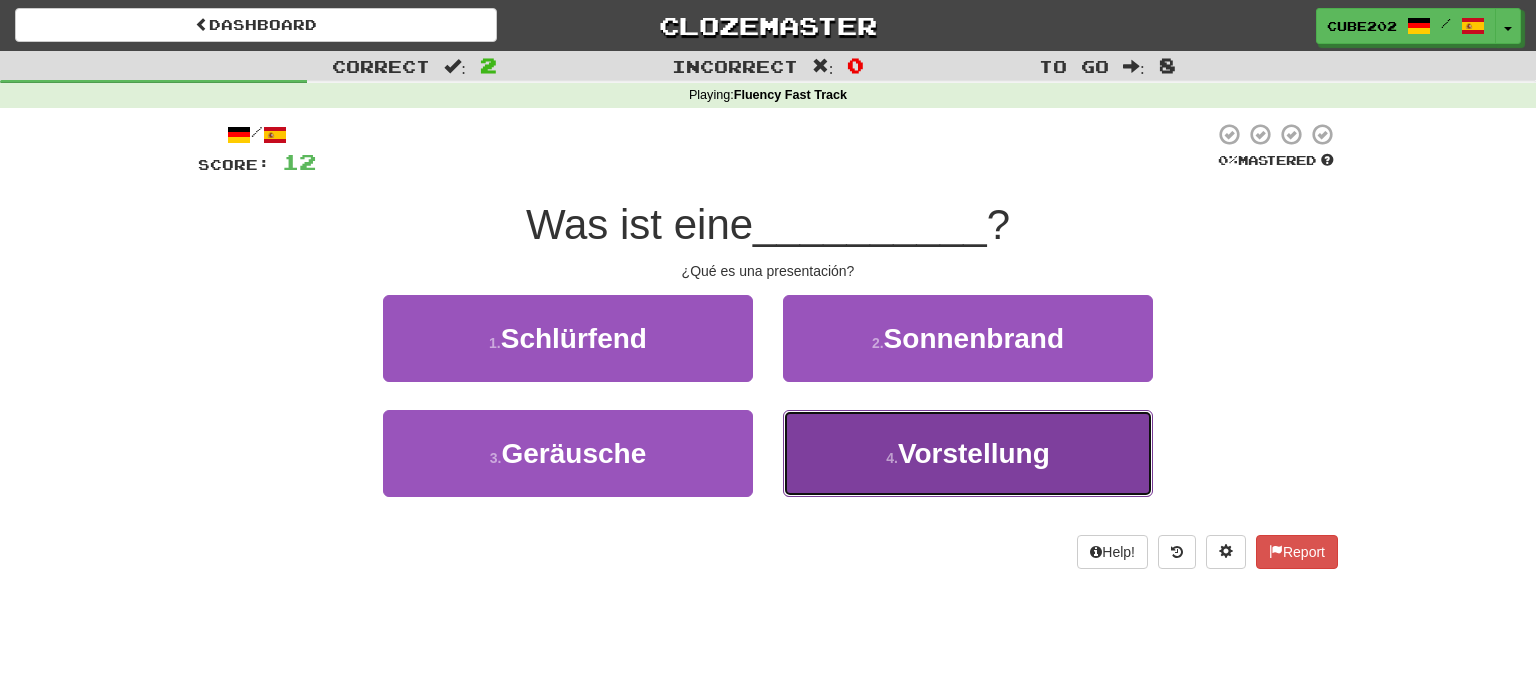 click on "Vorstellung" at bounding box center [974, 453] 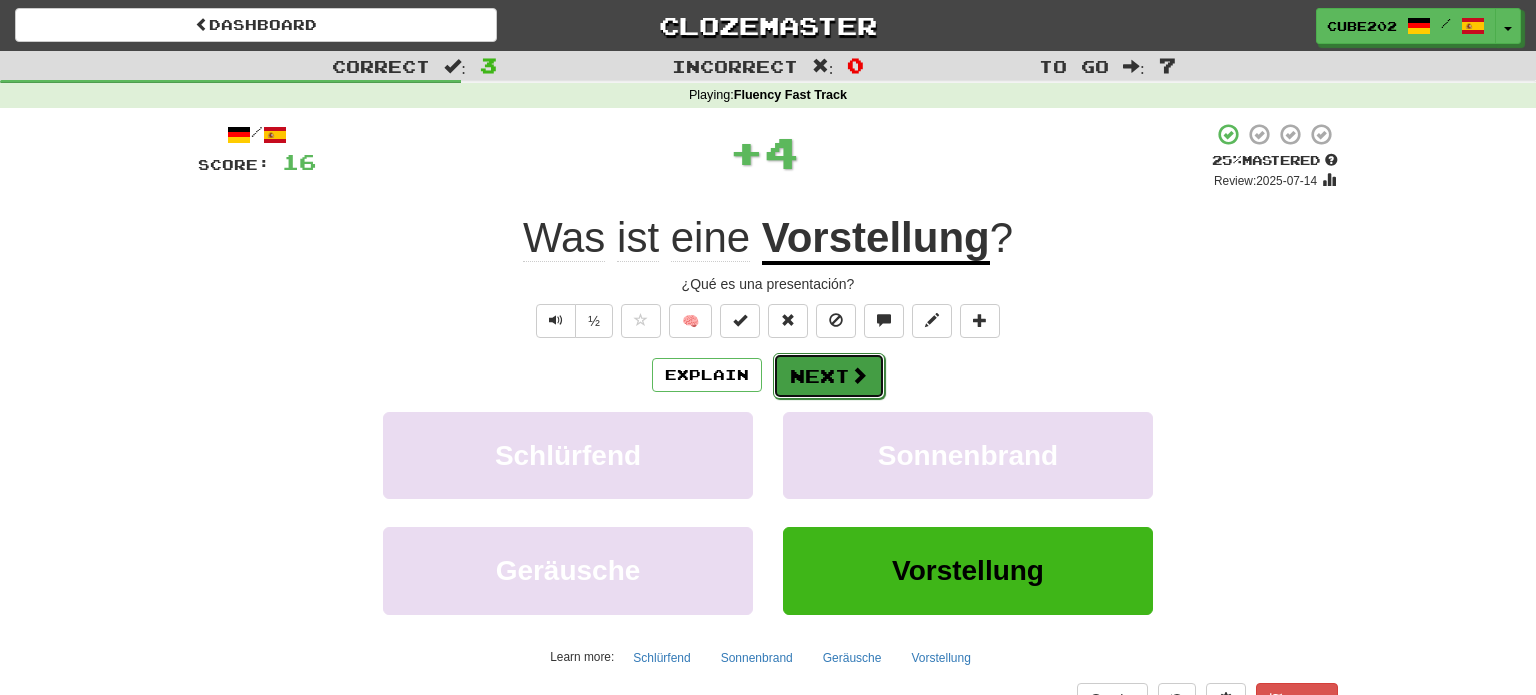 click on "Next" at bounding box center (829, 376) 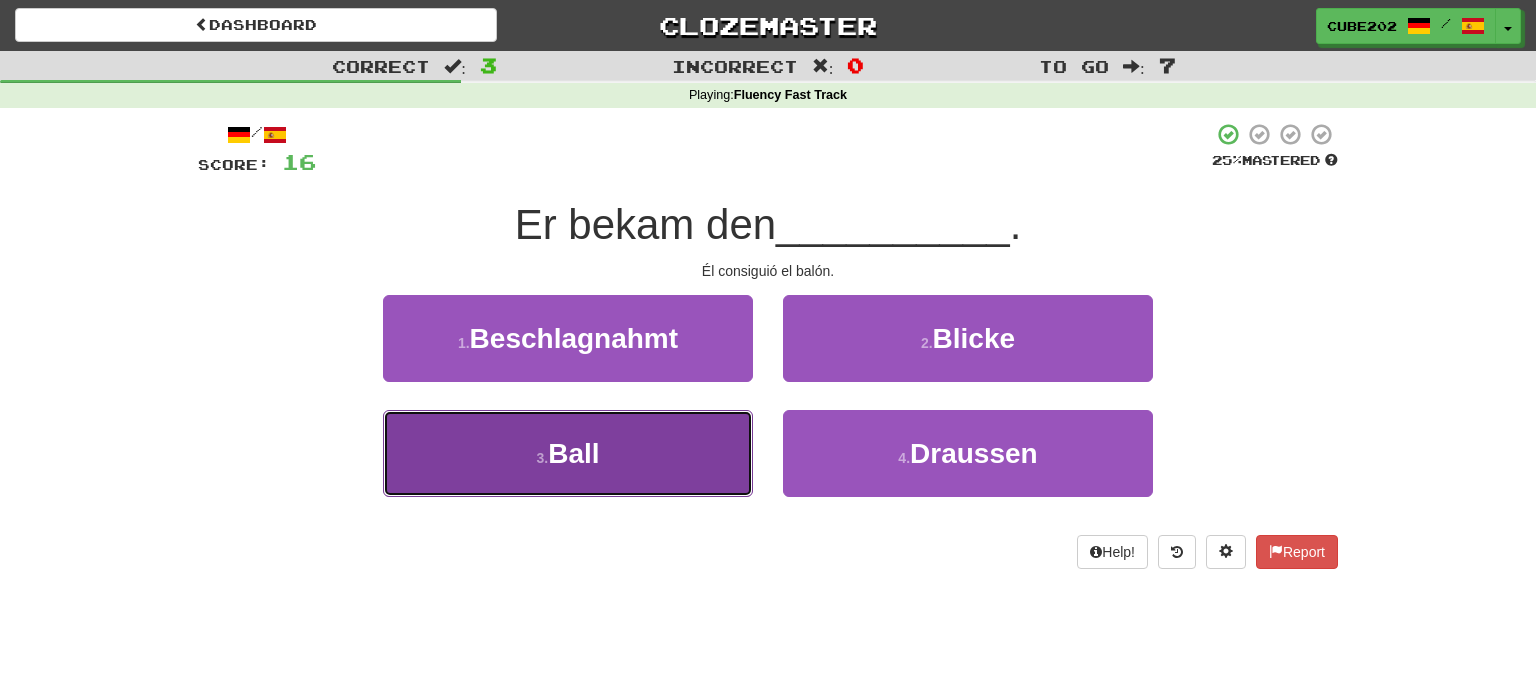click on "3 .  Ball" at bounding box center [568, 453] 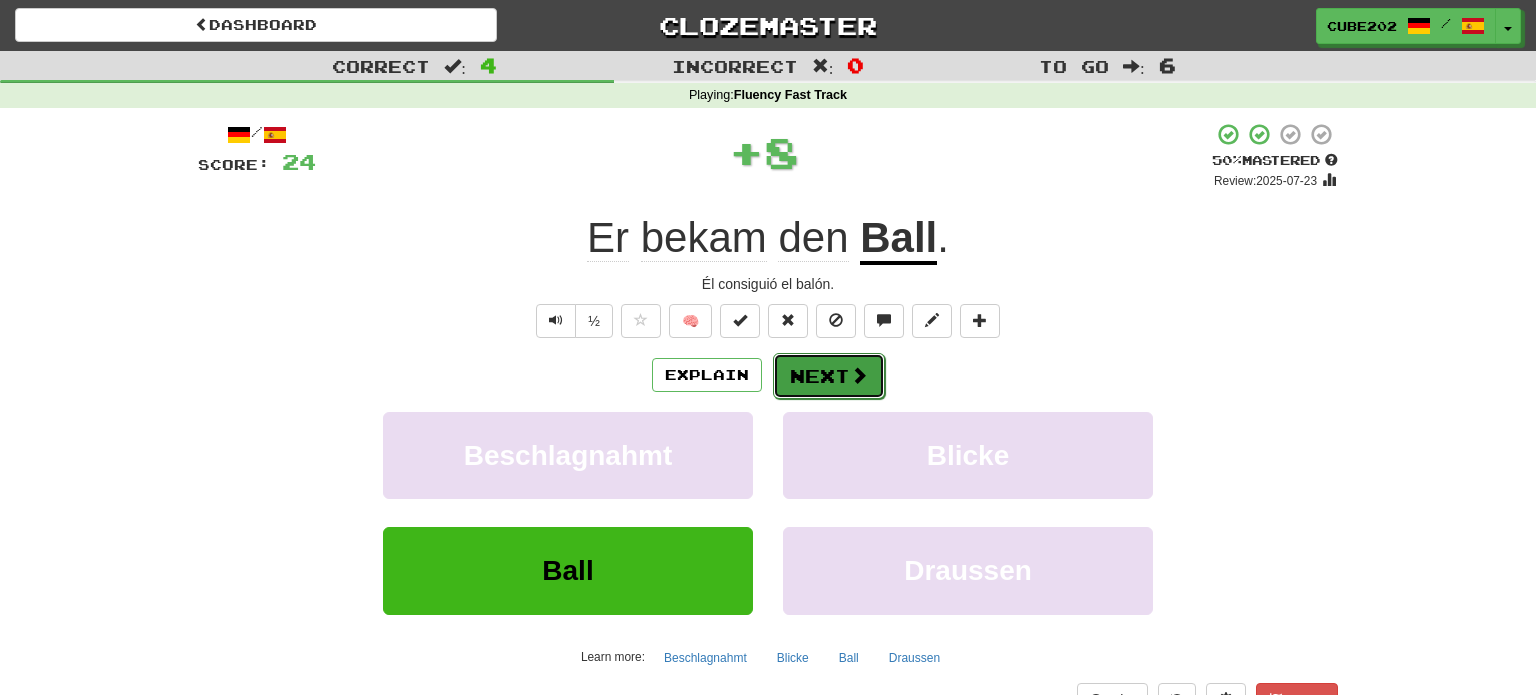 click on "Next" at bounding box center (829, 376) 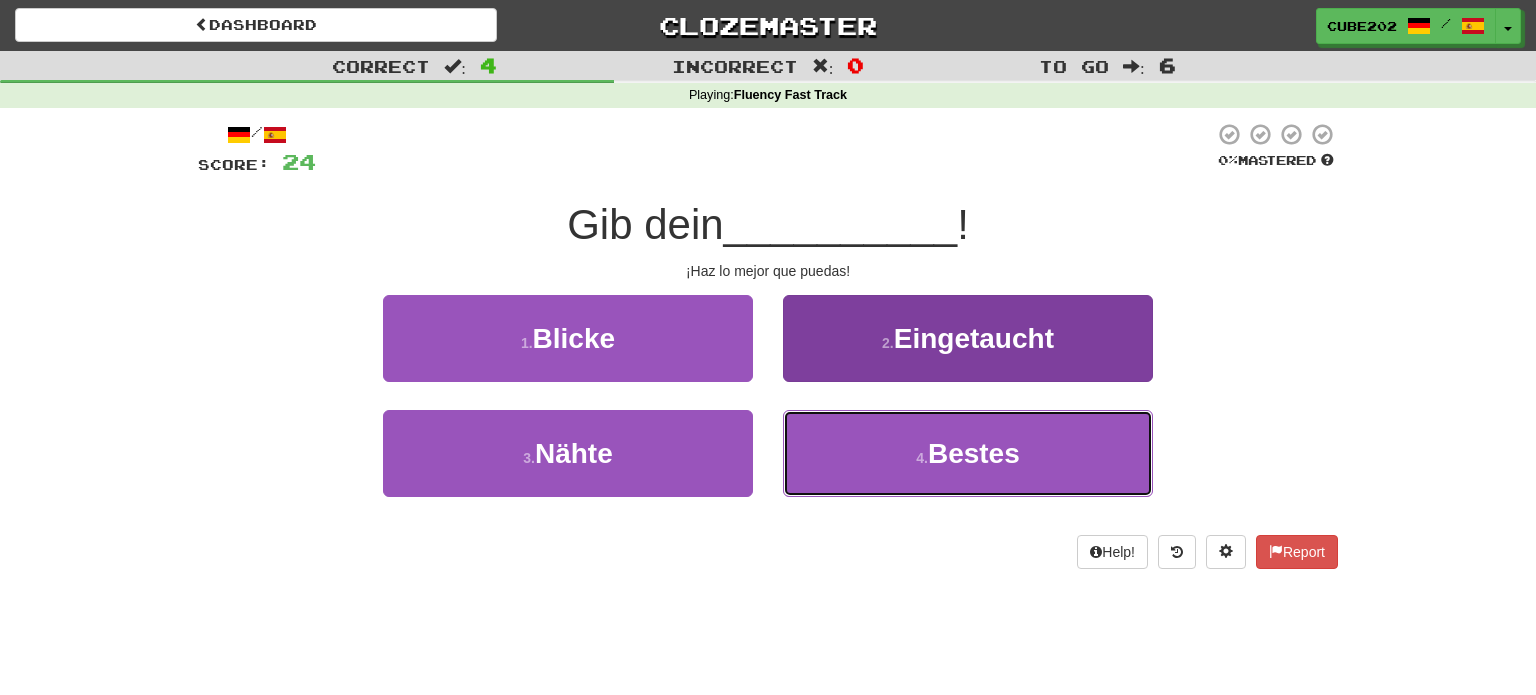 click on "4 ." at bounding box center [922, 458] 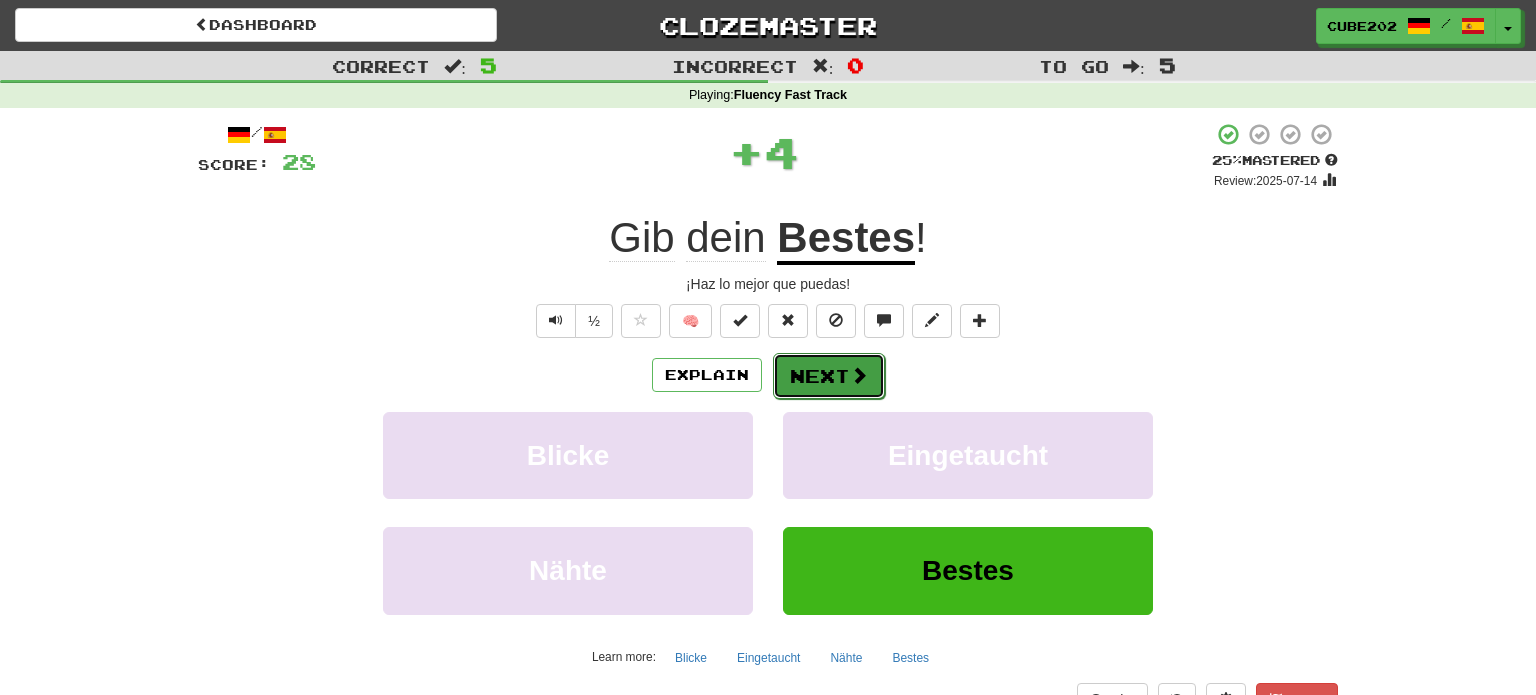 click on "Next" at bounding box center (829, 376) 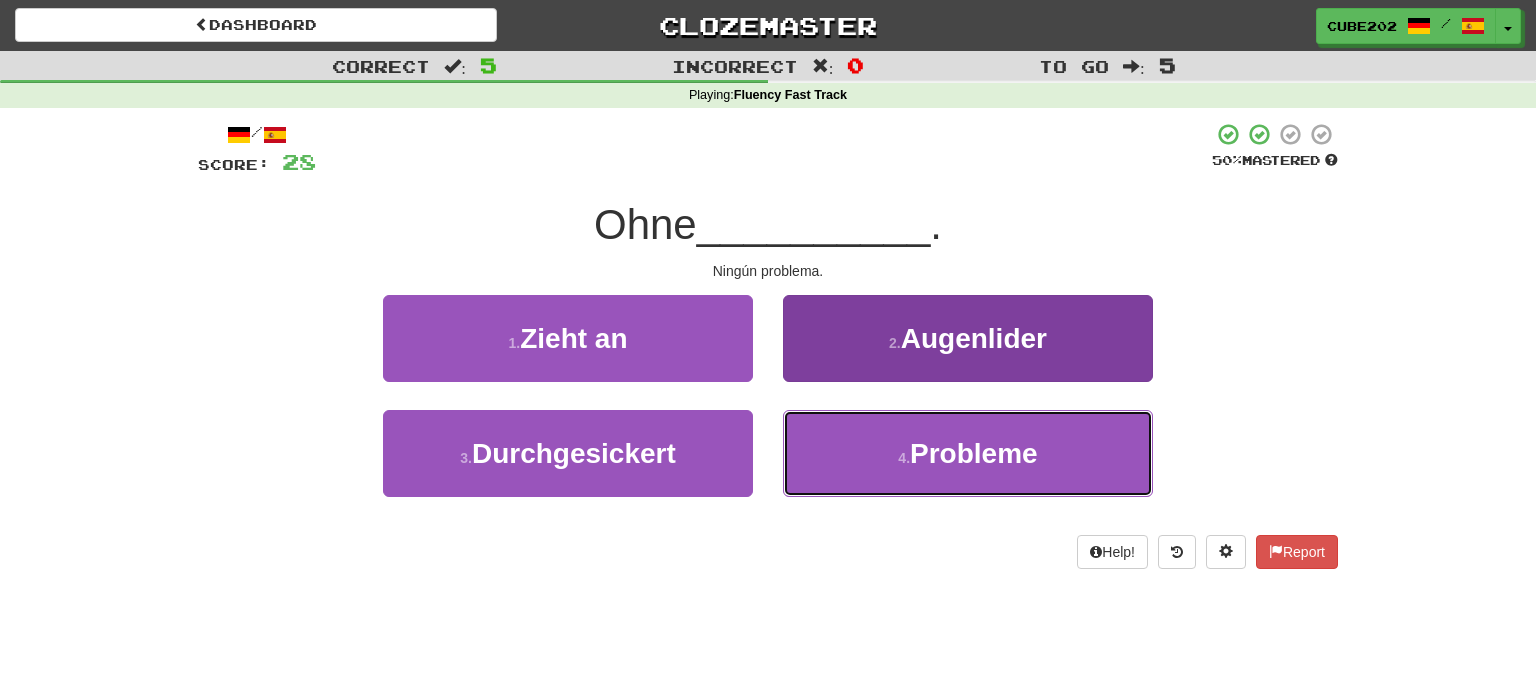 click on "4 .  Probleme" at bounding box center [968, 453] 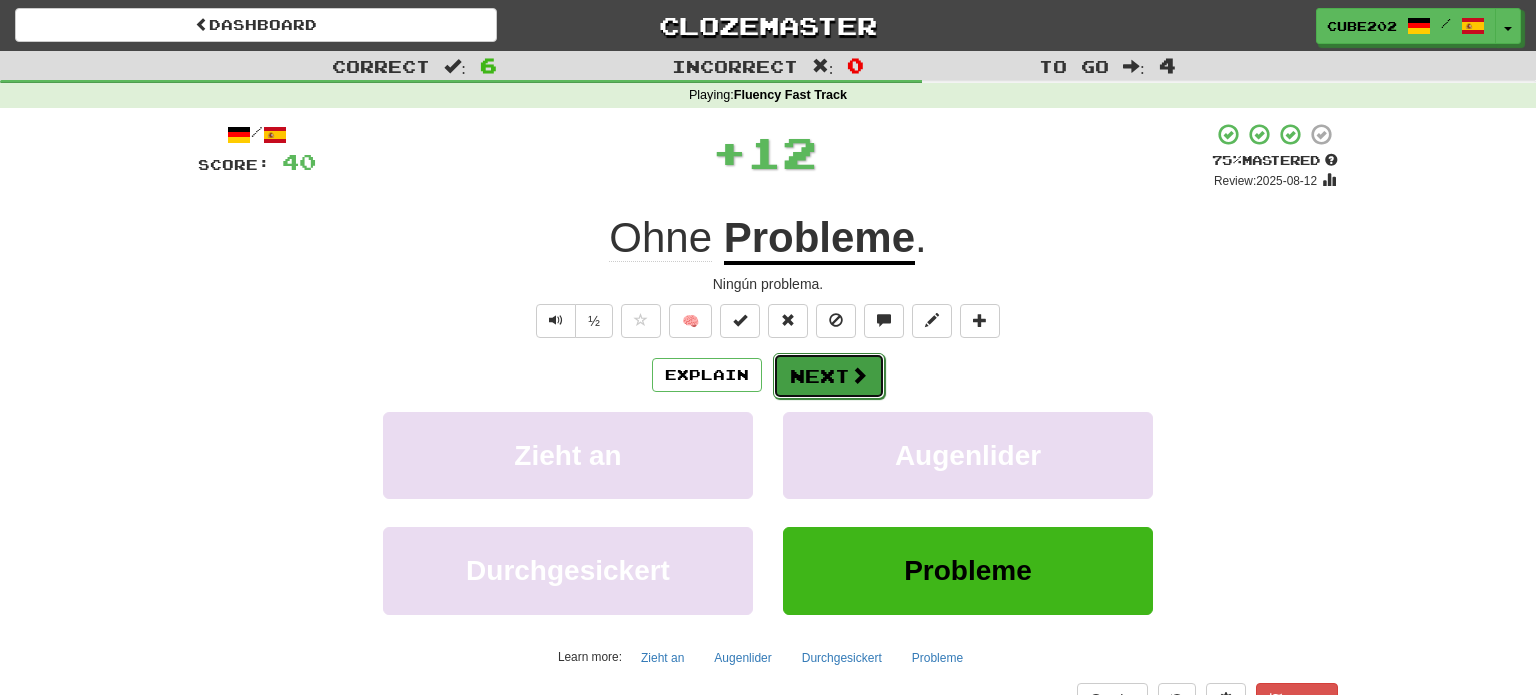 click on "Next" at bounding box center [829, 376] 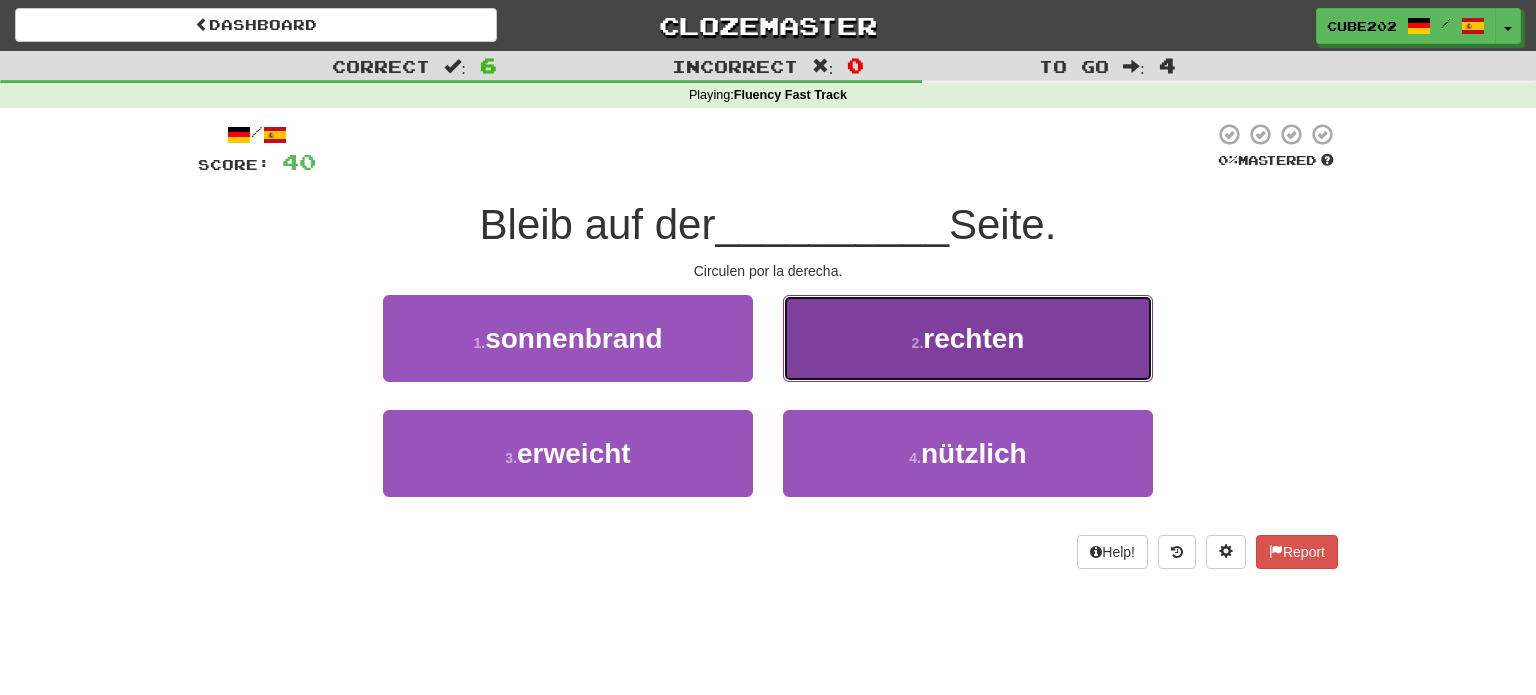 click on "2 .  rechten" at bounding box center [968, 338] 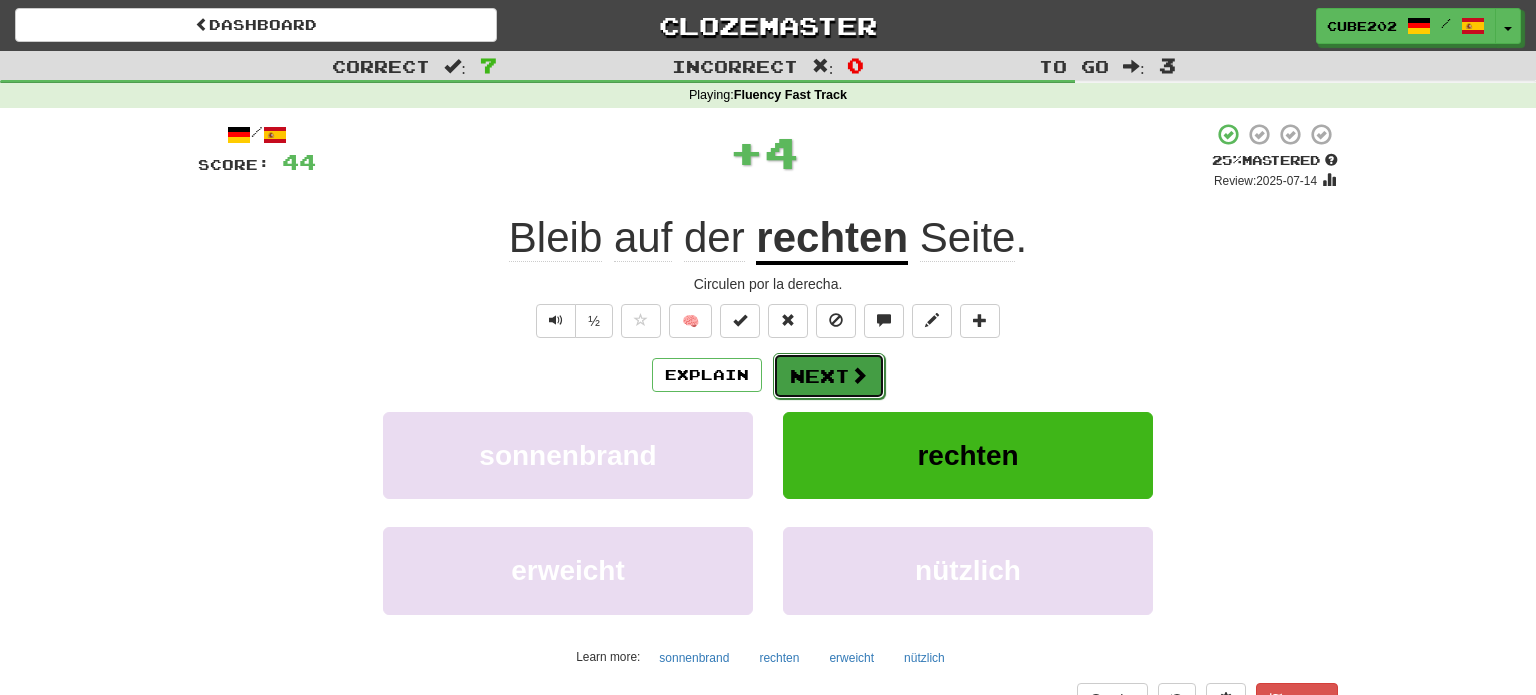 click on "Next" at bounding box center (829, 376) 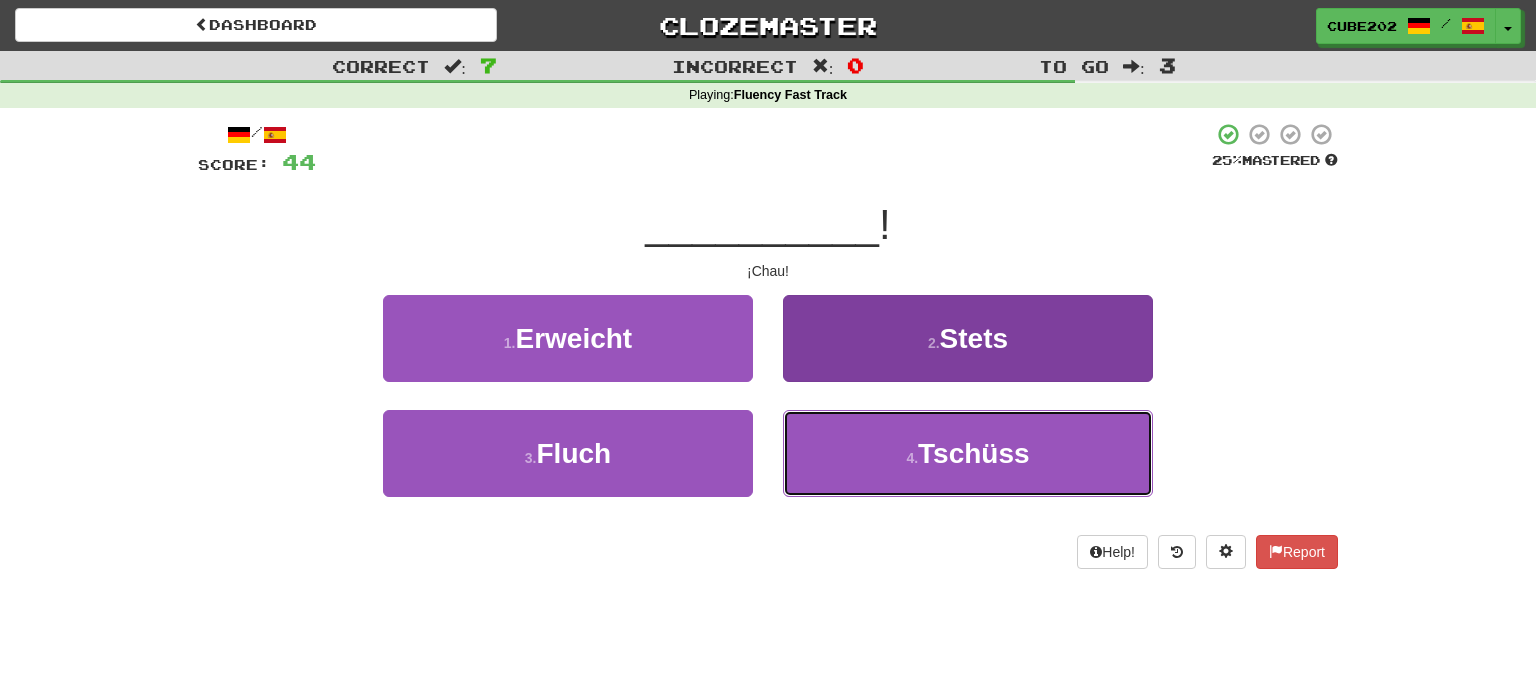 click on "4 .  Tschüss" at bounding box center (968, 453) 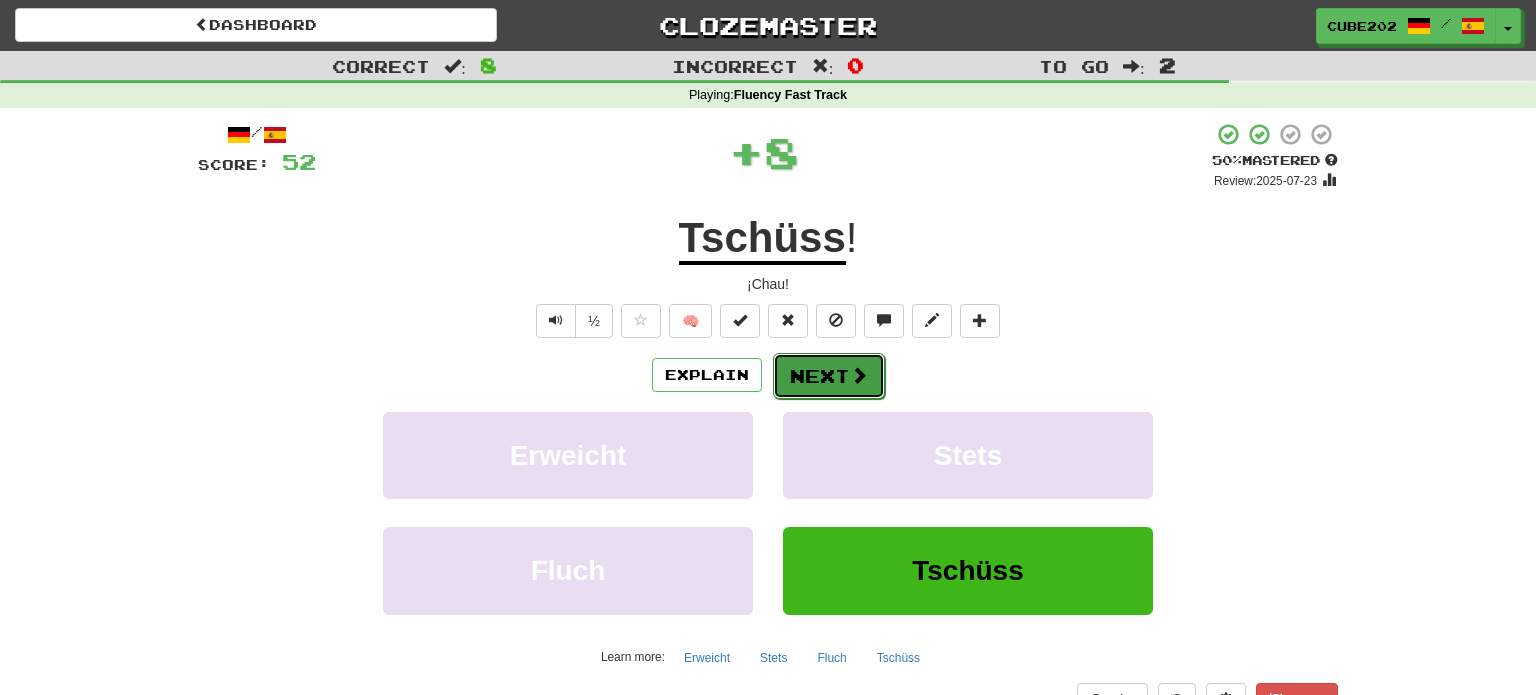 click on "Next" at bounding box center [829, 376] 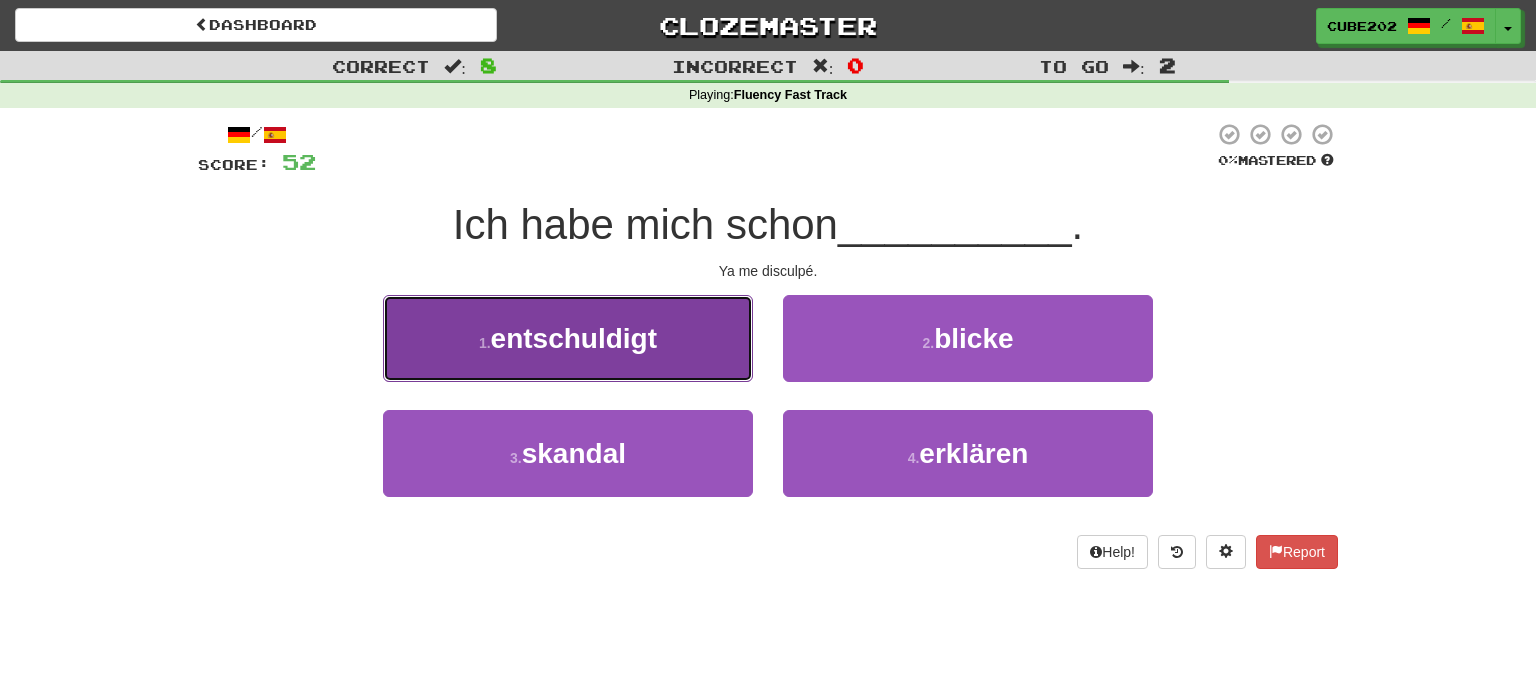 click on "1 .  entschuldigt" at bounding box center [568, 338] 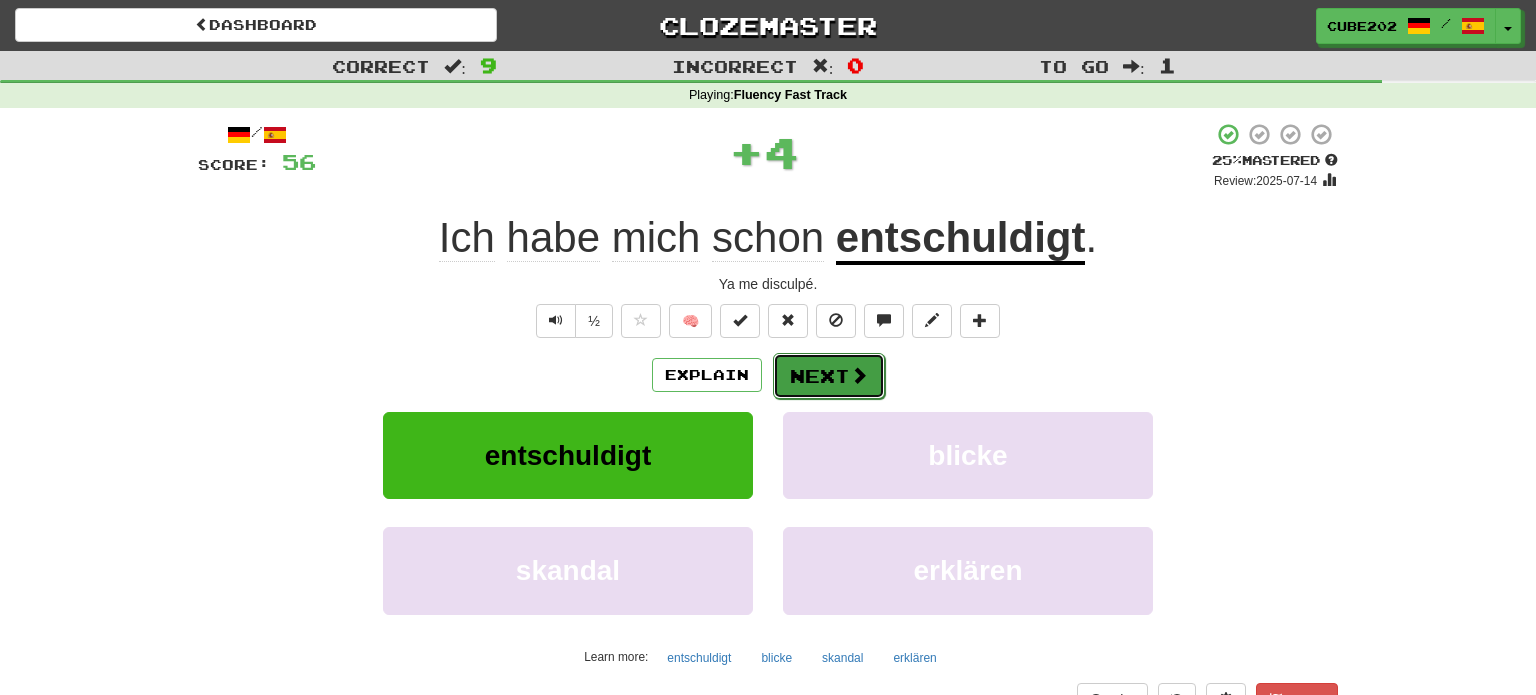 click on "Next" at bounding box center [829, 376] 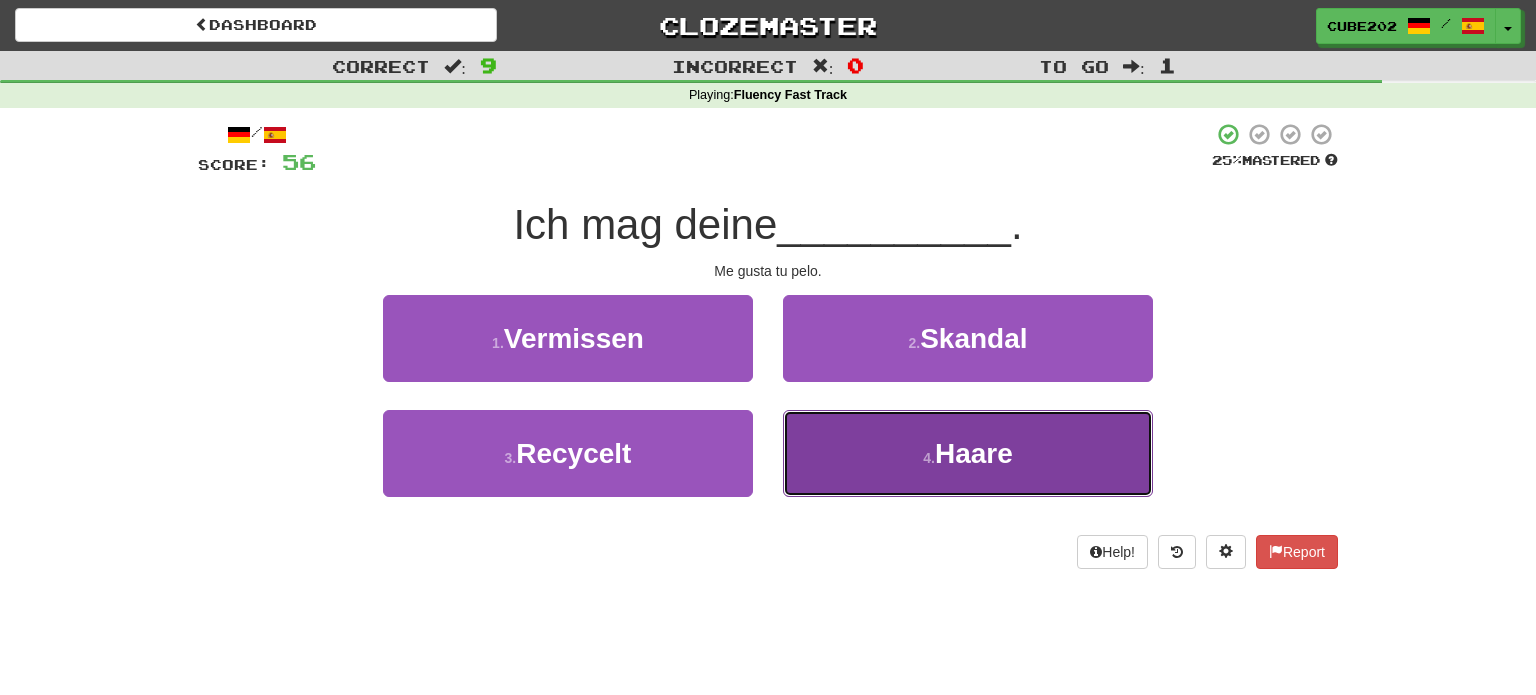 click on "Haare" at bounding box center [974, 453] 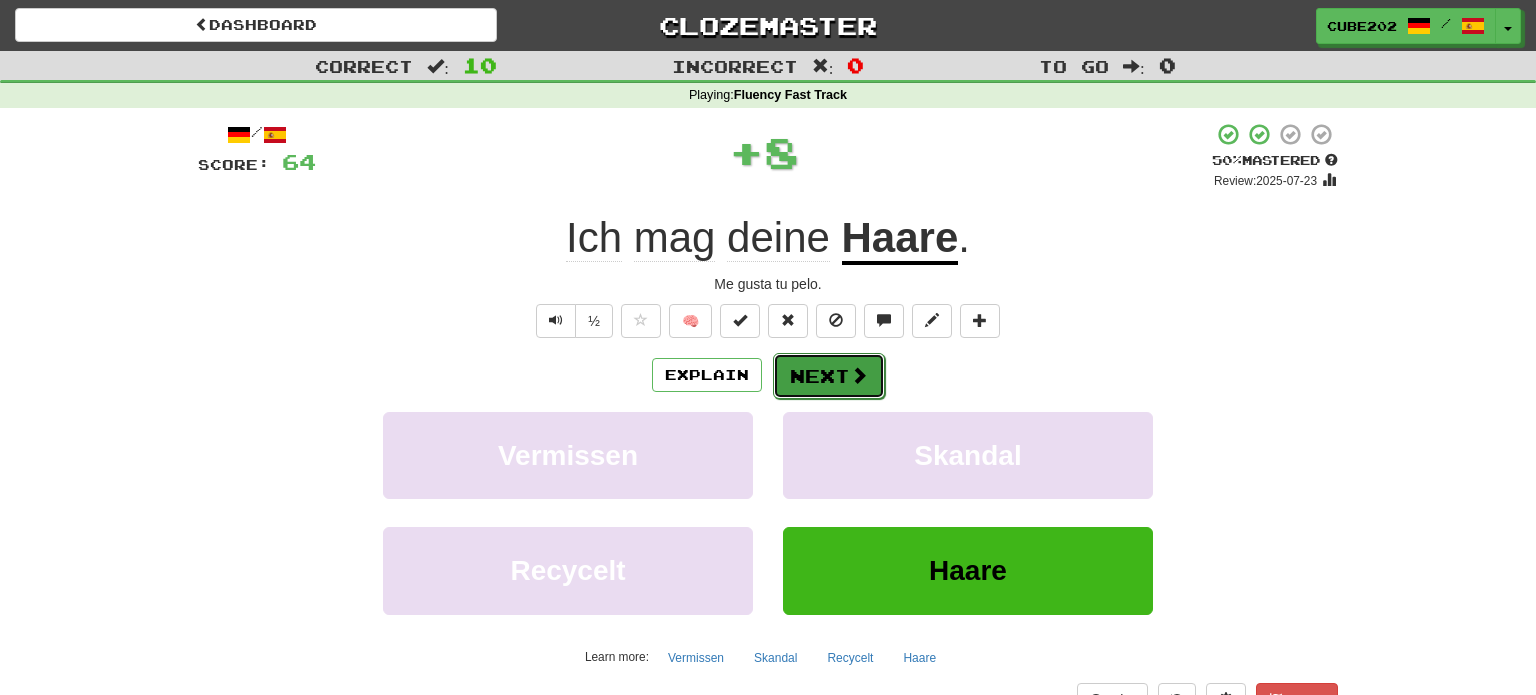 click on "Next" at bounding box center [829, 376] 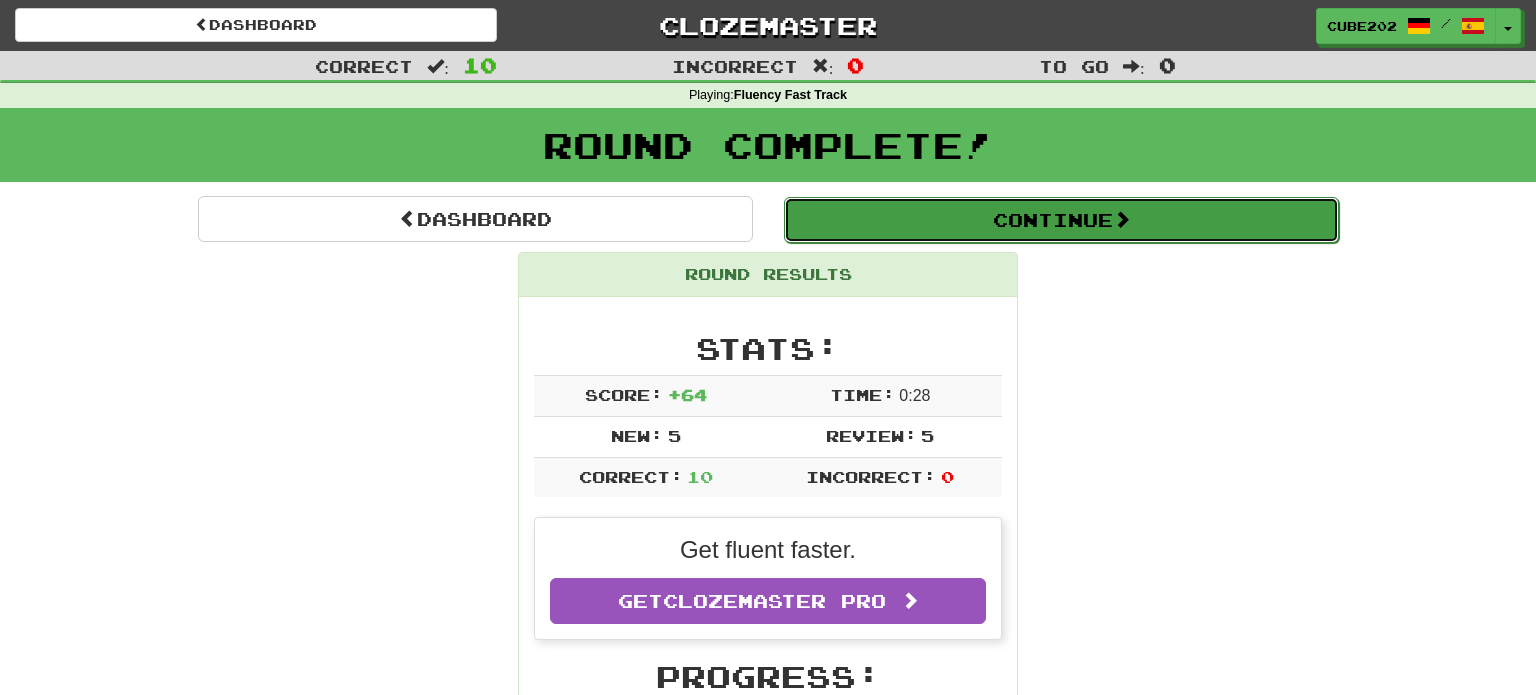 click on "Continue" at bounding box center [1061, 220] 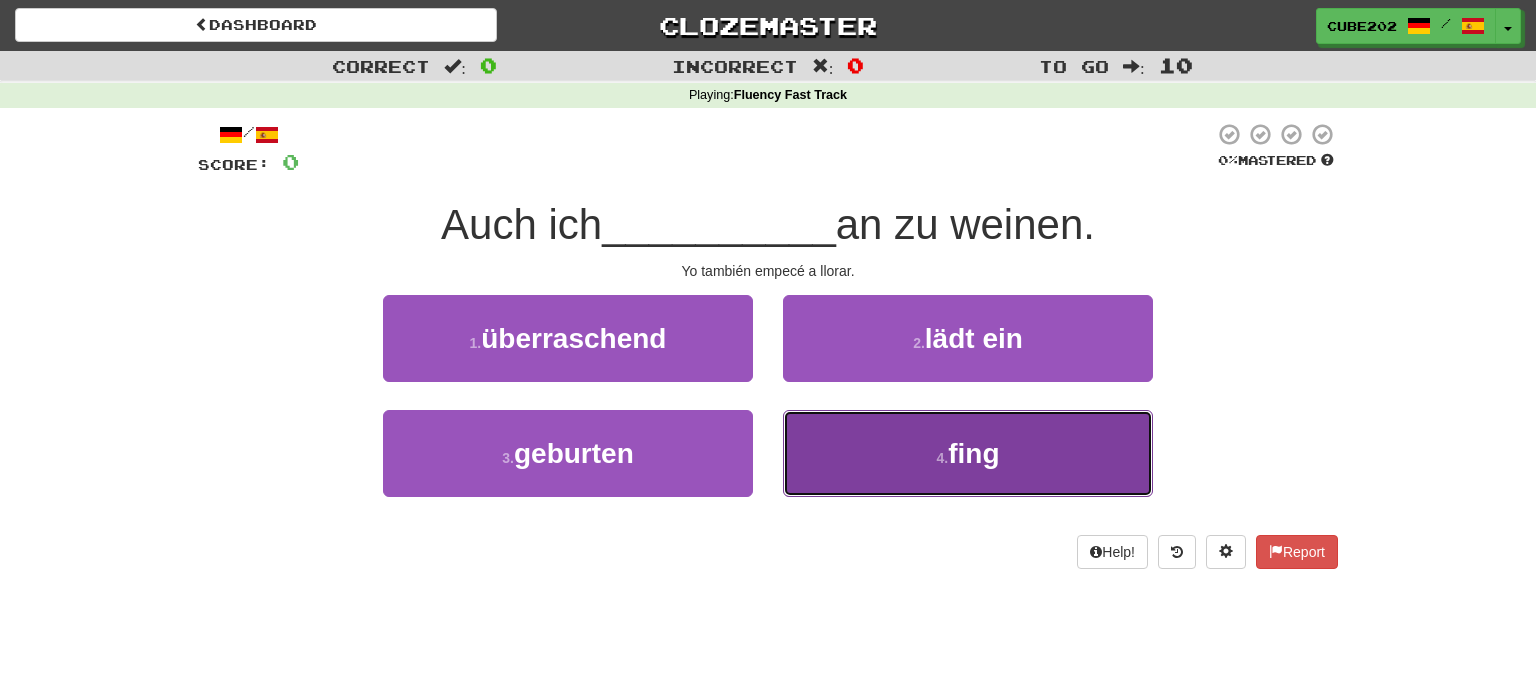 click on "4 .  fing" at bounding box center [968, 453] 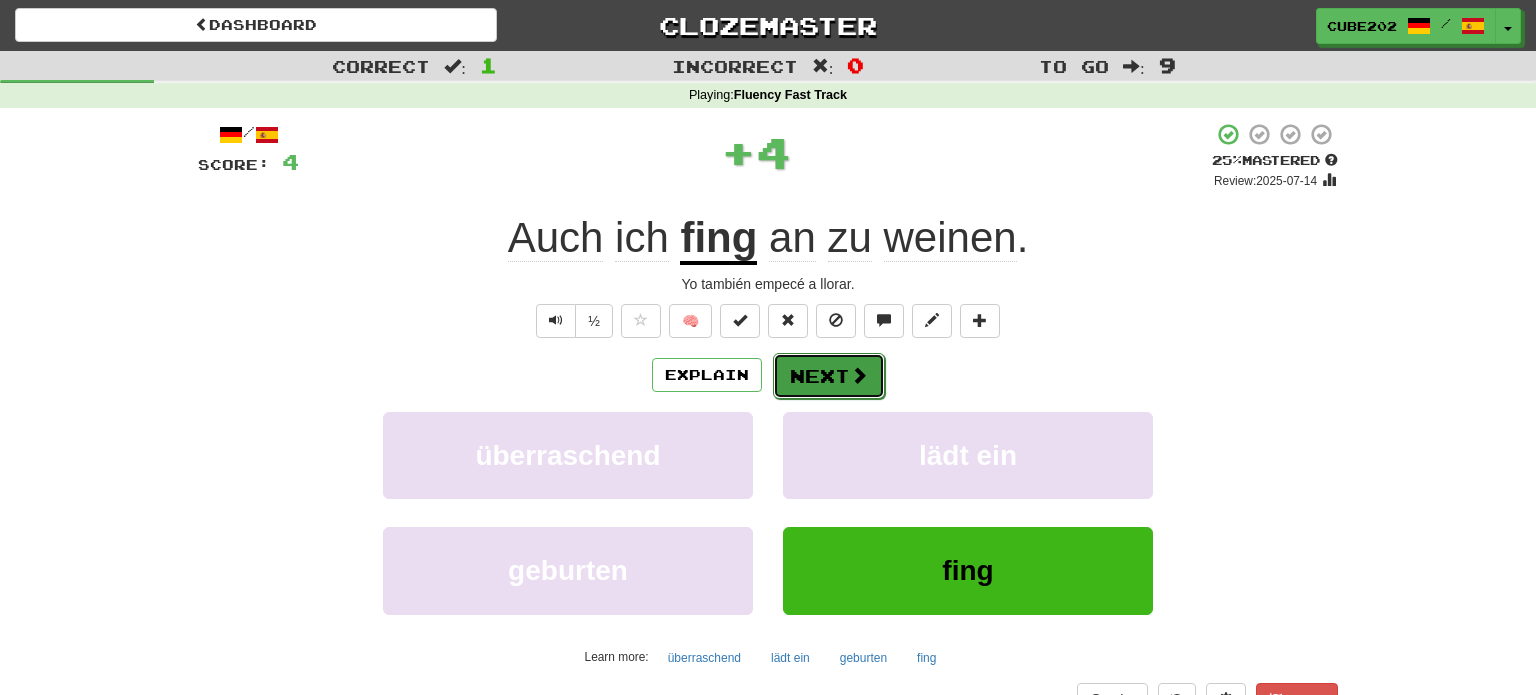 click on "Next" at bounding box center [829, 376] 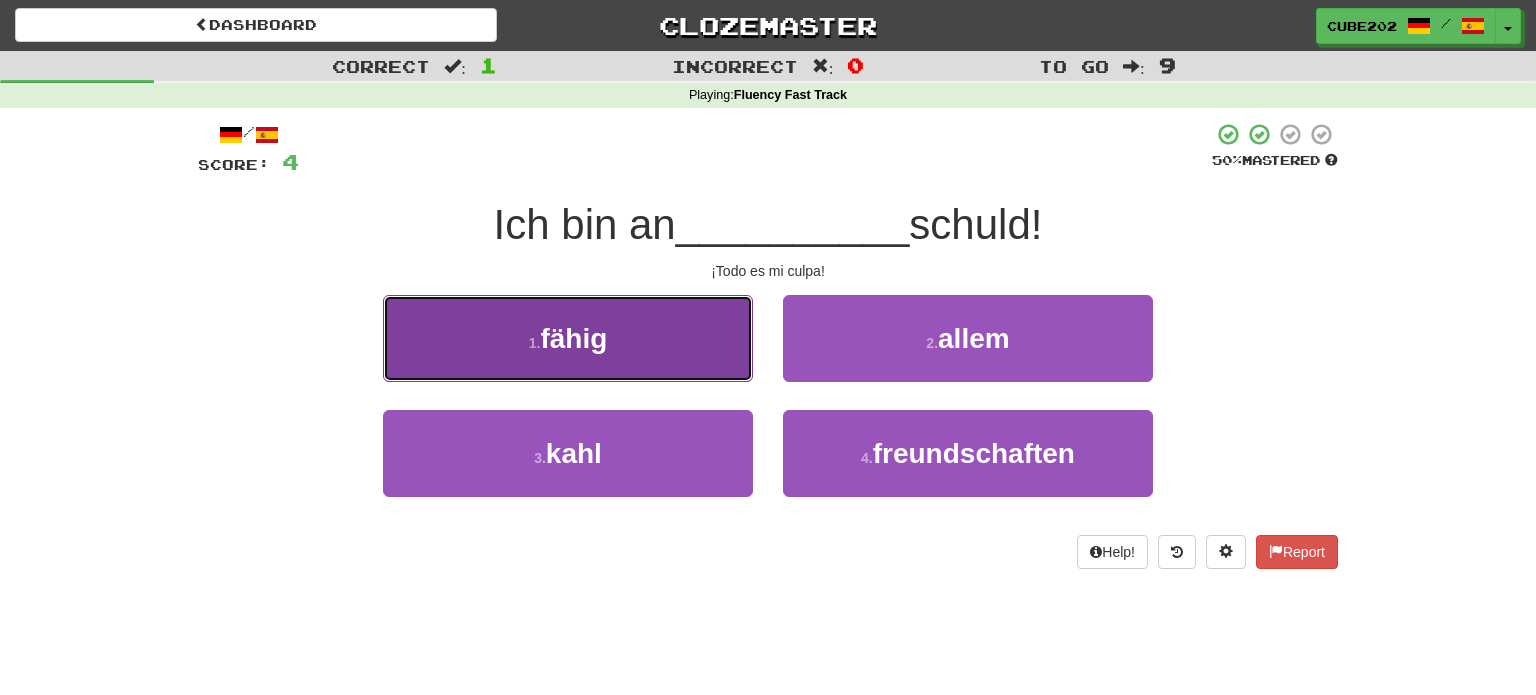 drag, startPoint x: 634, startPoint y: 340, endPoint x: 664, endPoint y: 336, distance: 30.265491 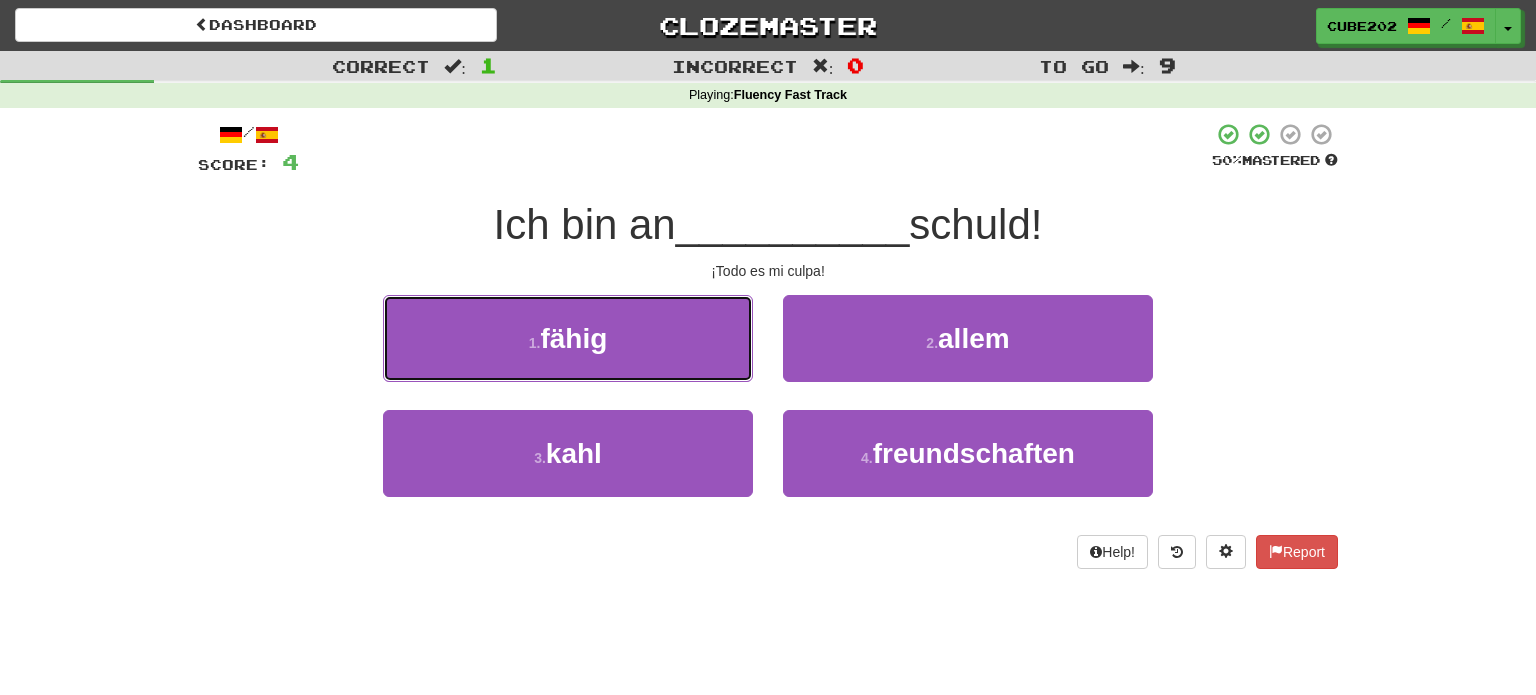 click on "1 .  fähig" at bounding box center (568, 338) 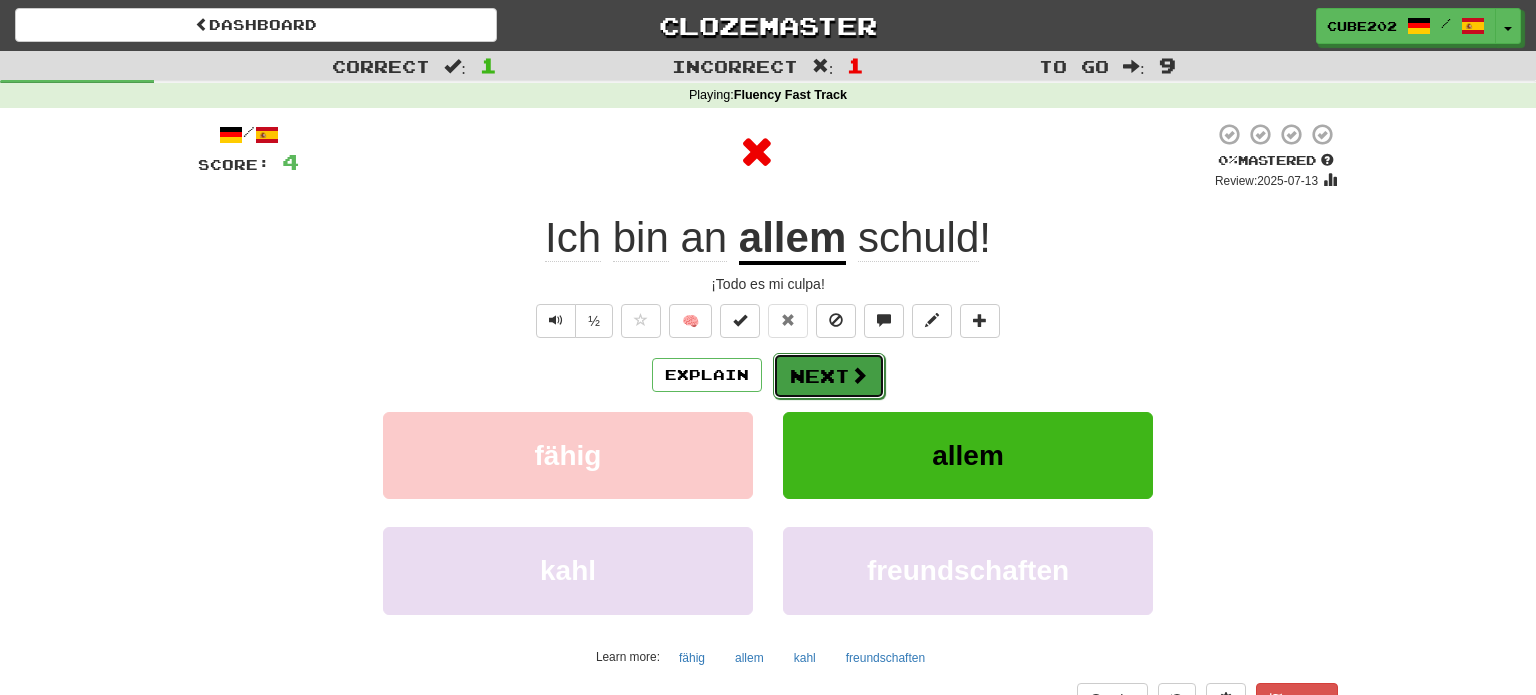 click on "Next" at bounding box center [829, 376] 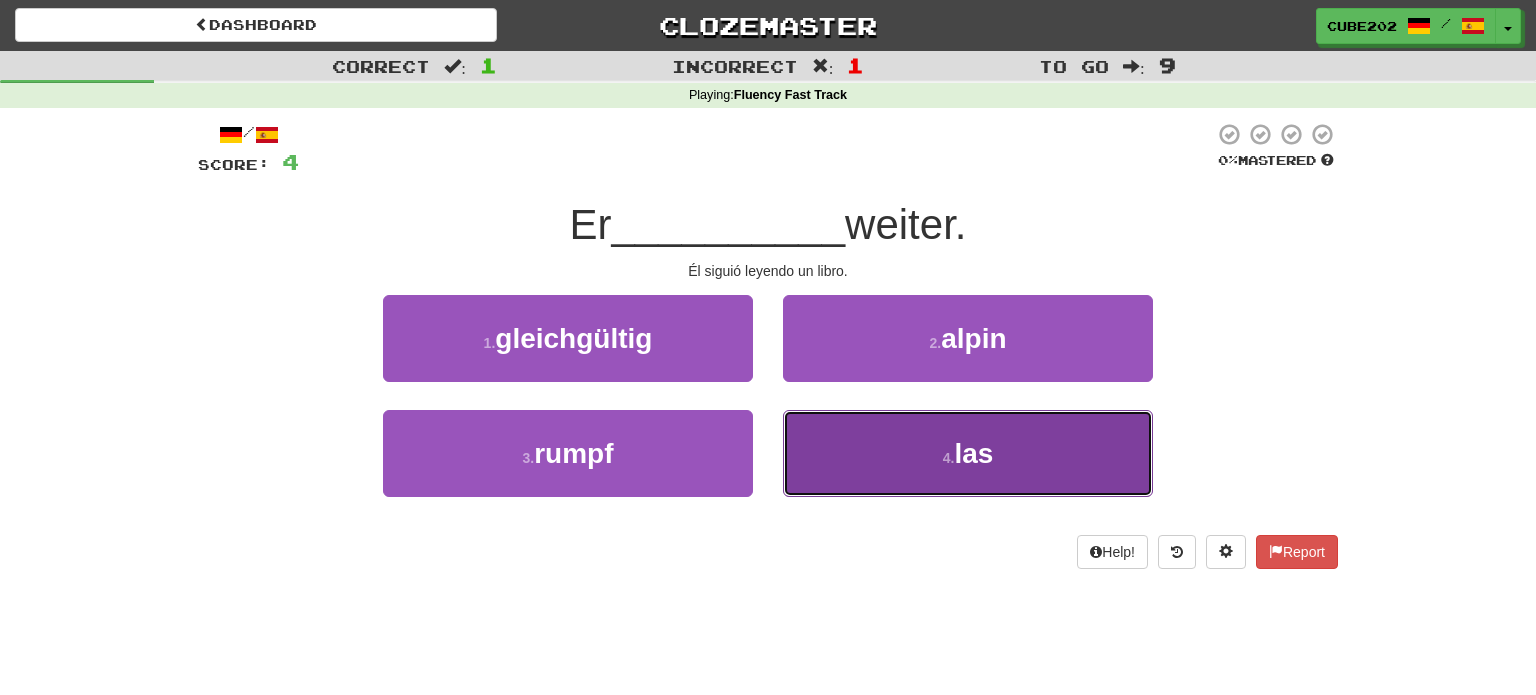 click on "4 .  las" at bounding box center [968, 453] 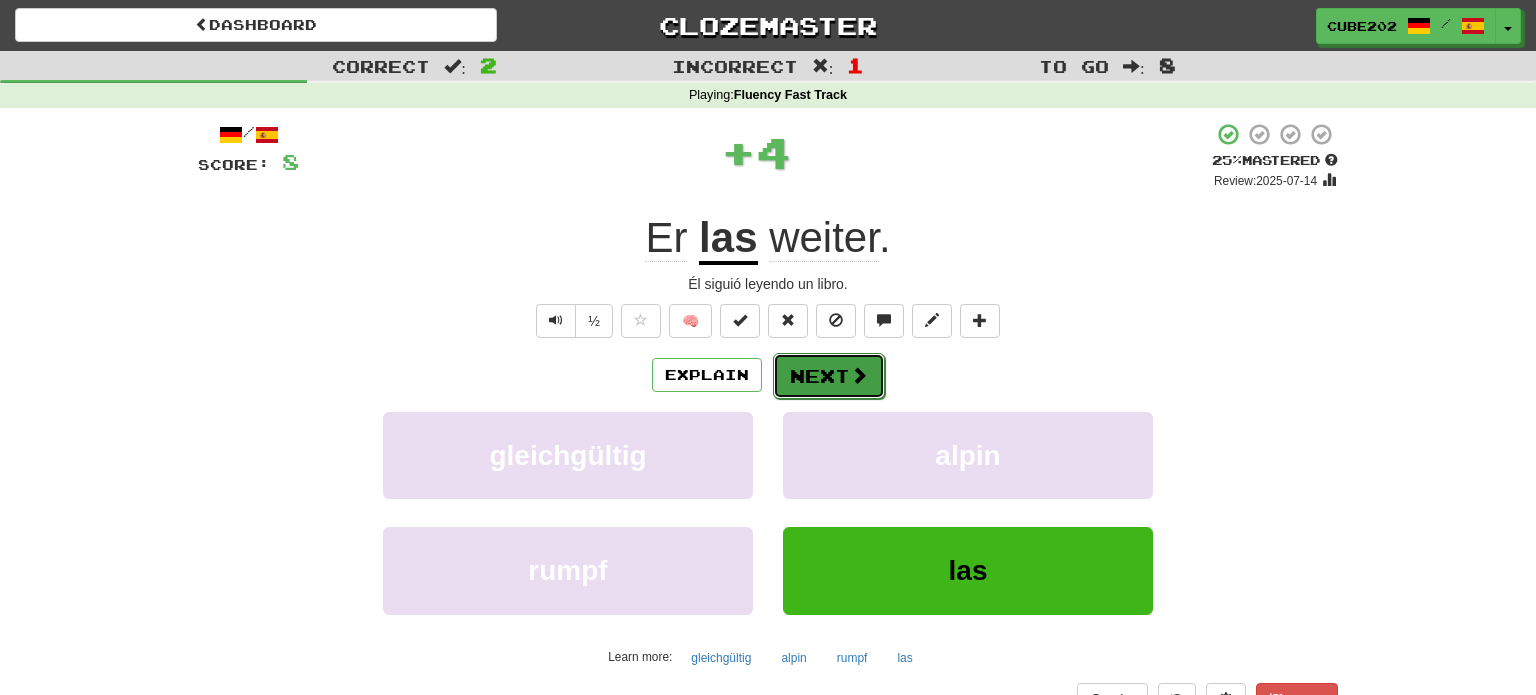 click on "Next" at bounding box center [829, 376] 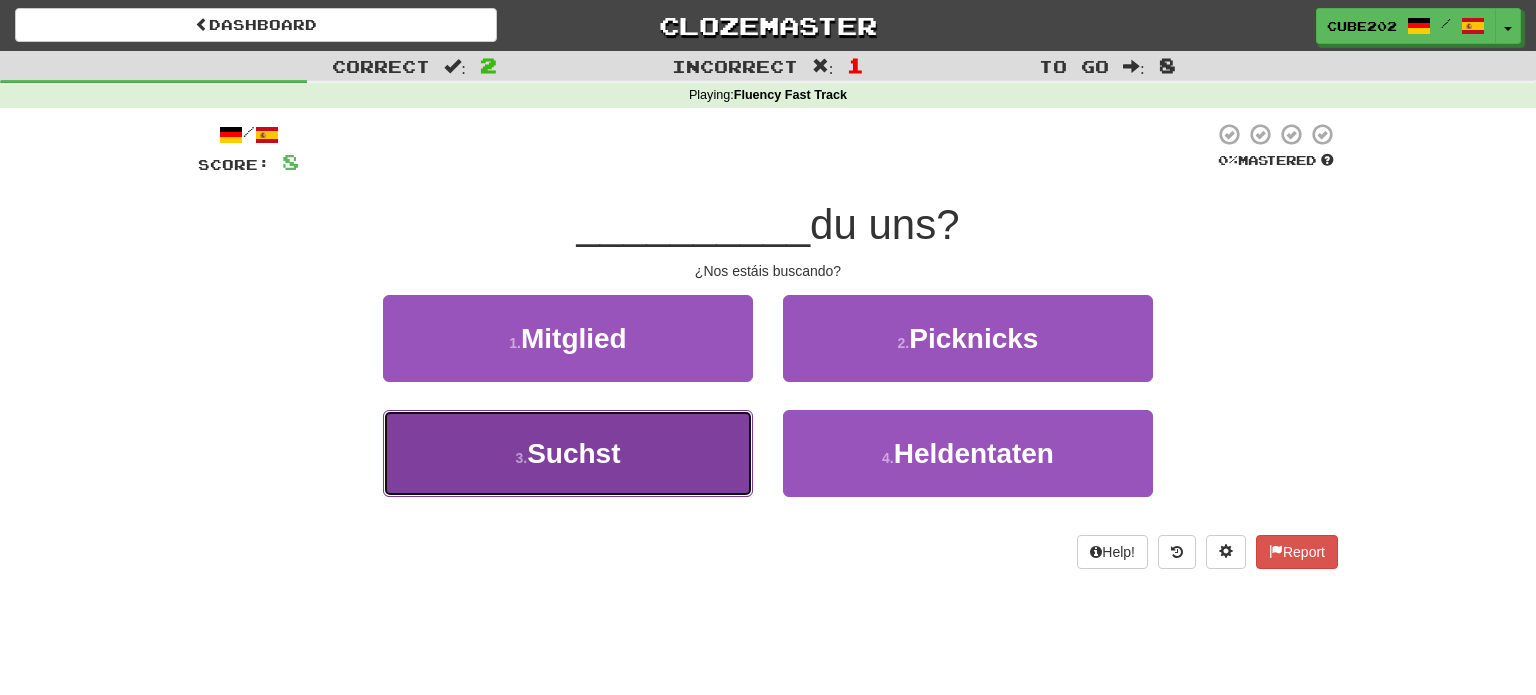 click on "3 .  Suchst" at bounding box center (568, 453) 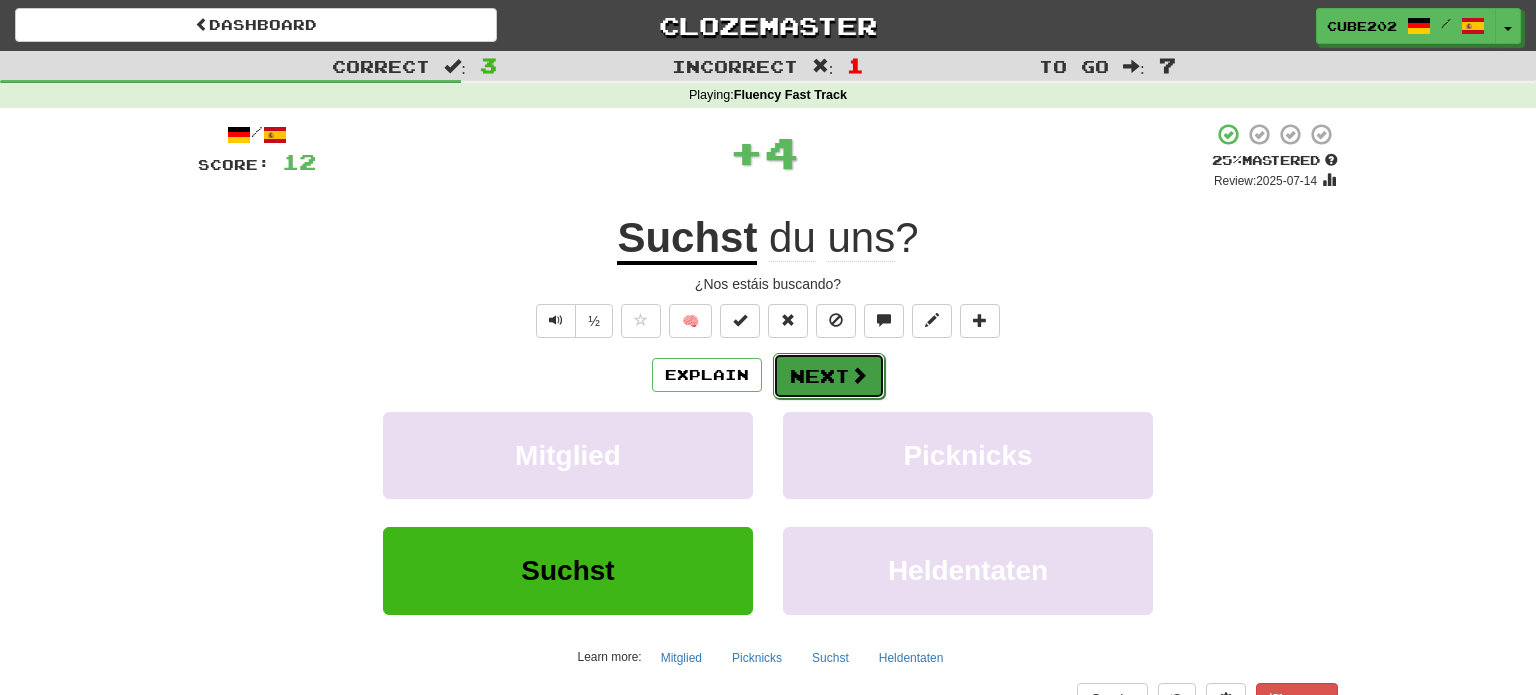 click on "Next" at bounding box center (829, 376) 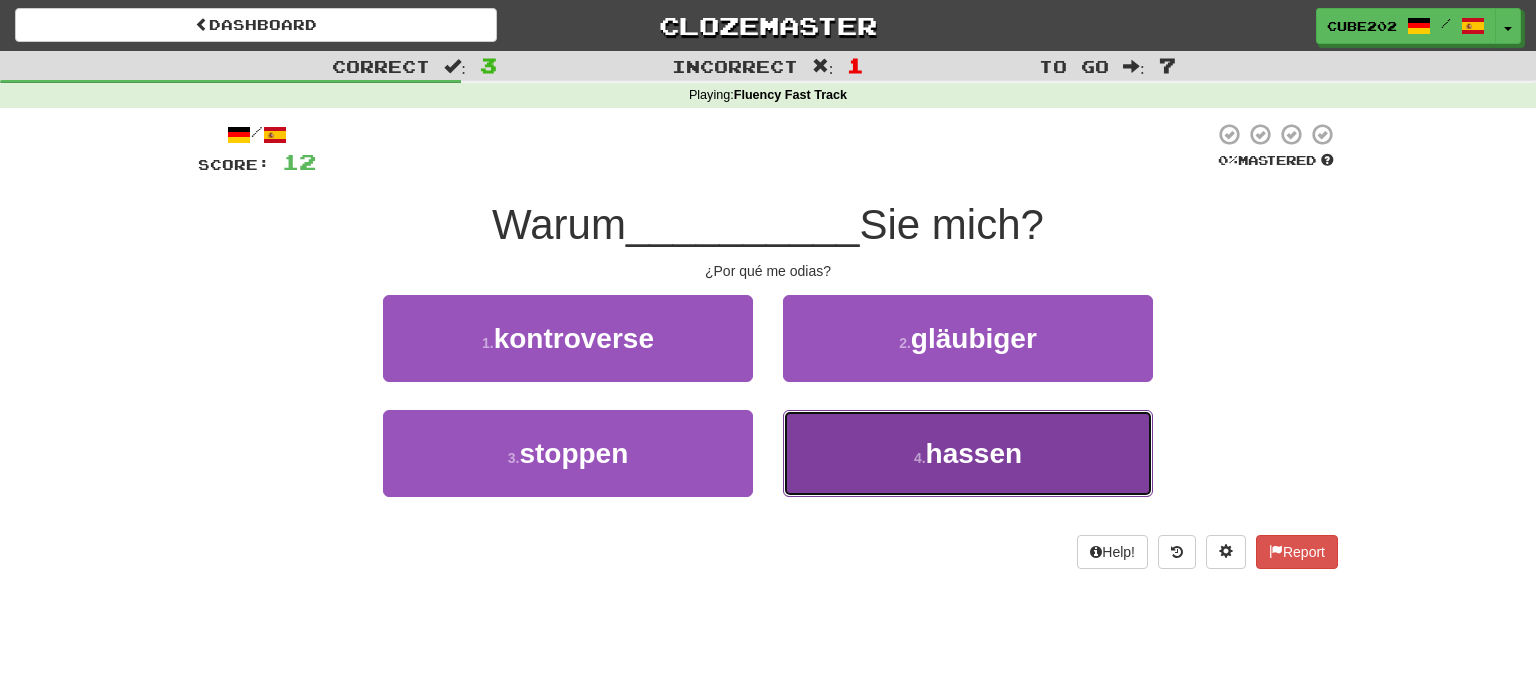 click on "hassen" at bounding box center [974, 453] 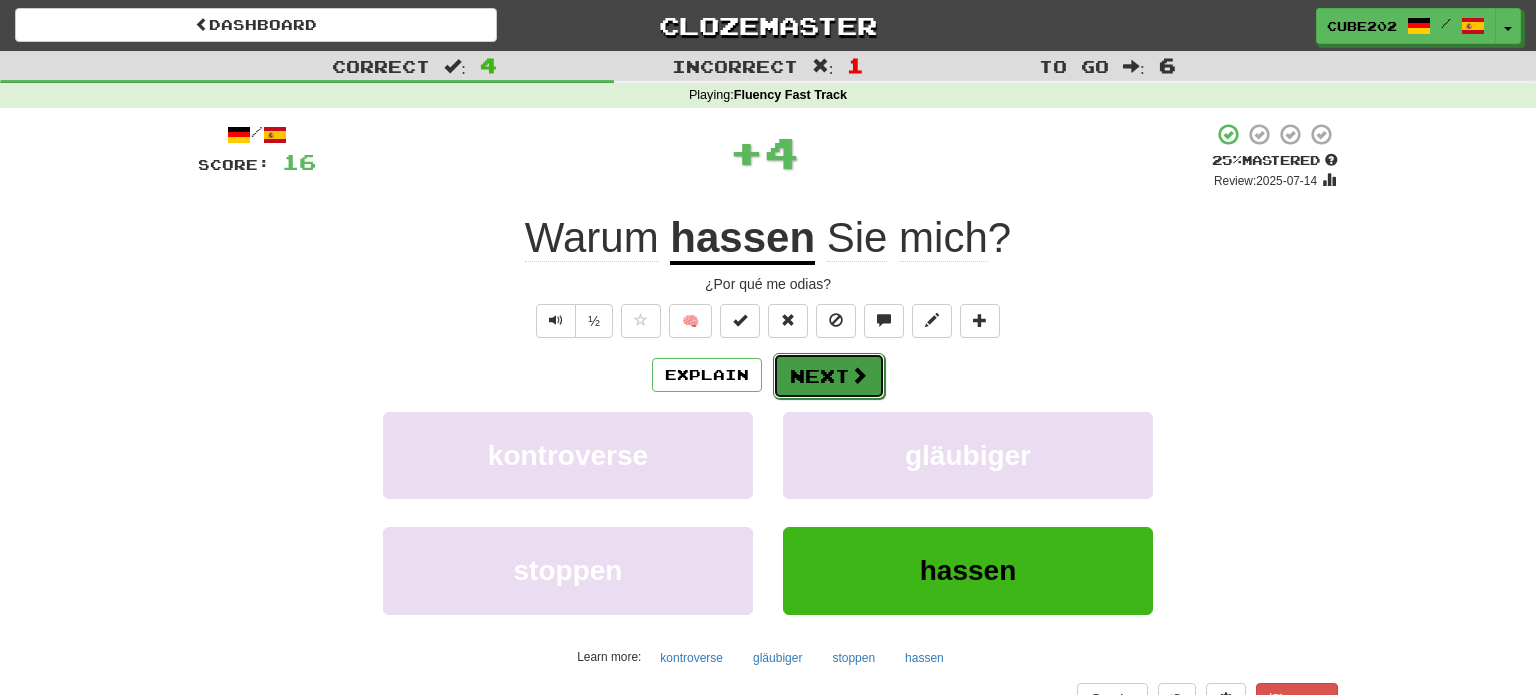 click on "Next" at bounding box center [829, 376] 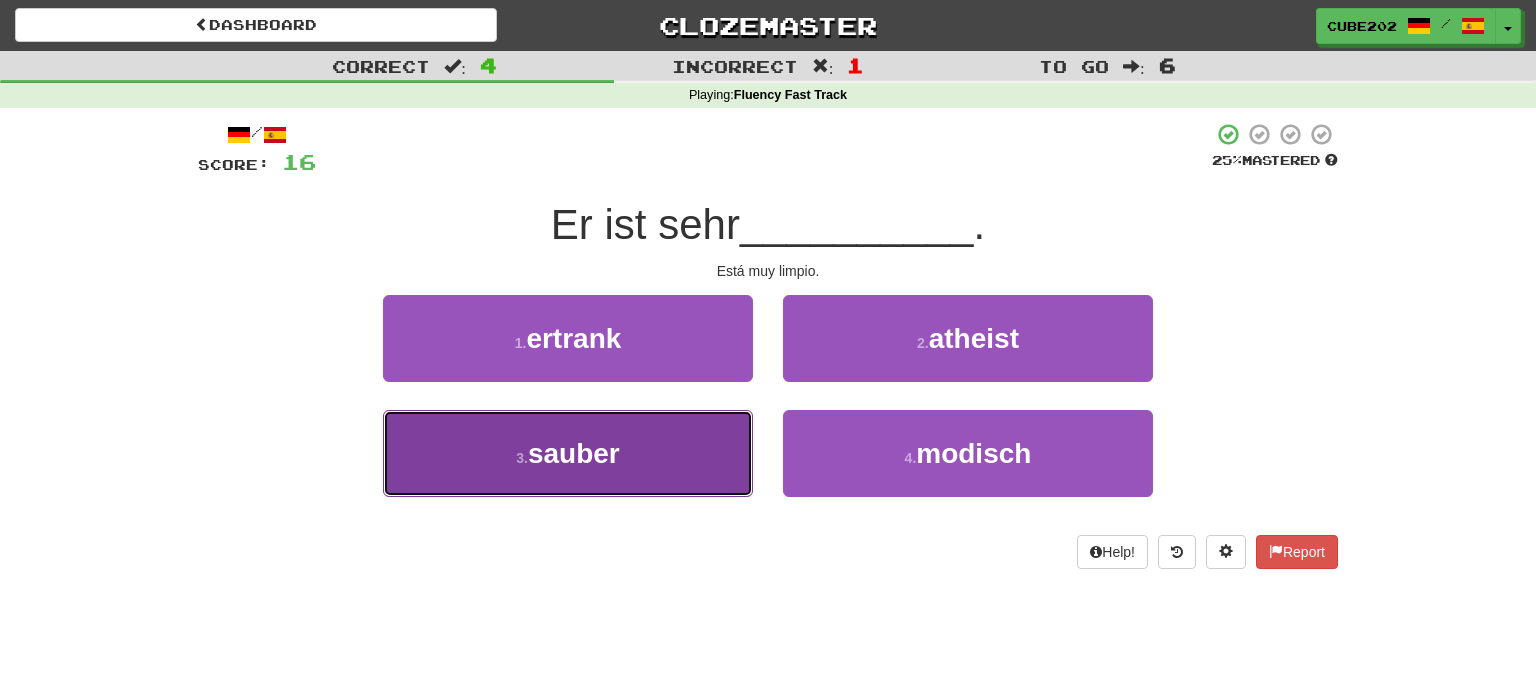 click on "3 .  sauber" at bounding box center (568, 453) 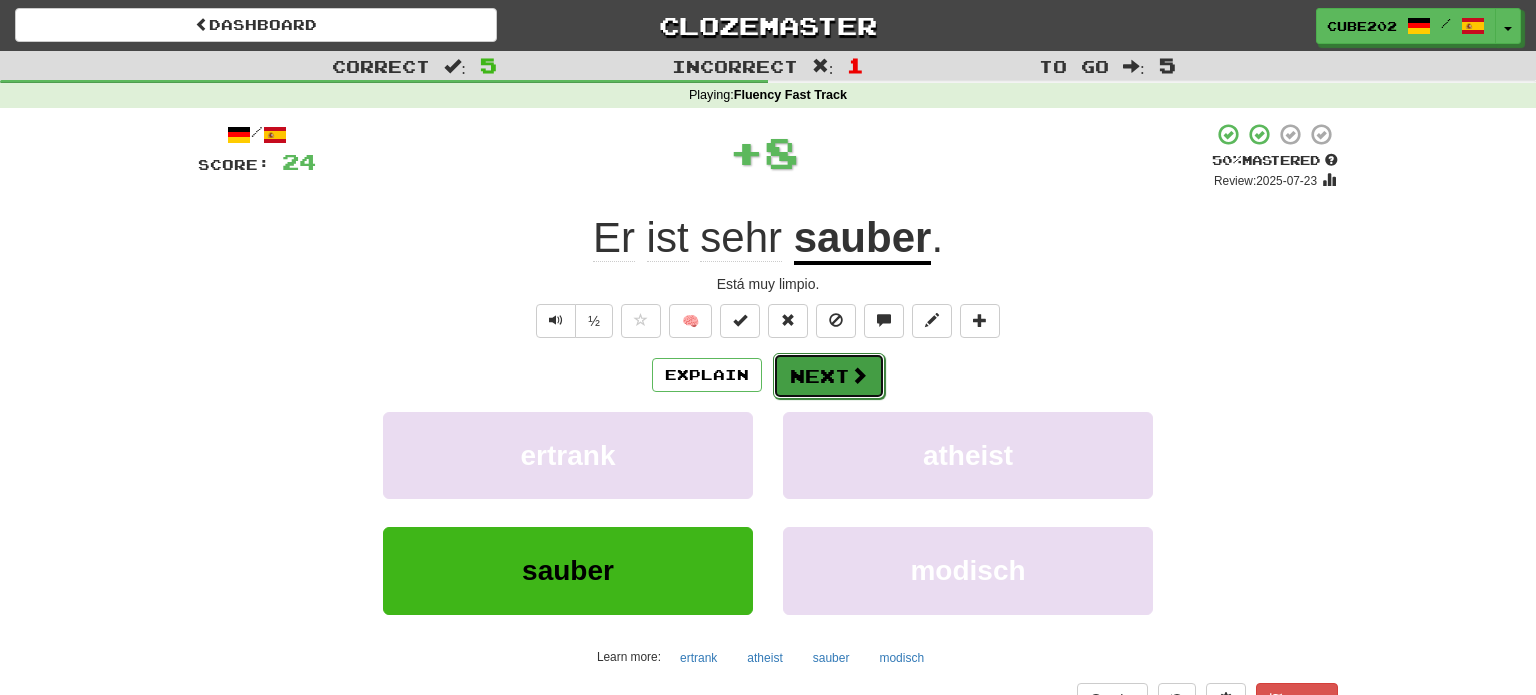 click on "Next" at bounding box center (829, 376) 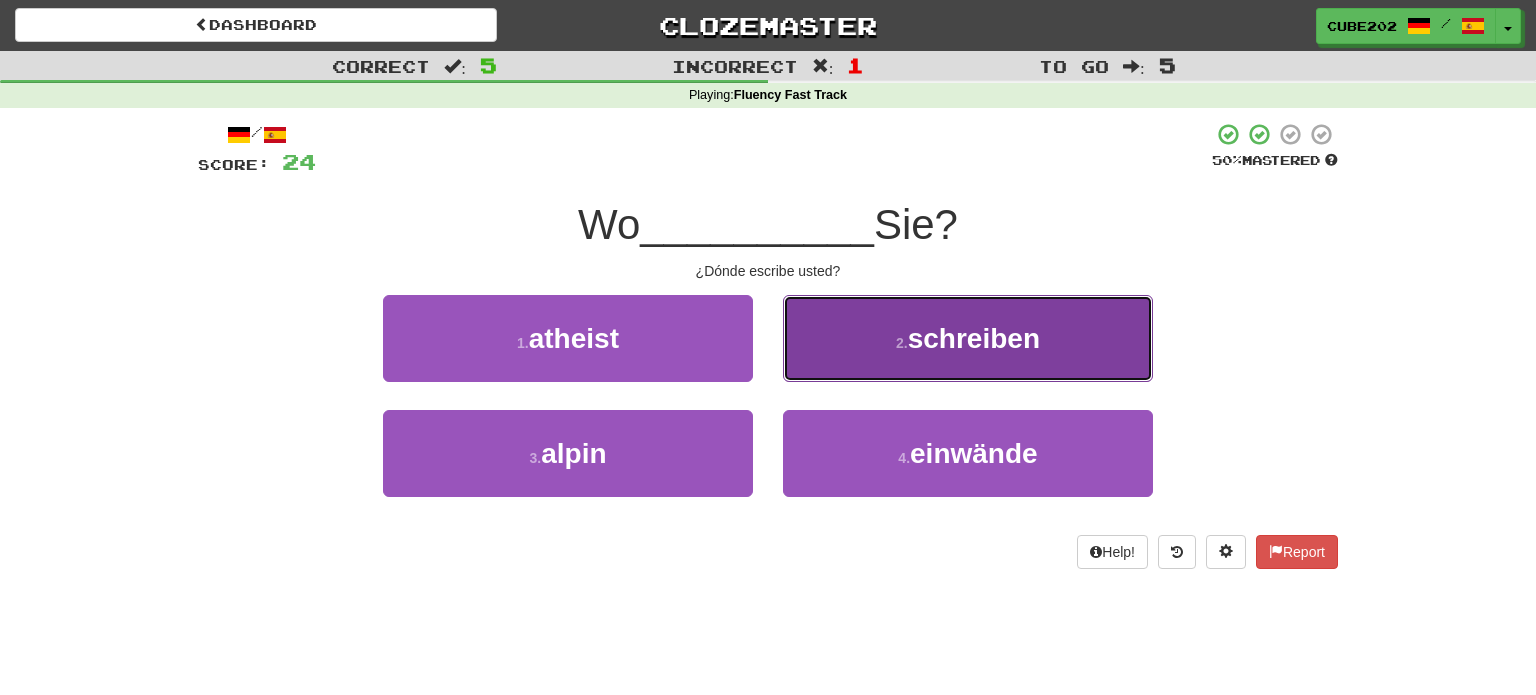 click on "2 ." at bounding box center (902, 343) 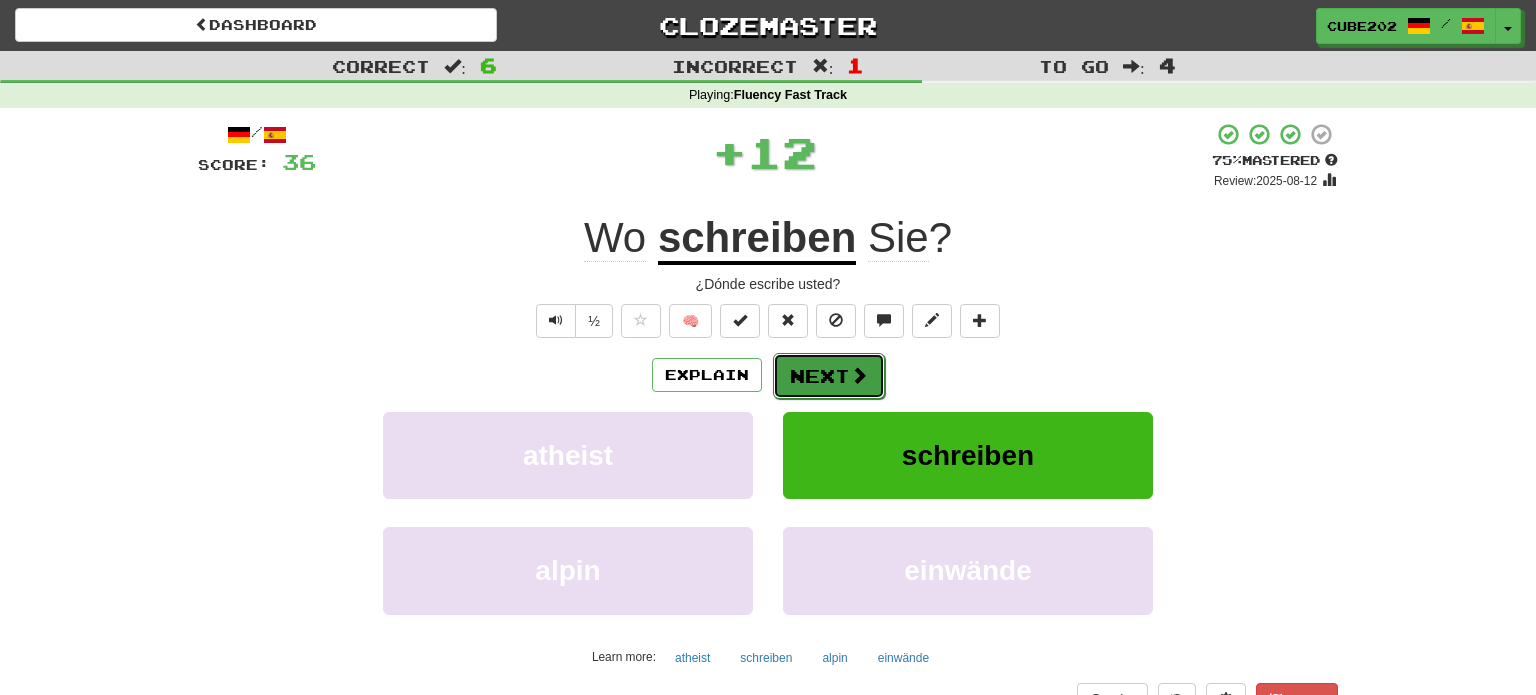 click on "Next" at bounding box center [829, 376] 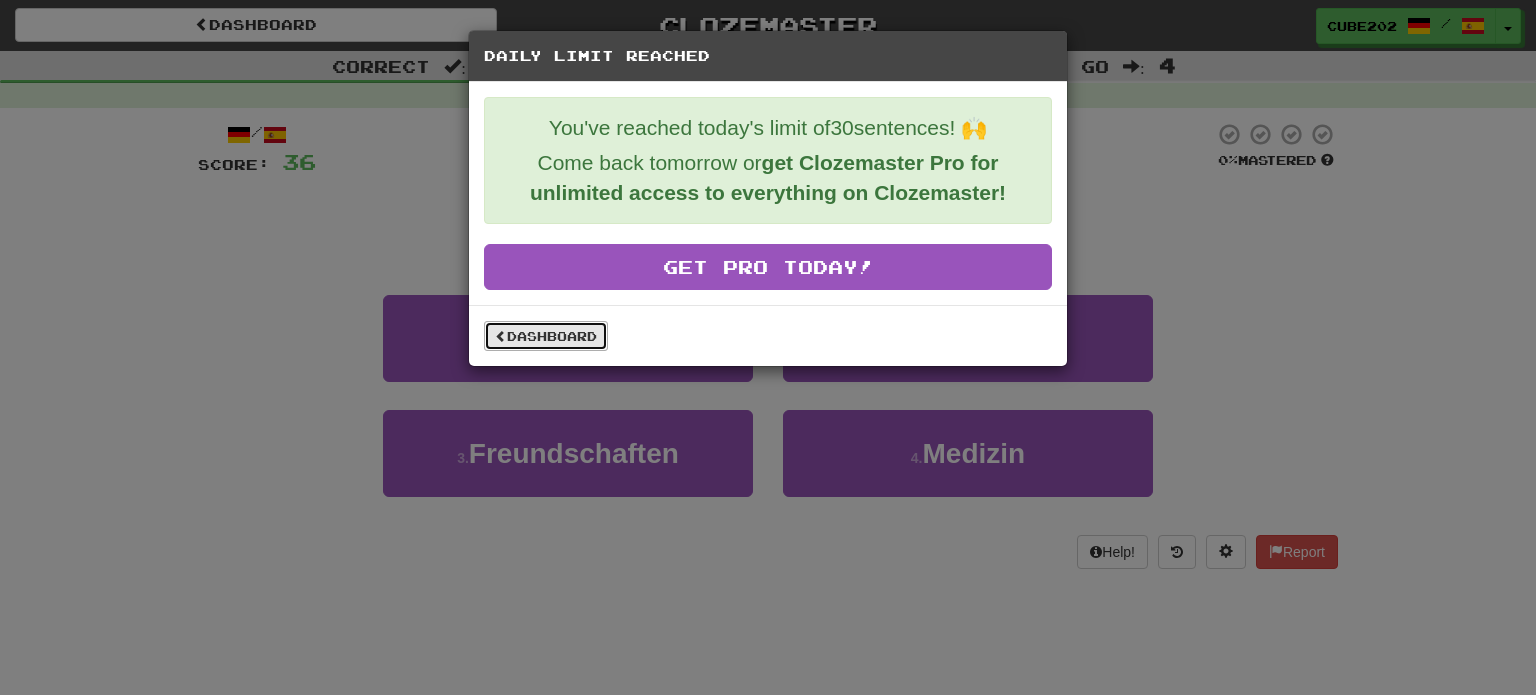 click on "Dashboard" at bounding box center [546, 336] 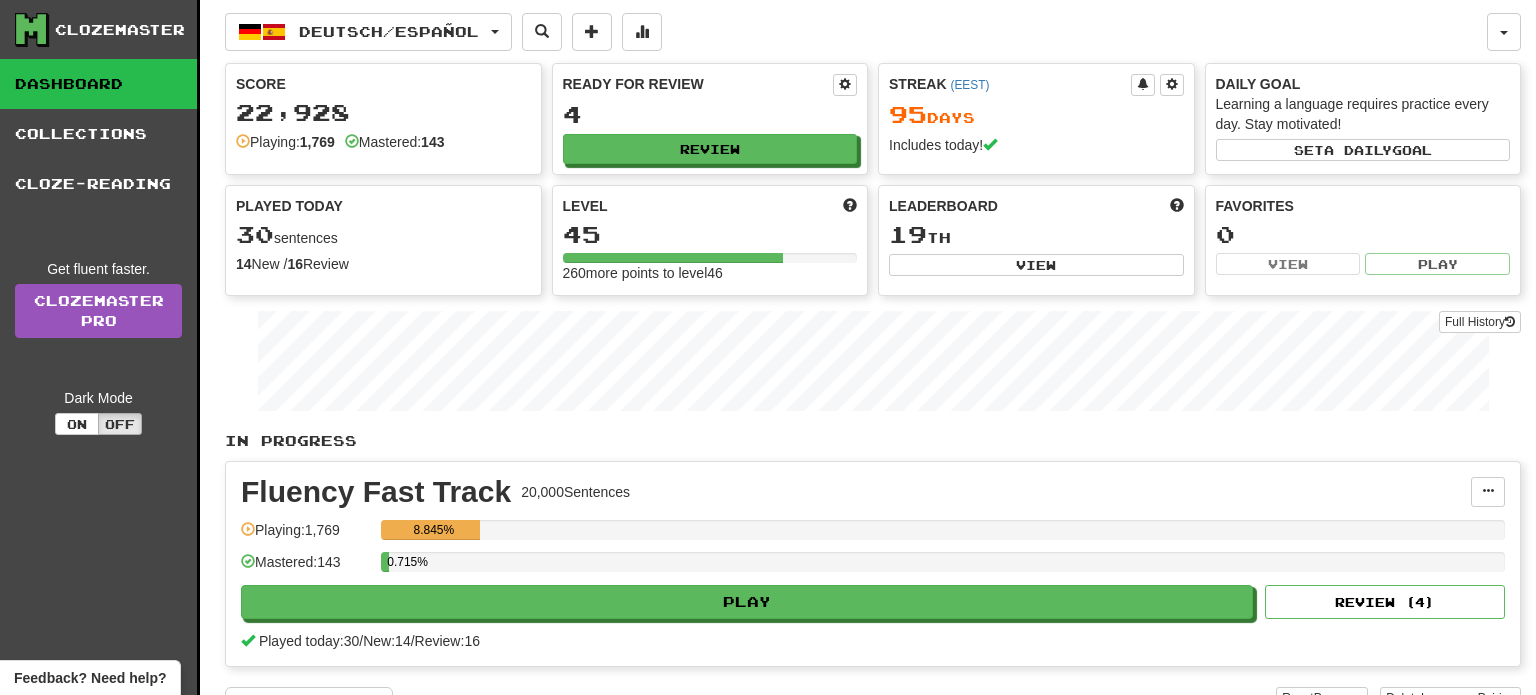 click on "Deutsch  /  Español Deutsch  /  Español Streak:  95   Review:  4 Points today:  160 Español  /  English Streak:  125   Review:  17,178 Daily Goal:  480  /  10 Euskara  /  English Streak:  0   Review:  0 Points today:  0 Tagalog  /  English Streak:  0   Review:  0 Points today:  0 Ελληνικά  /  Deutsch Streak:  125   Review:  390 Points today:  480  Language Pairing Username: [USERNAME] Edit  Account  Notifications -1  Activity Feed  Profile  Leaderboard  Forum  Logout Score 22,928  Playing:  1,769  Mastered:  143 Ready for Review 4   Review Streak   ( [TIMEZONE] ) 95  Day s Includes today!  Daily Goal Learning a language requires practice every day. Stay motivated! Set  a daily  goal Played Today 30  sentences 14  New /  16  Review Full History  Level 45 260  more points to level  46 Leaderboard 19 th View Favorites 0 View Play Full History  In Progress Fluency Fast Track 20,000  Sentences Manage Sentences Unpin from Dashboard  Playing:  1,769 8.845%  Mastered:  143 0.715% Play Review ( 4 )   Played today:" at bounding box center [873, 391] 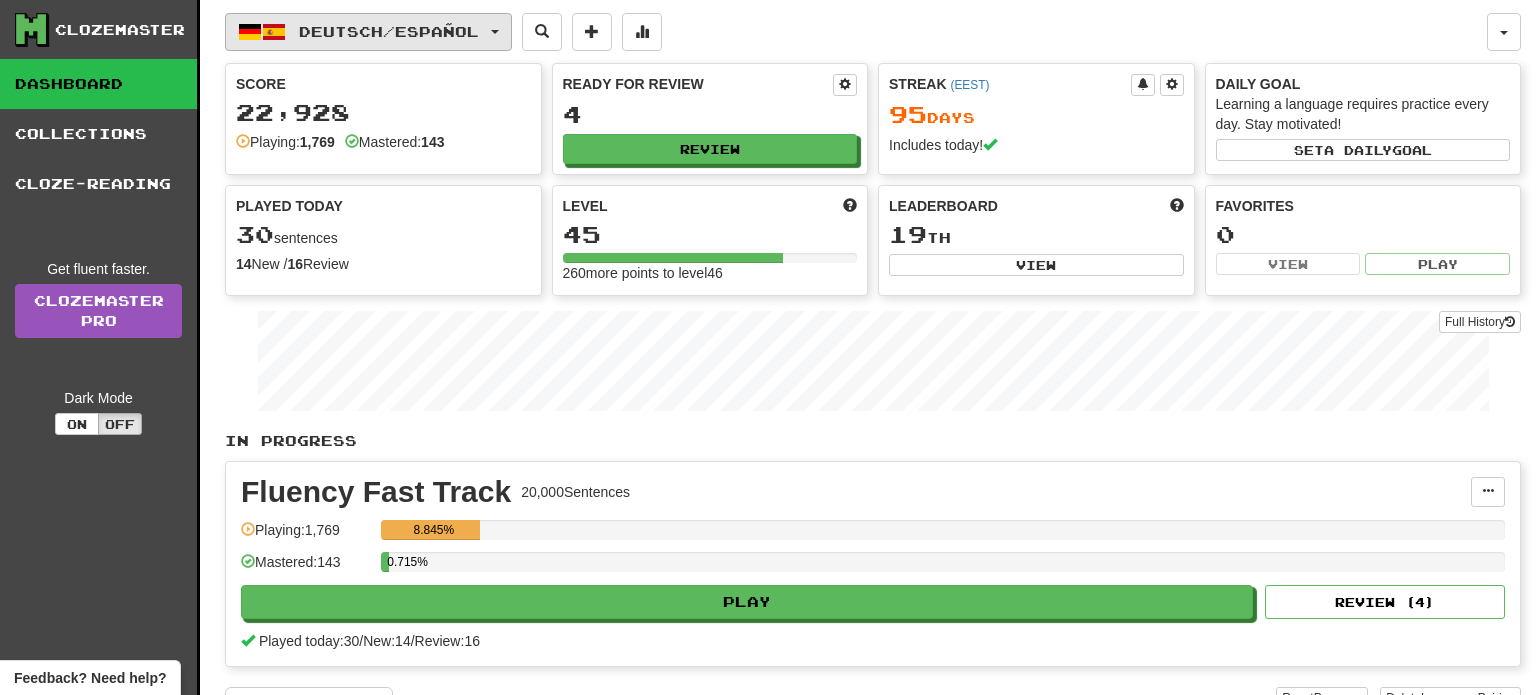 click on "Deutsch  /  Español" at bounding box center [389, 31] 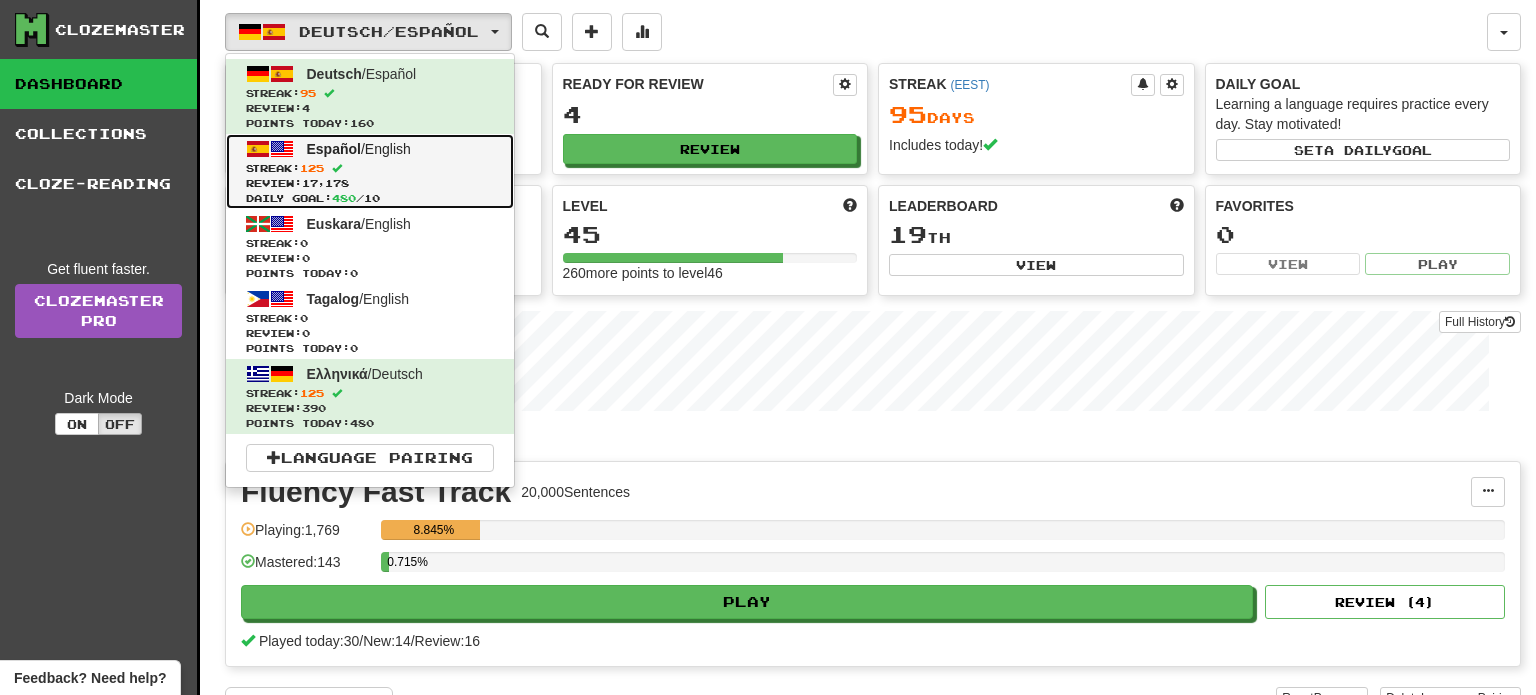 click on "Streak:  125" at bounding box center (370, 168) 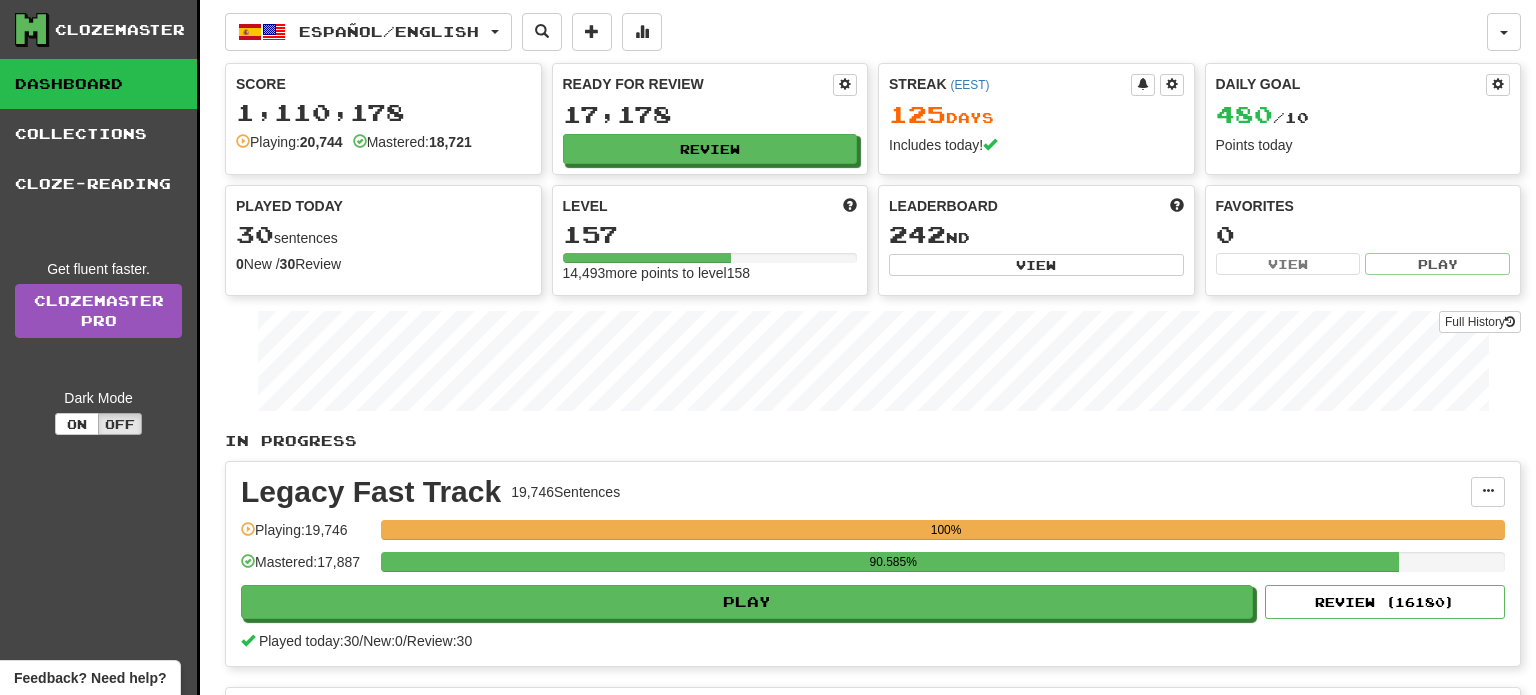 scroll, scrollTop: 0, scrollLeft: 0, axis: both 